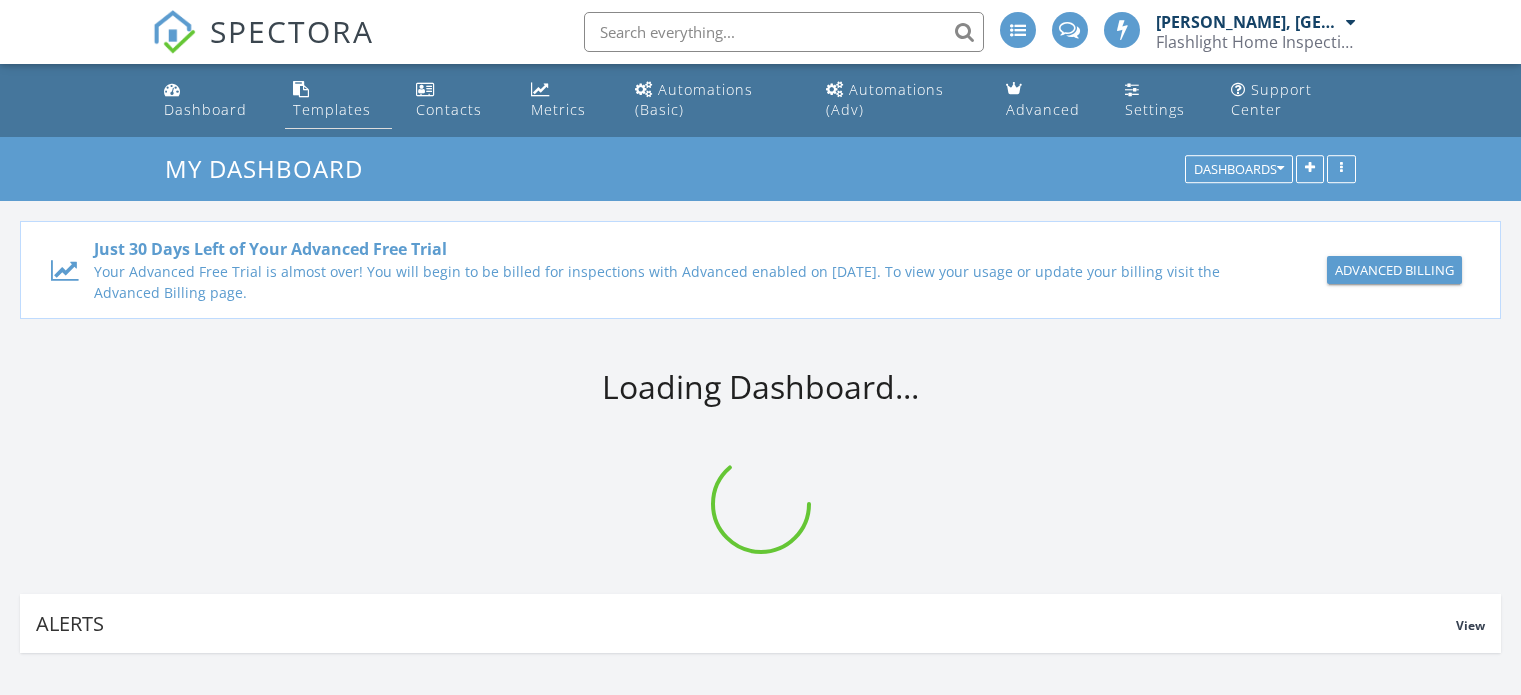 scroll, scrollTop: 0, scrollLeft: 0, axis: both 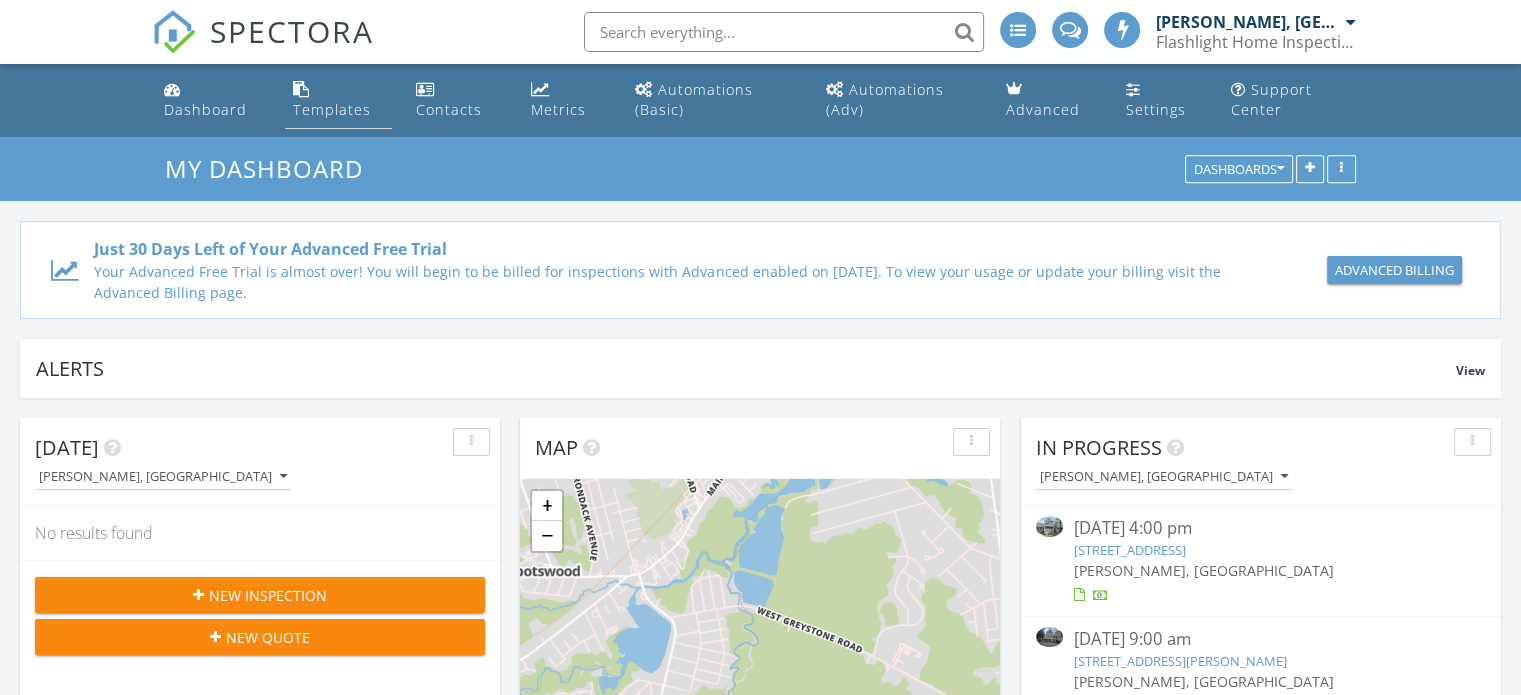 click on "Templates" at bounding box center [332, 109] 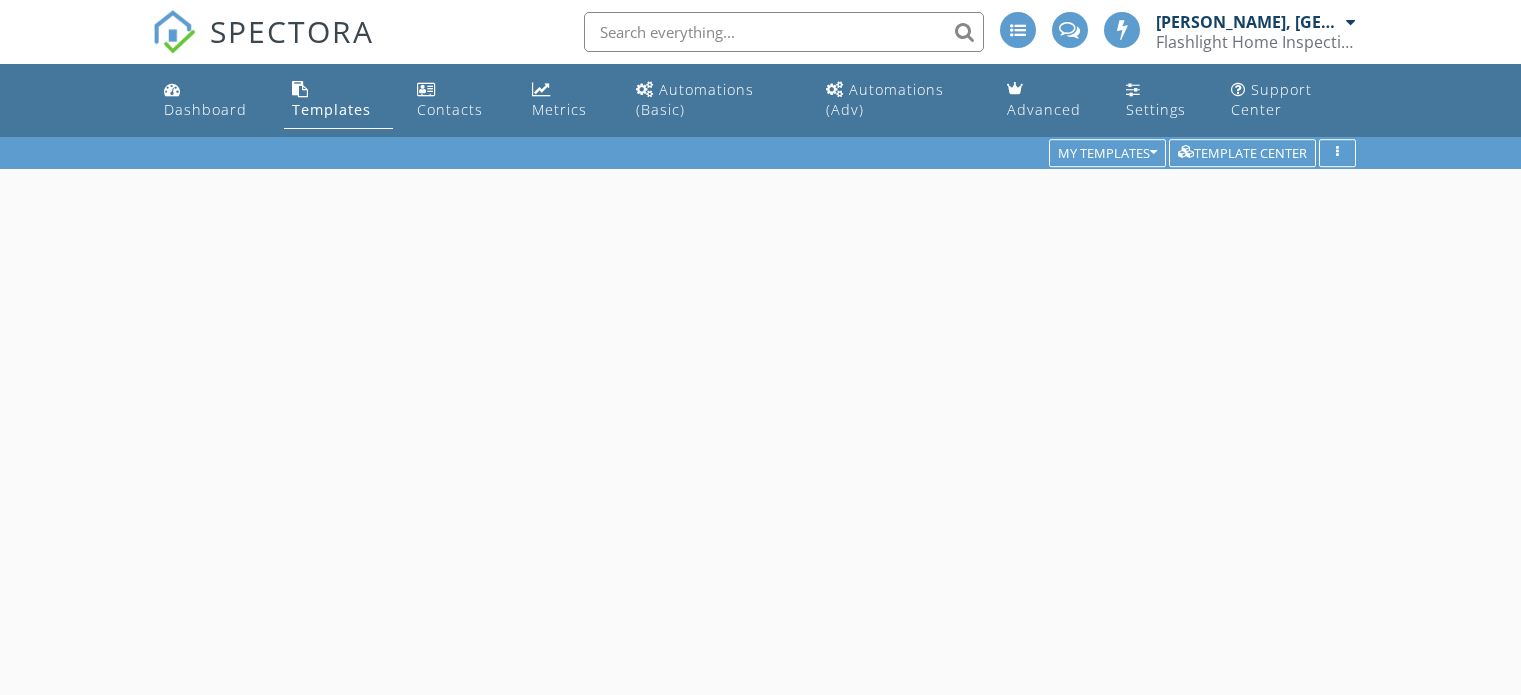 scroll, scrollTop: 0, scrollLeft: 0, axis: both 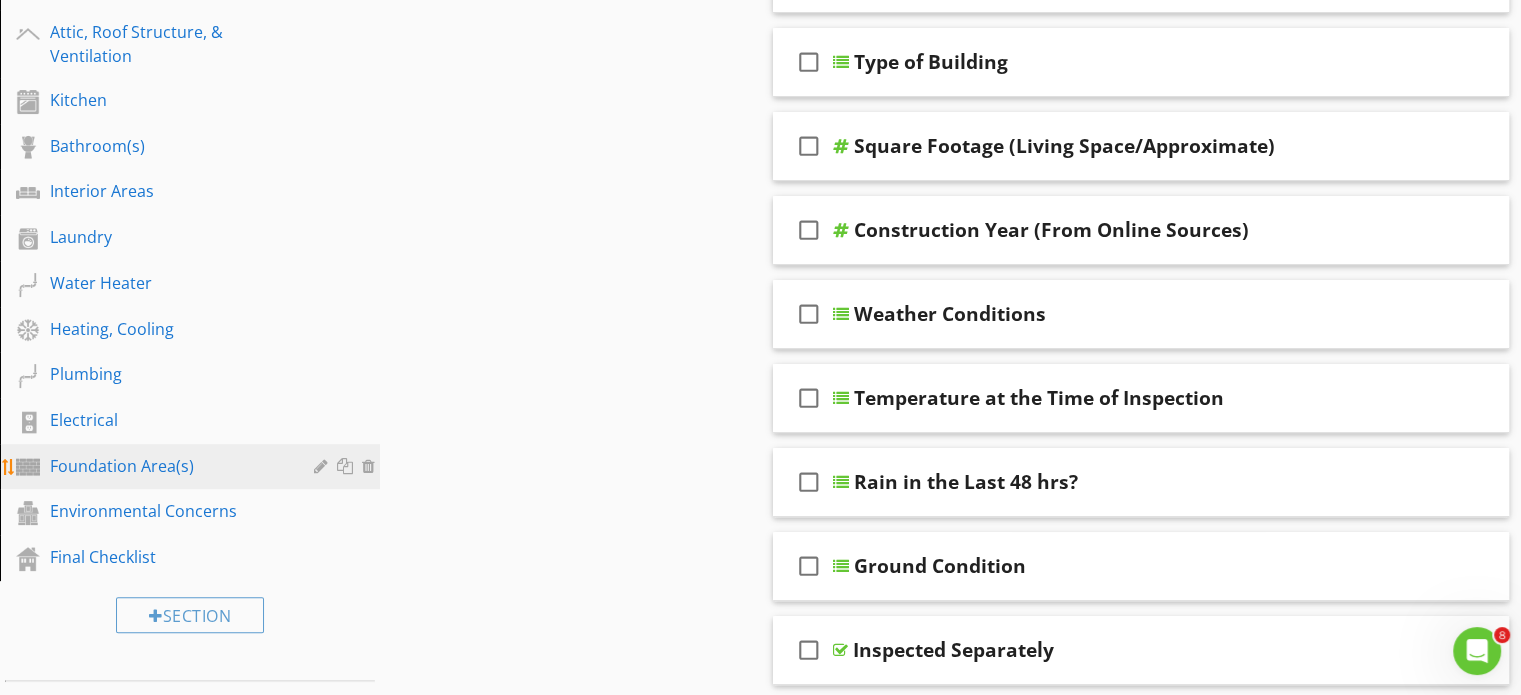 click on "Foundation Area(s)" at bounding box center (167, 466) 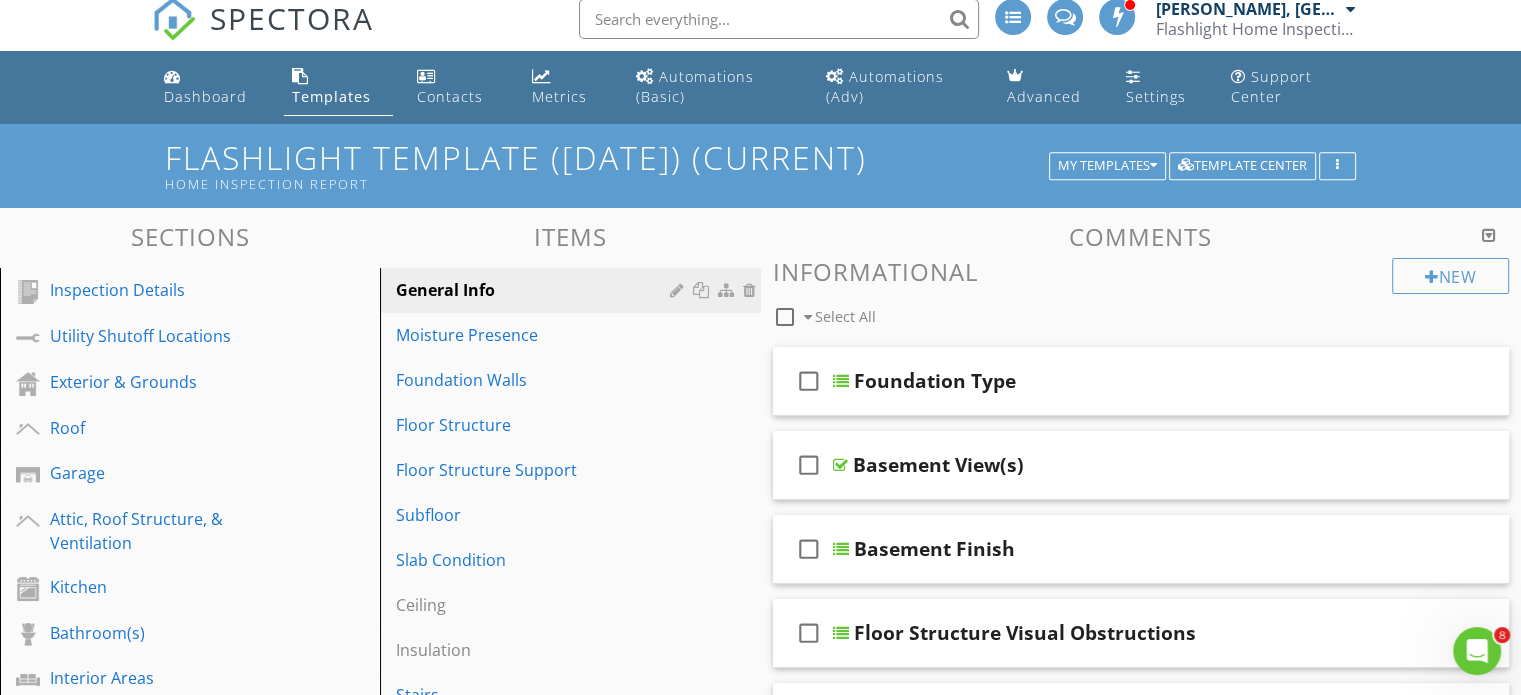 scroll, scrollTop: 0, scrollLeft: 0, axis: both 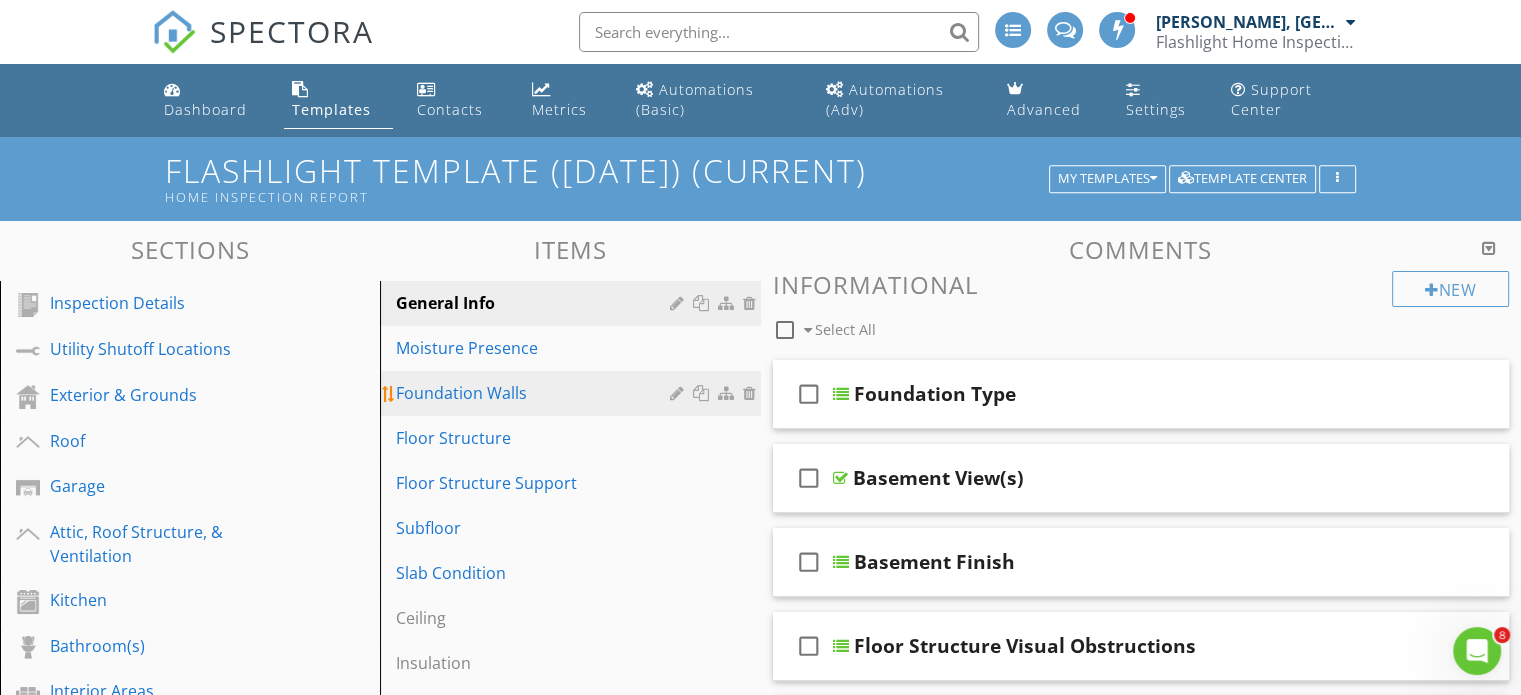 click on "Foundation Walls" at bounding box center [535, 393] 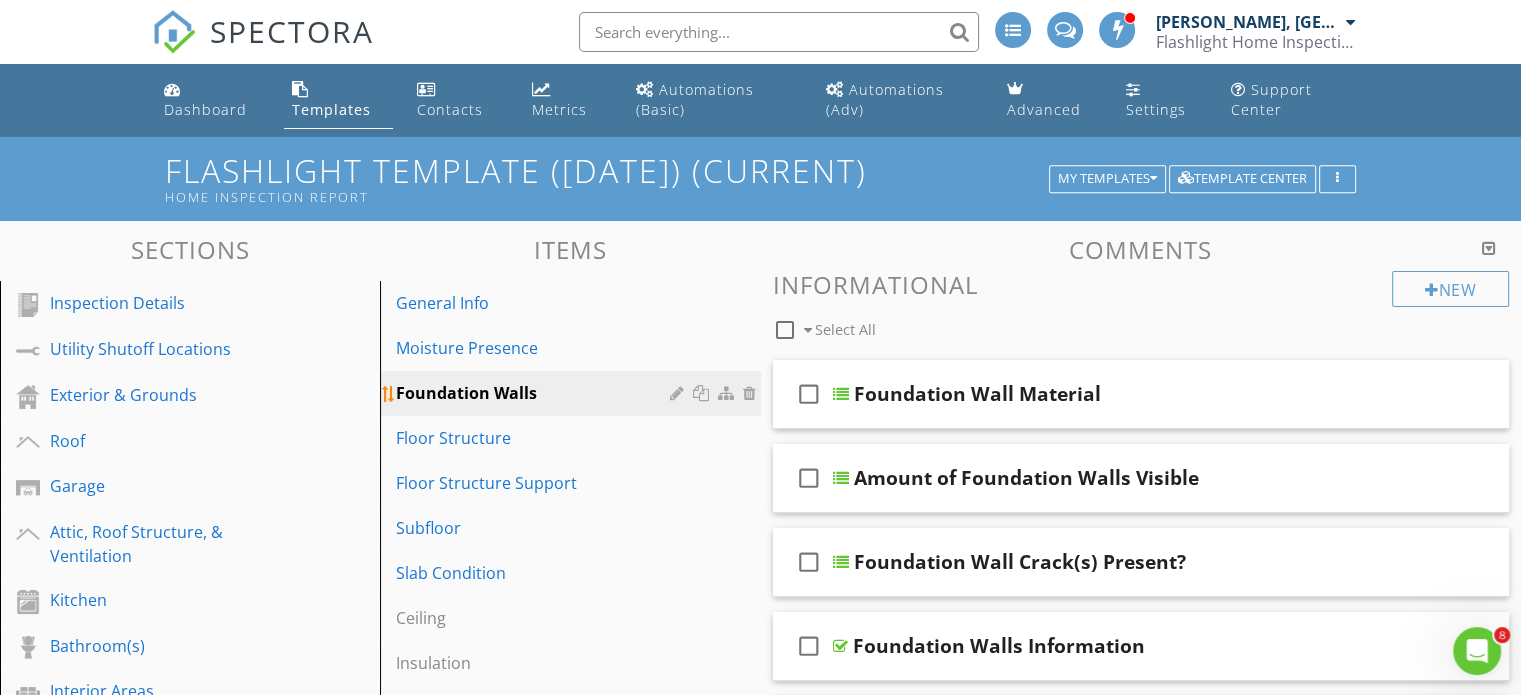 scroll, scrollTop: 2822, scrollLeft: 0, axis: vertical 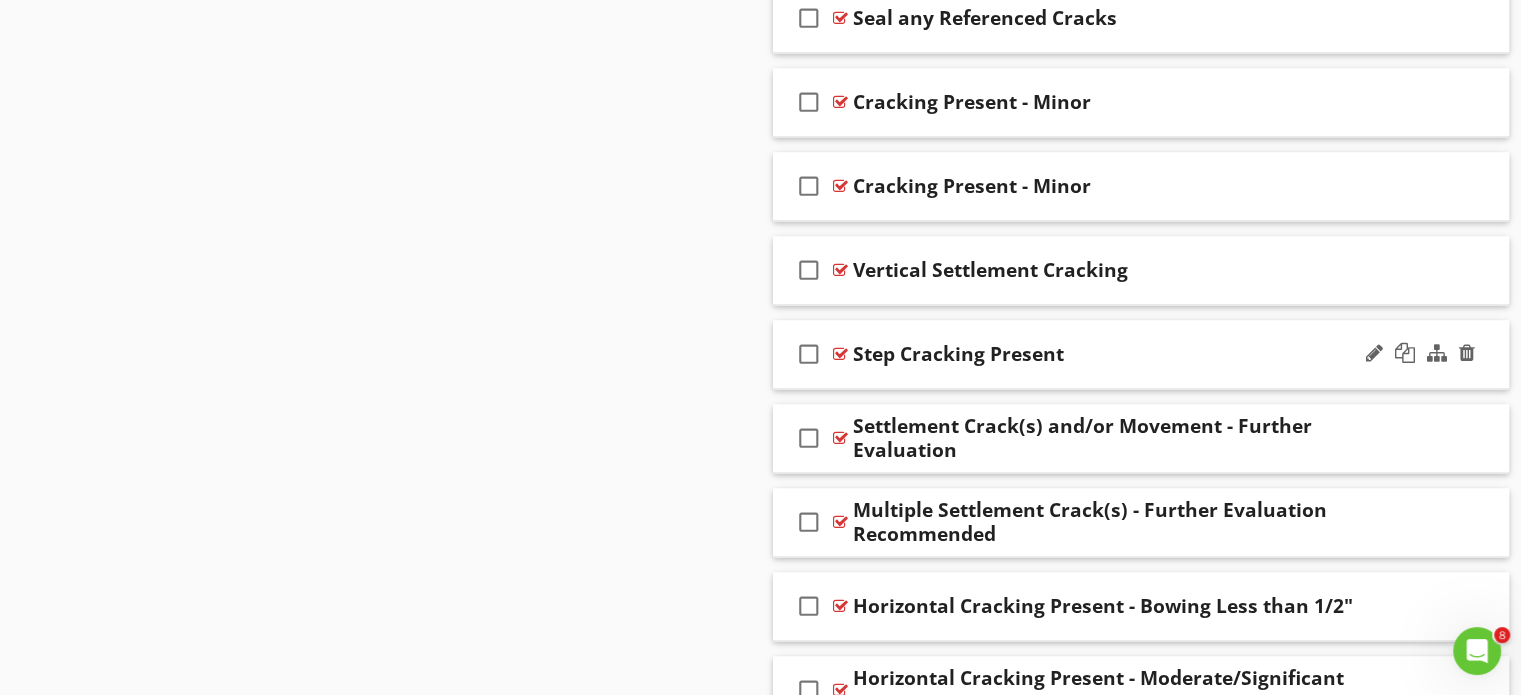 click on "Step Cracking Present" at bounding box center [1114, 354] 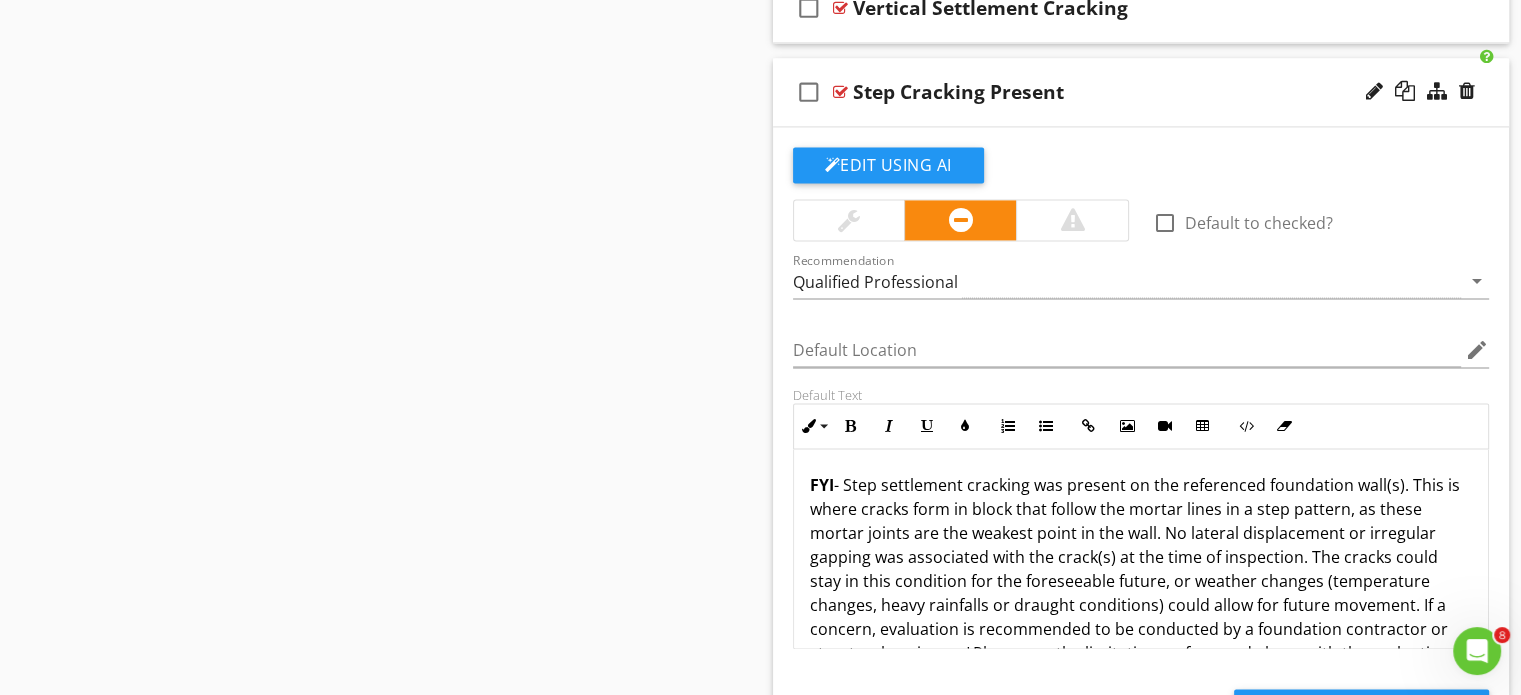 scroll, scrollTop: 3122, scrollLeft: 0, axis: vertical 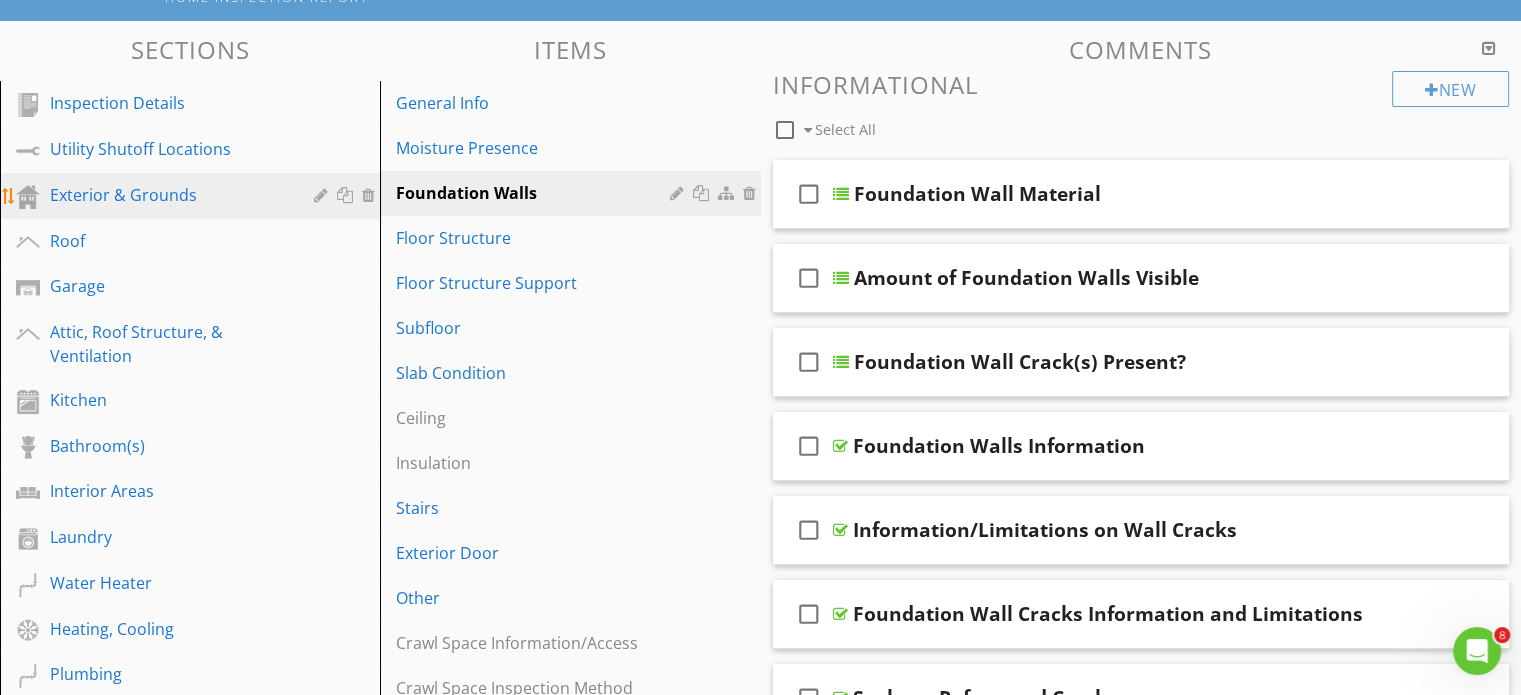 click on "Exterior & Grounds" at bounding box center (167, 195) 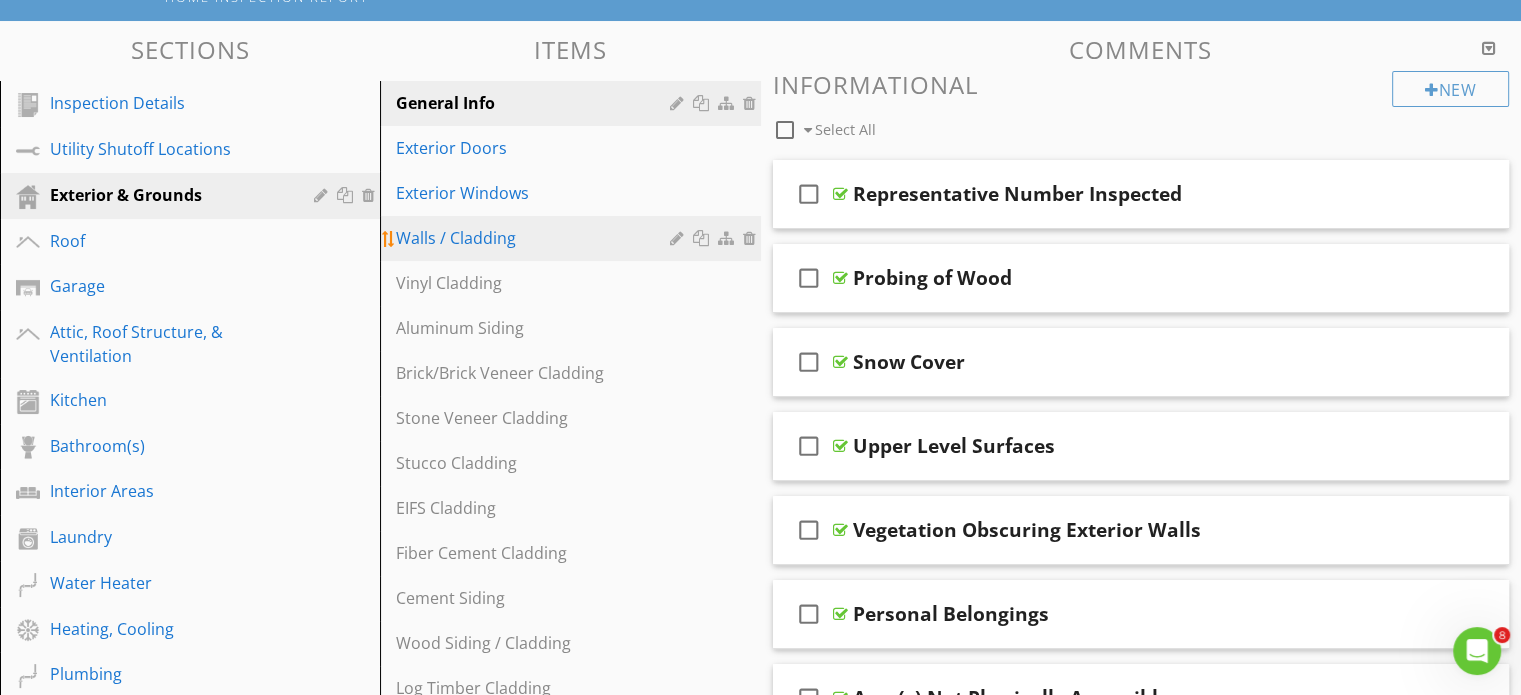 click on "Walls / Cladding" at bounding box center [535, 238] 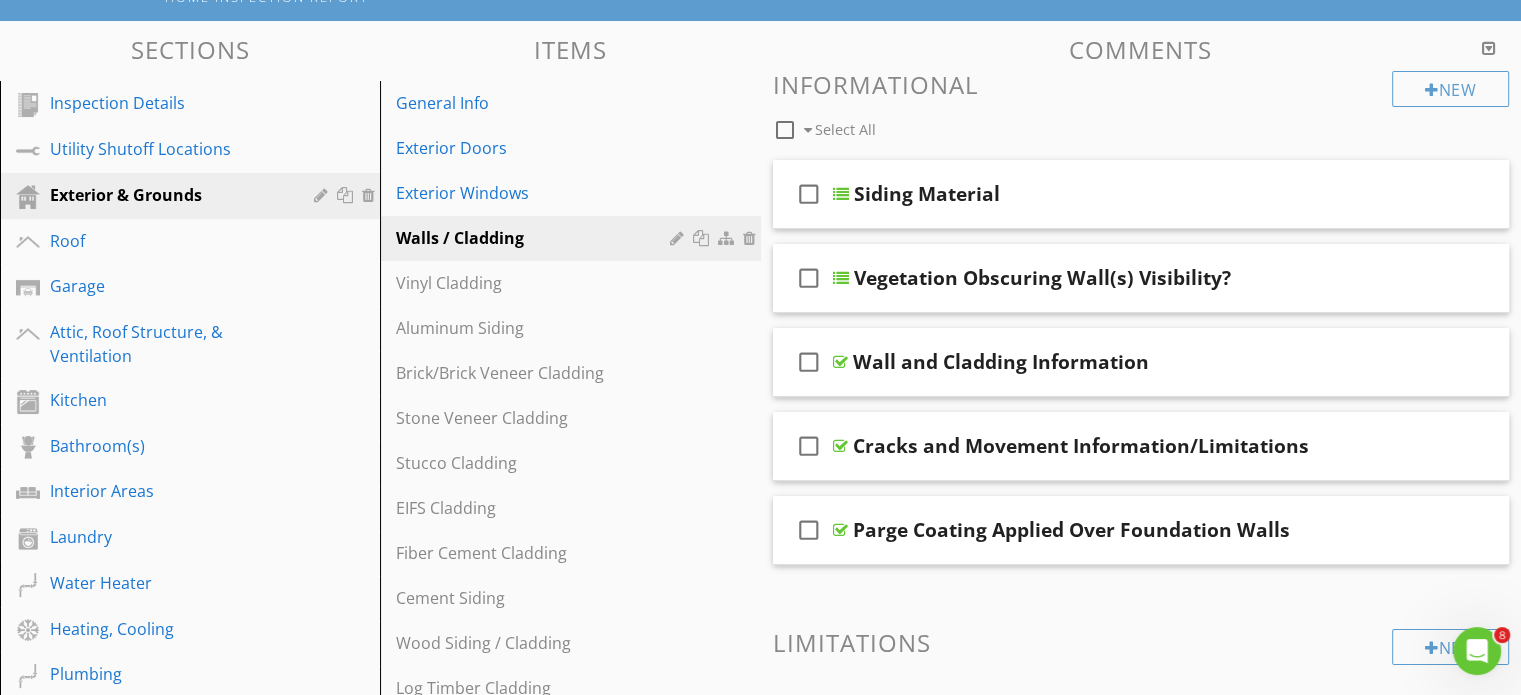 scroll, scrollTop: 1146, scrollLeft: 0, axis: vertical 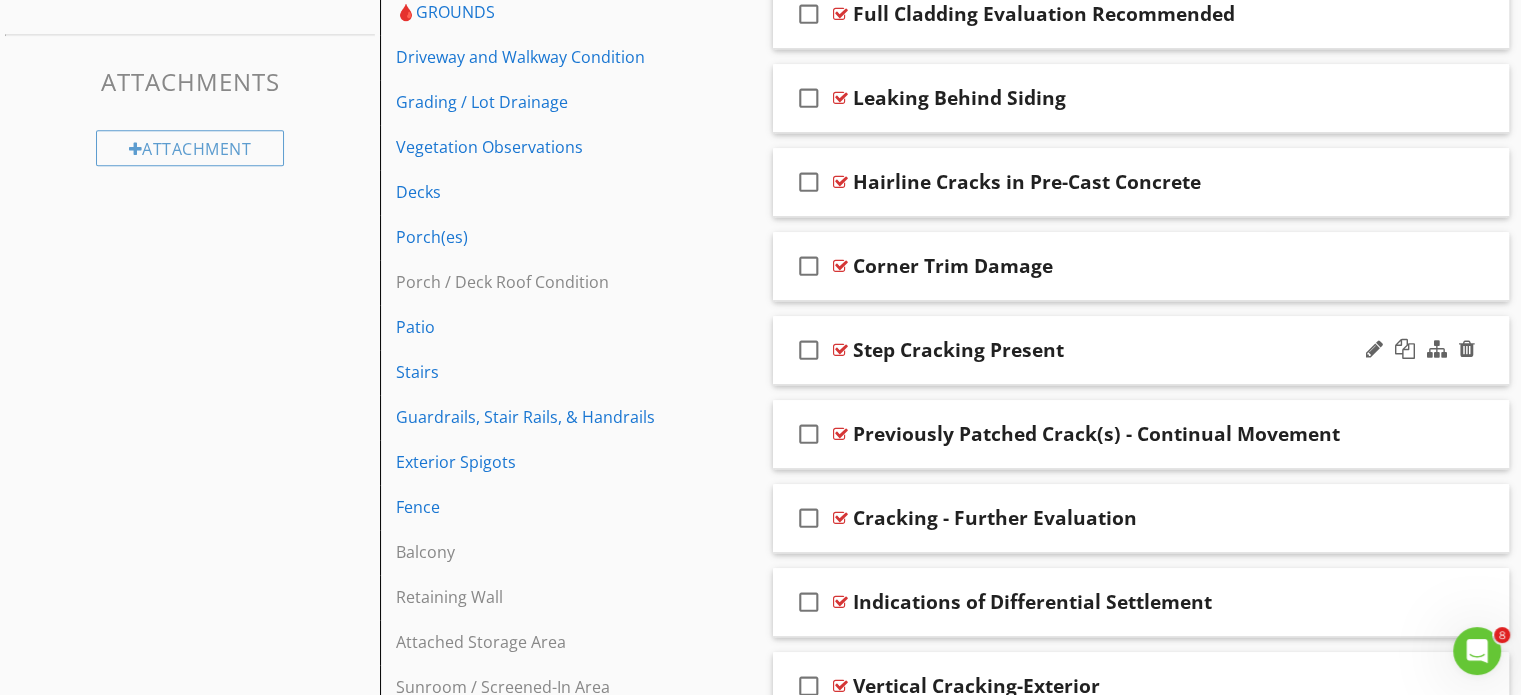 click on "Step Cracking Present" at bounding box center [1114, 350] 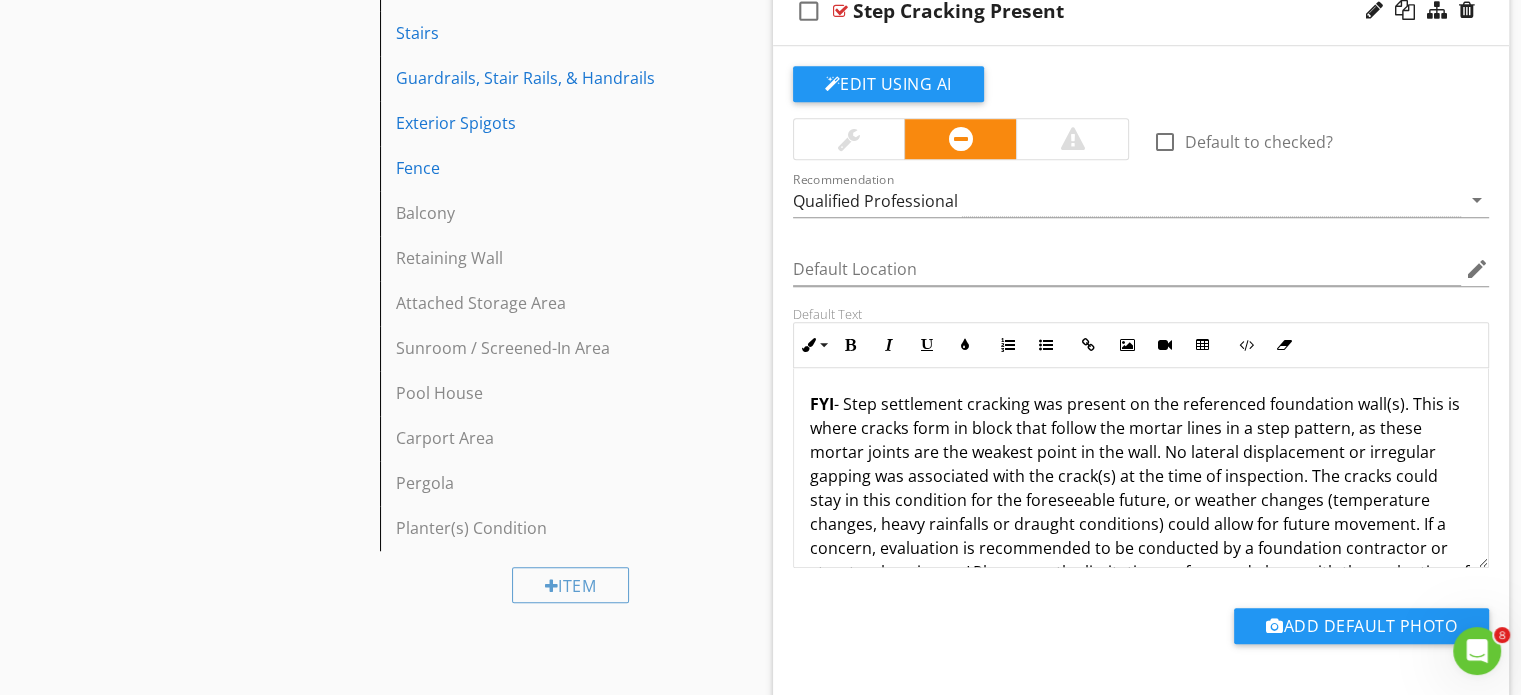 scroll, scrollTop: 1546, scrollLeft: 0, axis: vertical 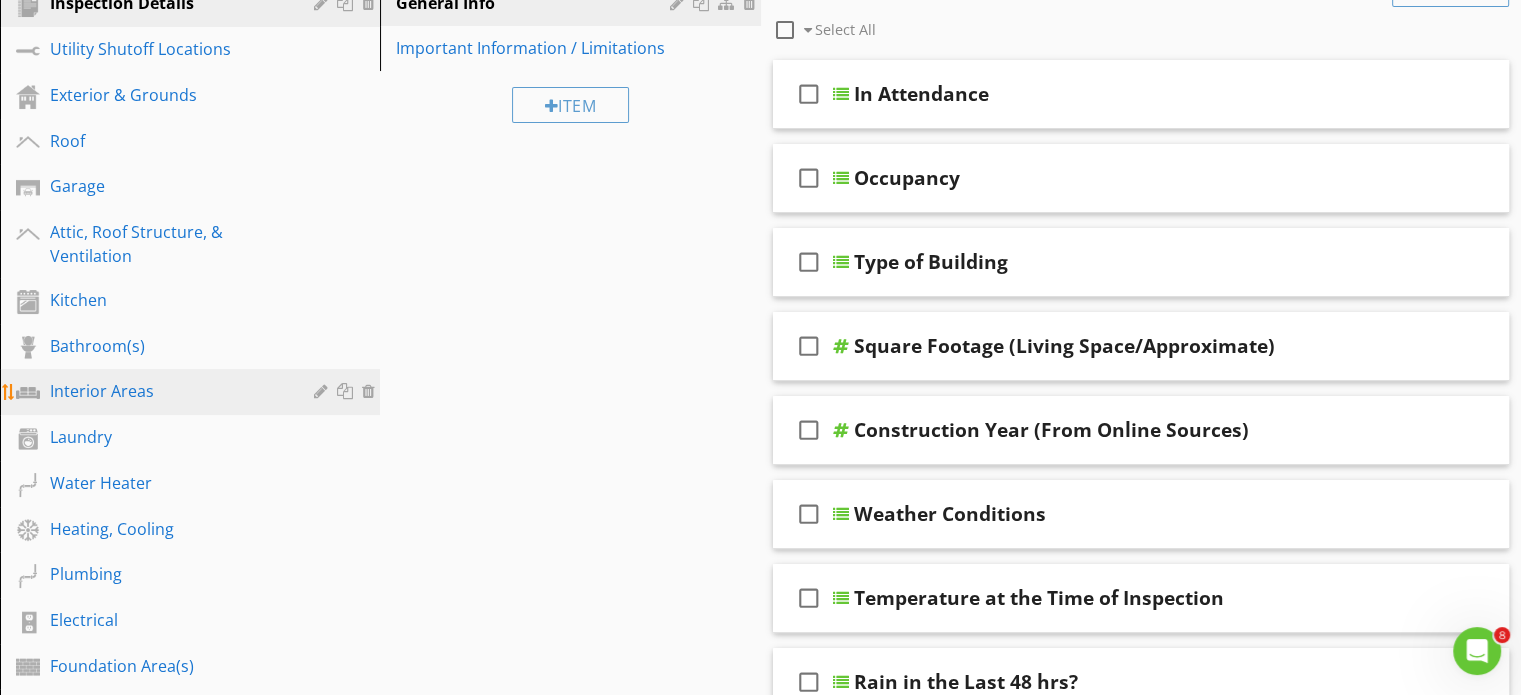 click on "Interior Areas" at bounding box center (167, 391) 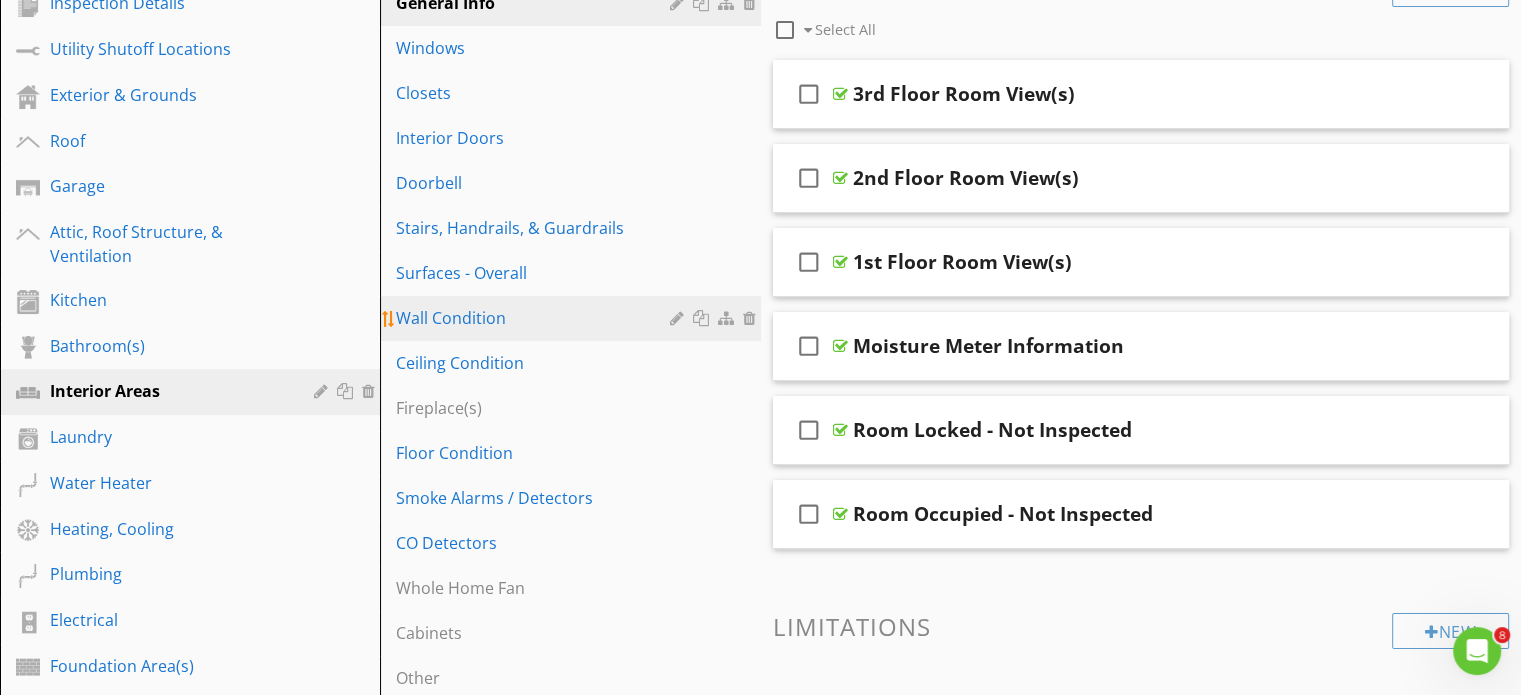 click on "Wall Condition" at bounding box center [535, 318] 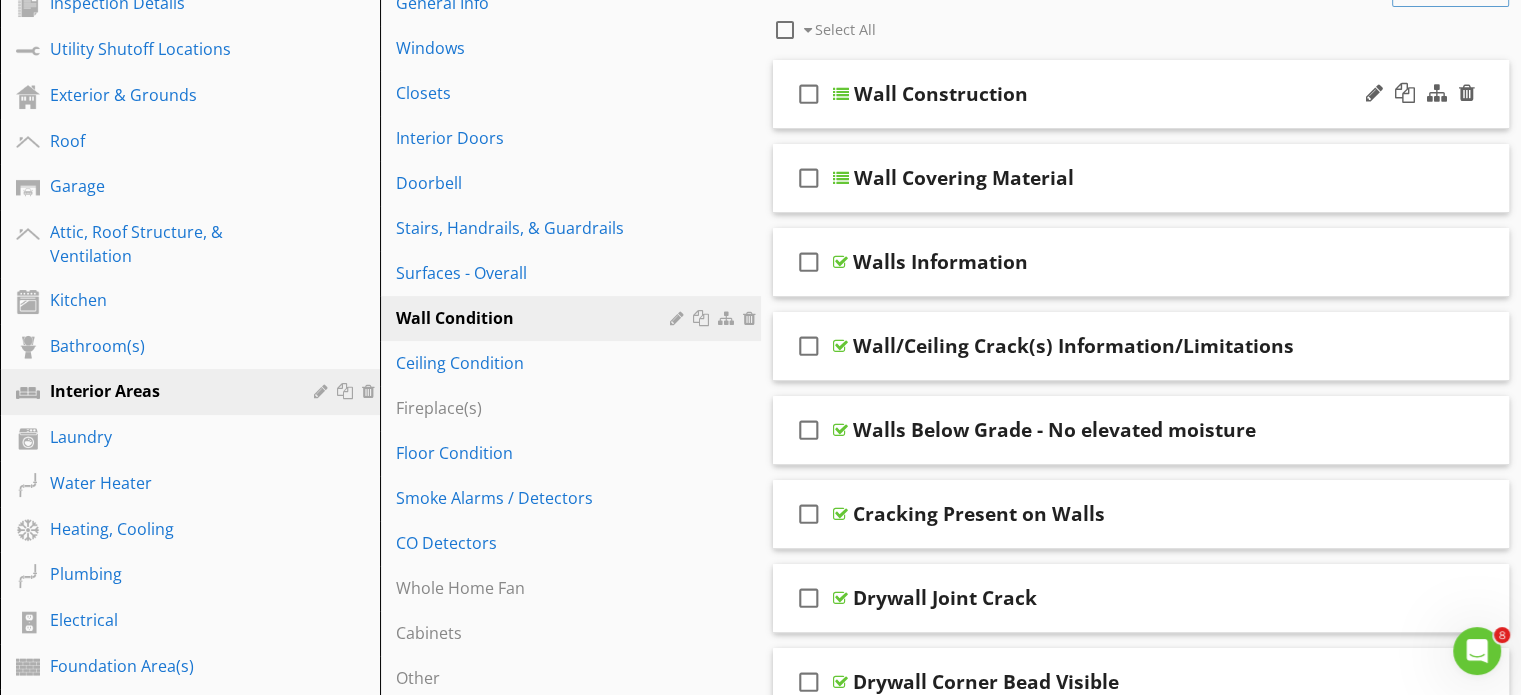 click on "check_box_outline_blank
Wall Construction" at bounding box center (1141, 94) 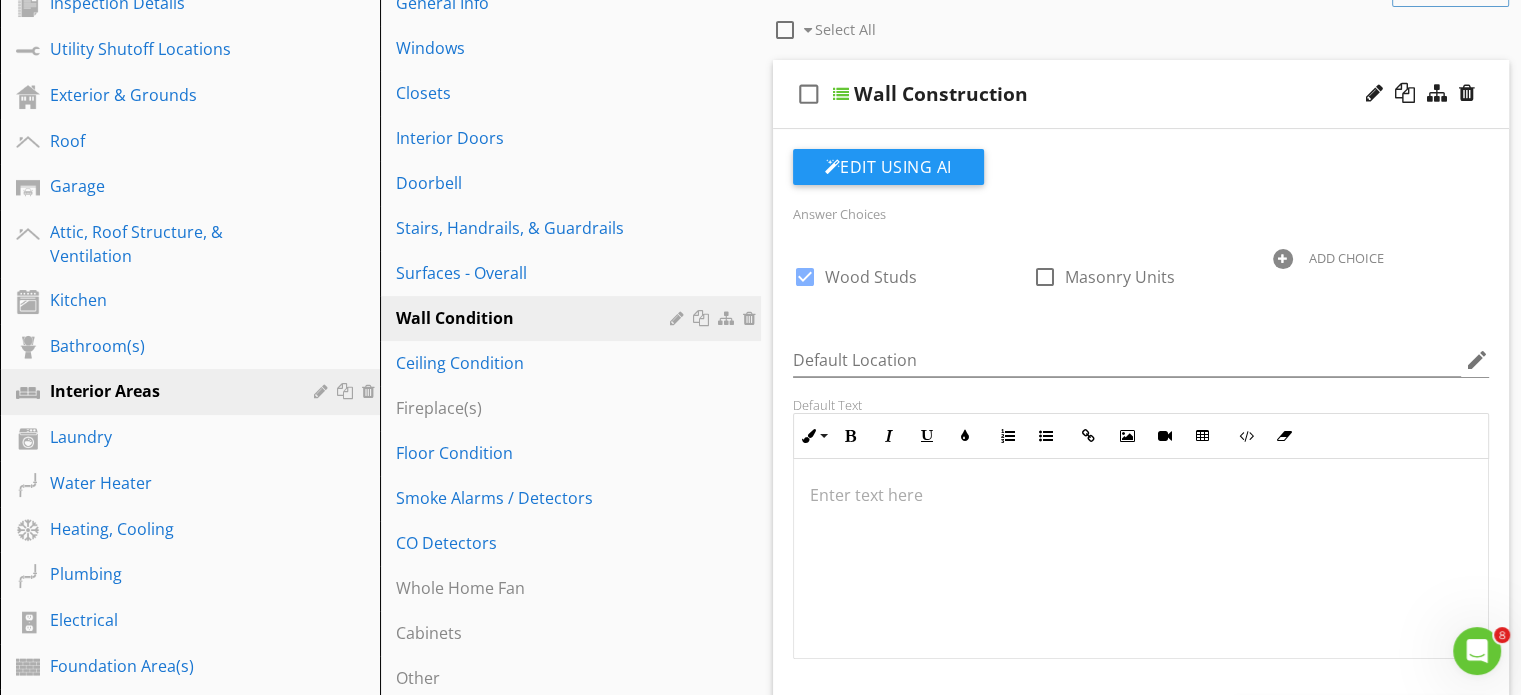 click at bounding box center [1283, 259] 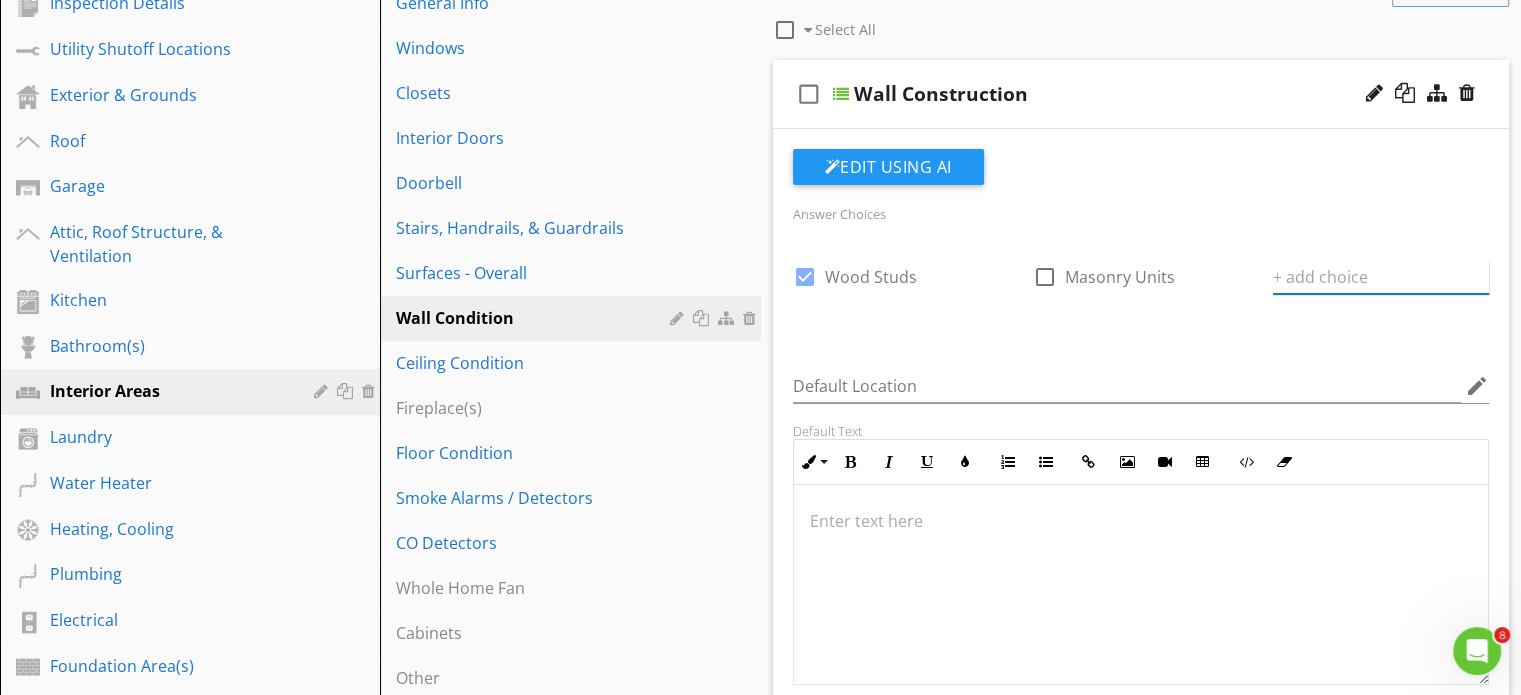 paste on "Balloon Framing" 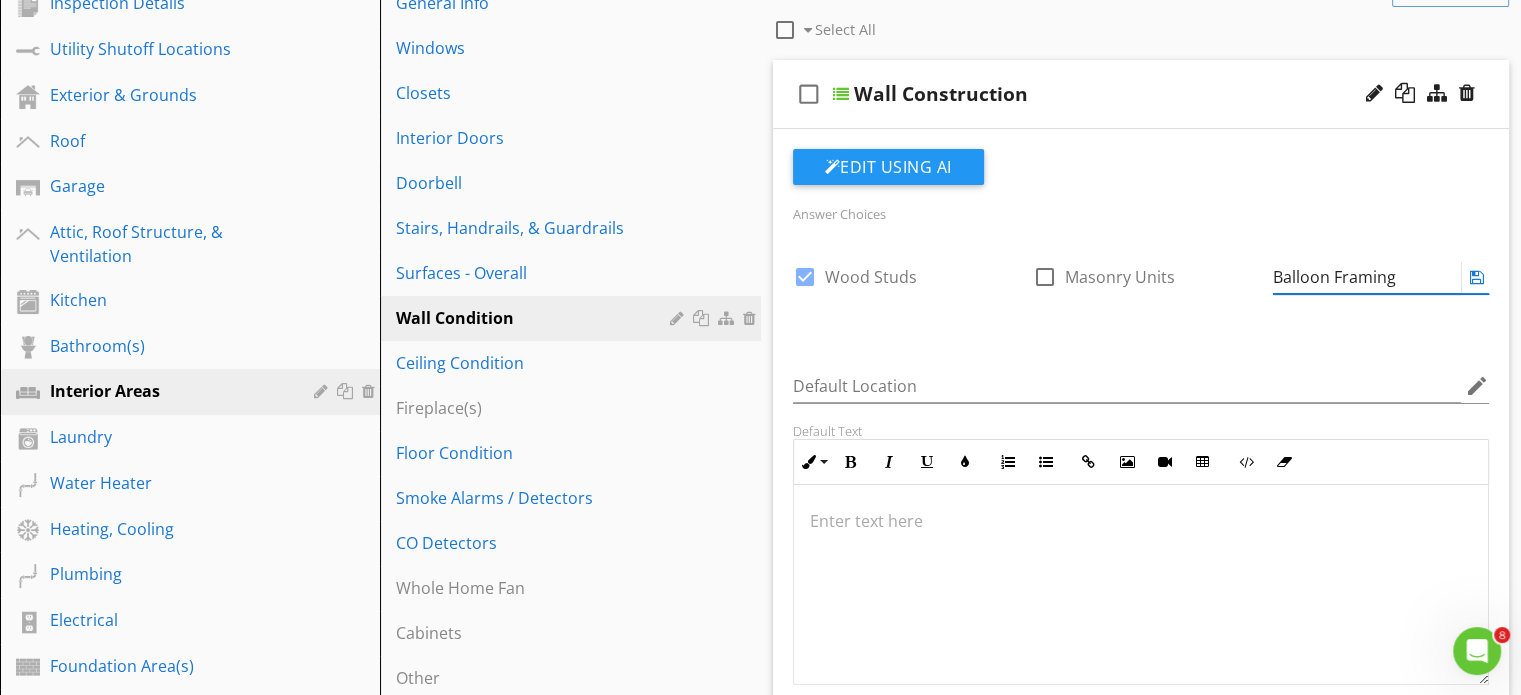 click at bounding box center (1477, 277) 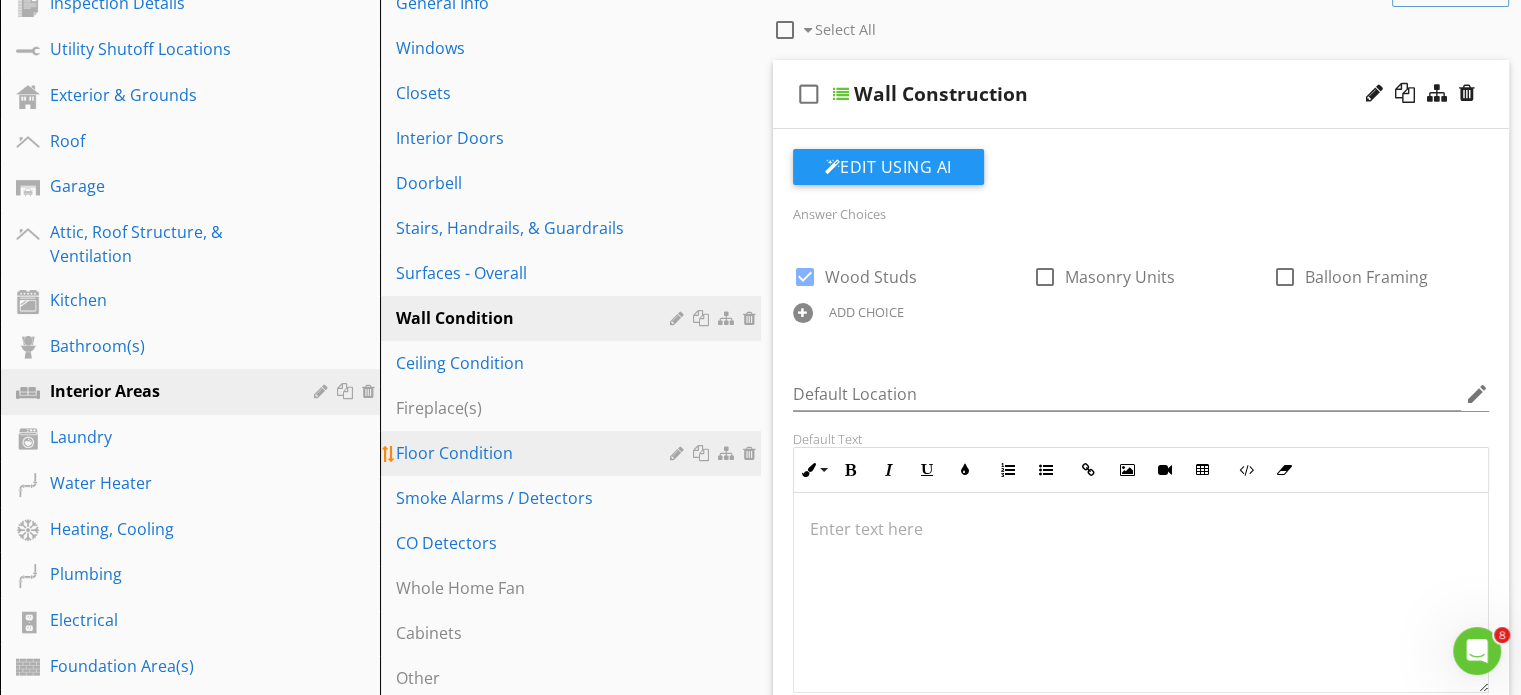 click on "Floor Condition" at bounding box center [535, 453] 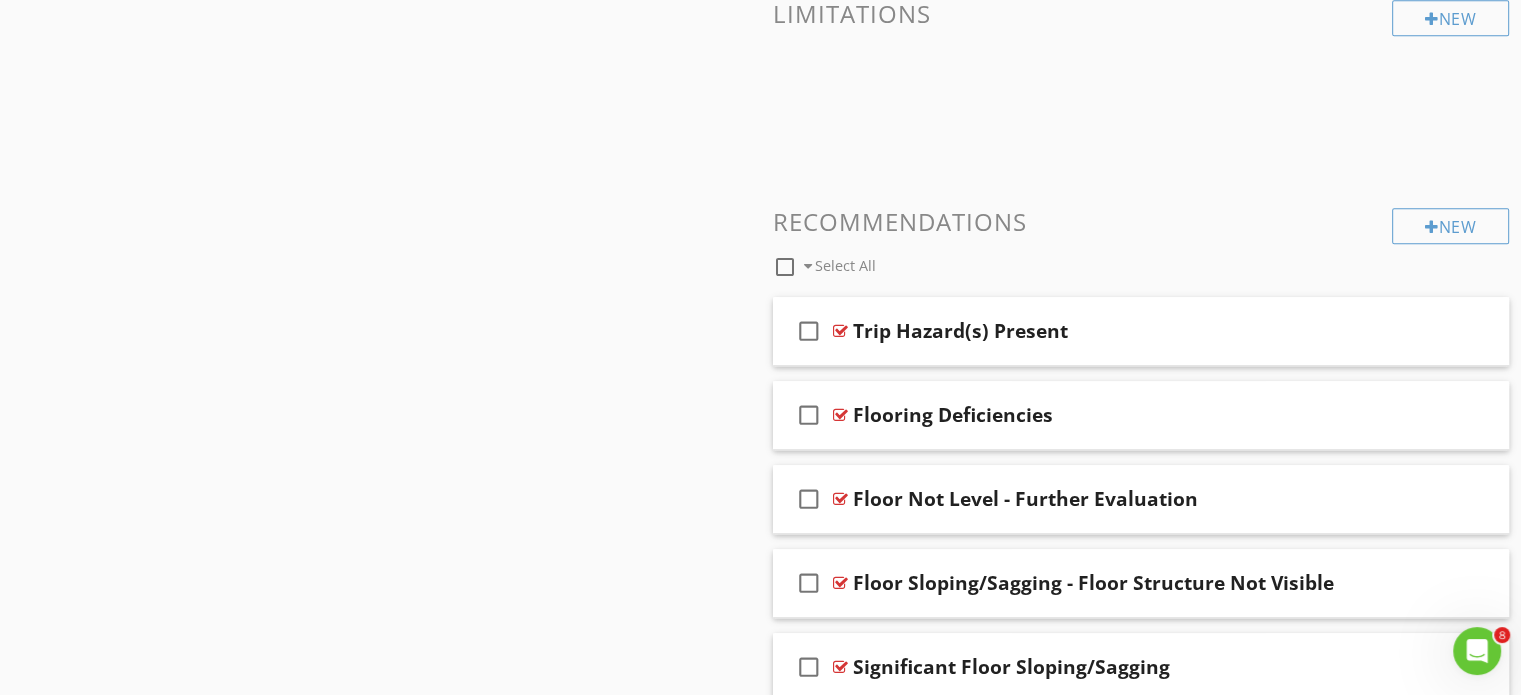 scroll, scrollTop: 1600, scrollLeft: 0, axis: vertical 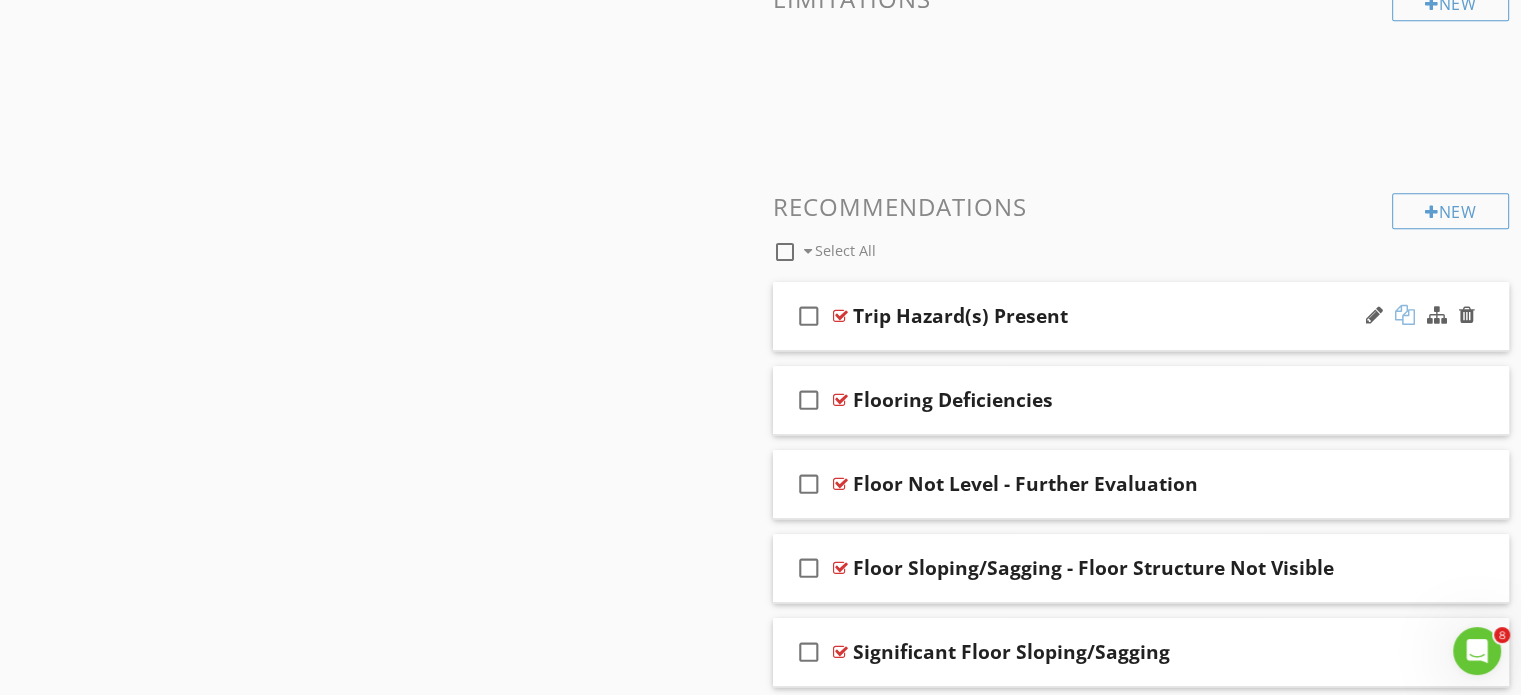 click at bounding box center (1405, 315) 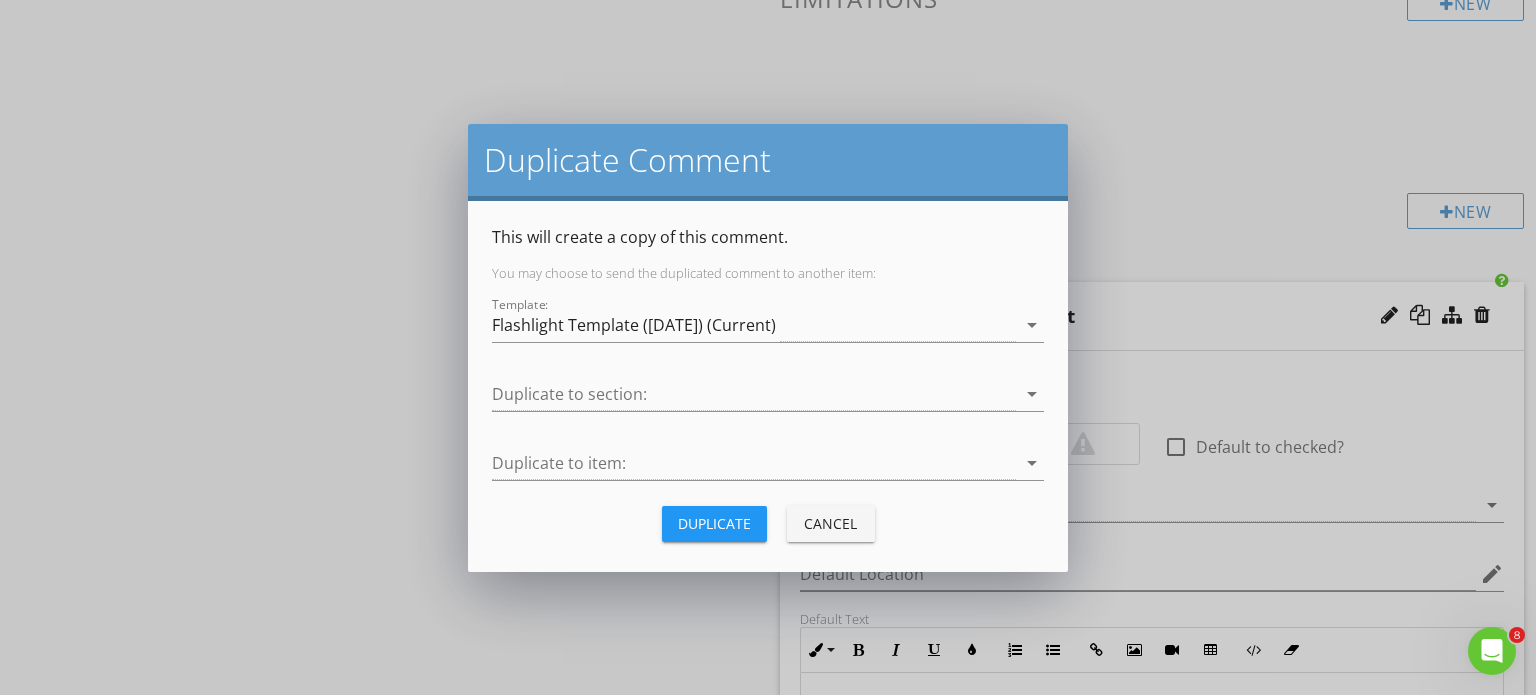 click on "Duplicate" at bounding box center (714, 523) 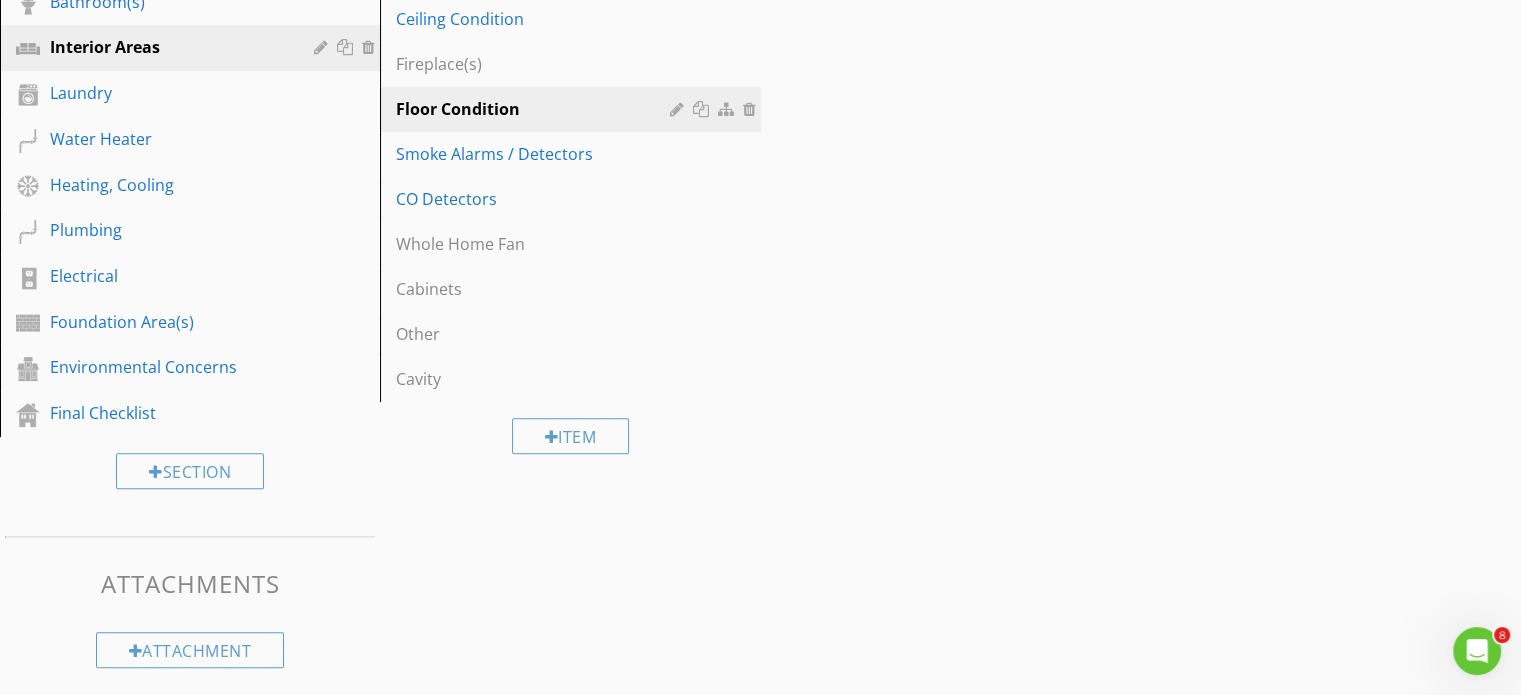 scroll, scrollTop: 1600, scrollLeft: 0, axis: vertical 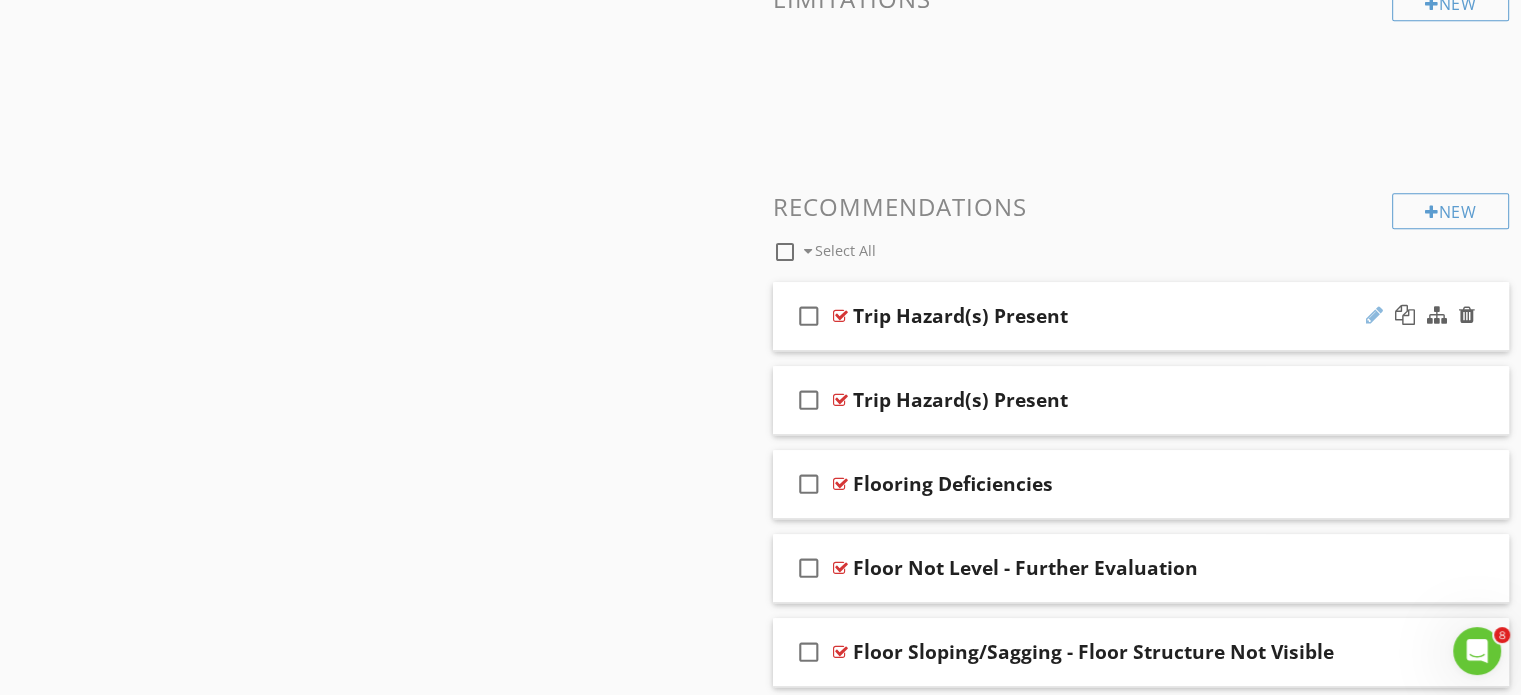 click at bounding box center [1374, 315] 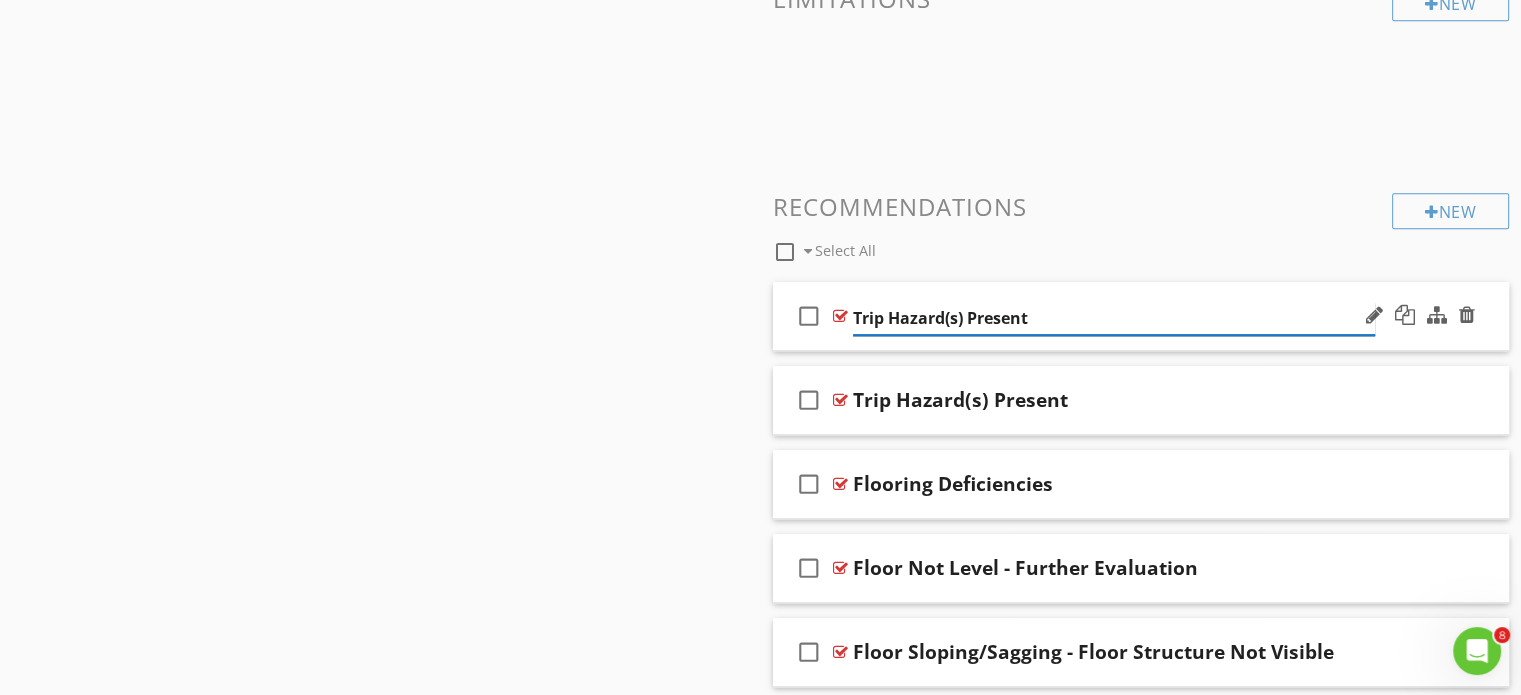 click on "Trip Hazard(s) Present" at bounding box center (1114, 318) 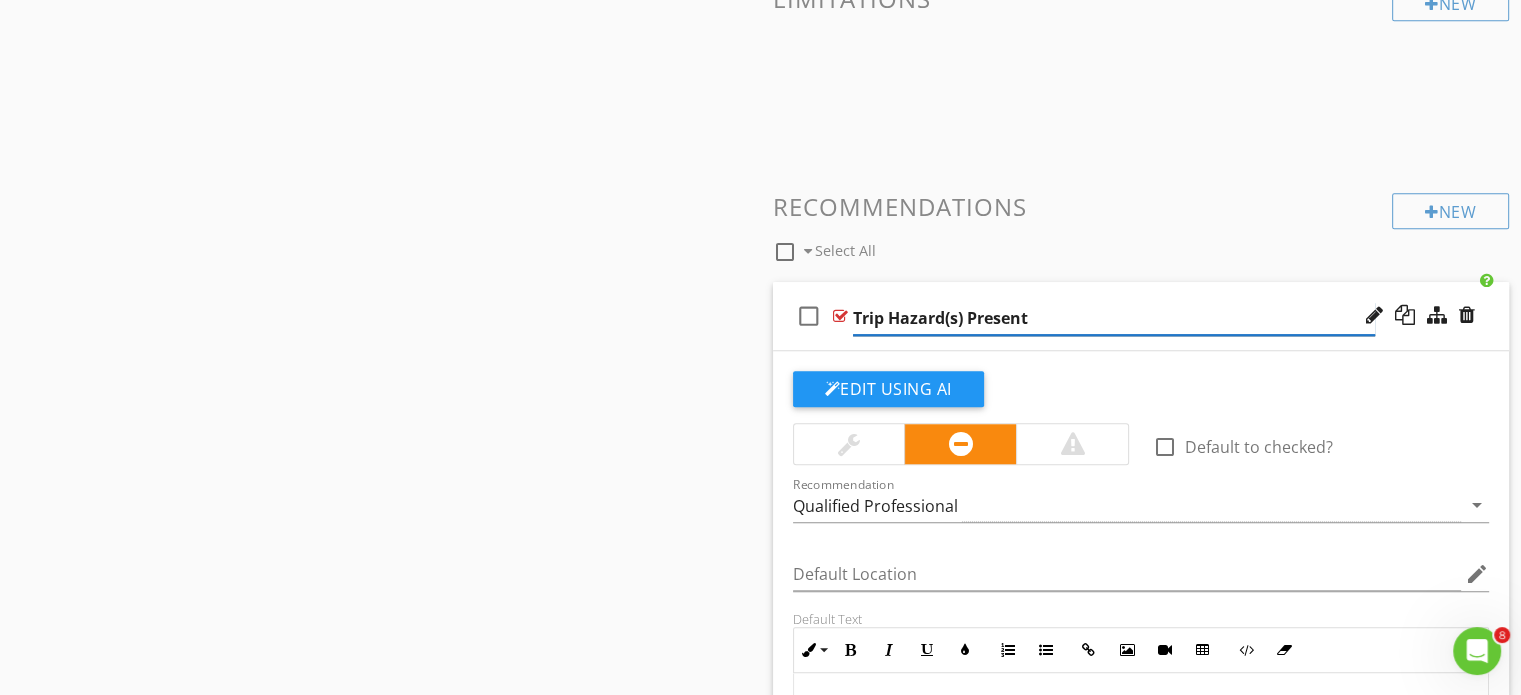 paste on "Balloon Framing - Floor Joists Significant Concern" 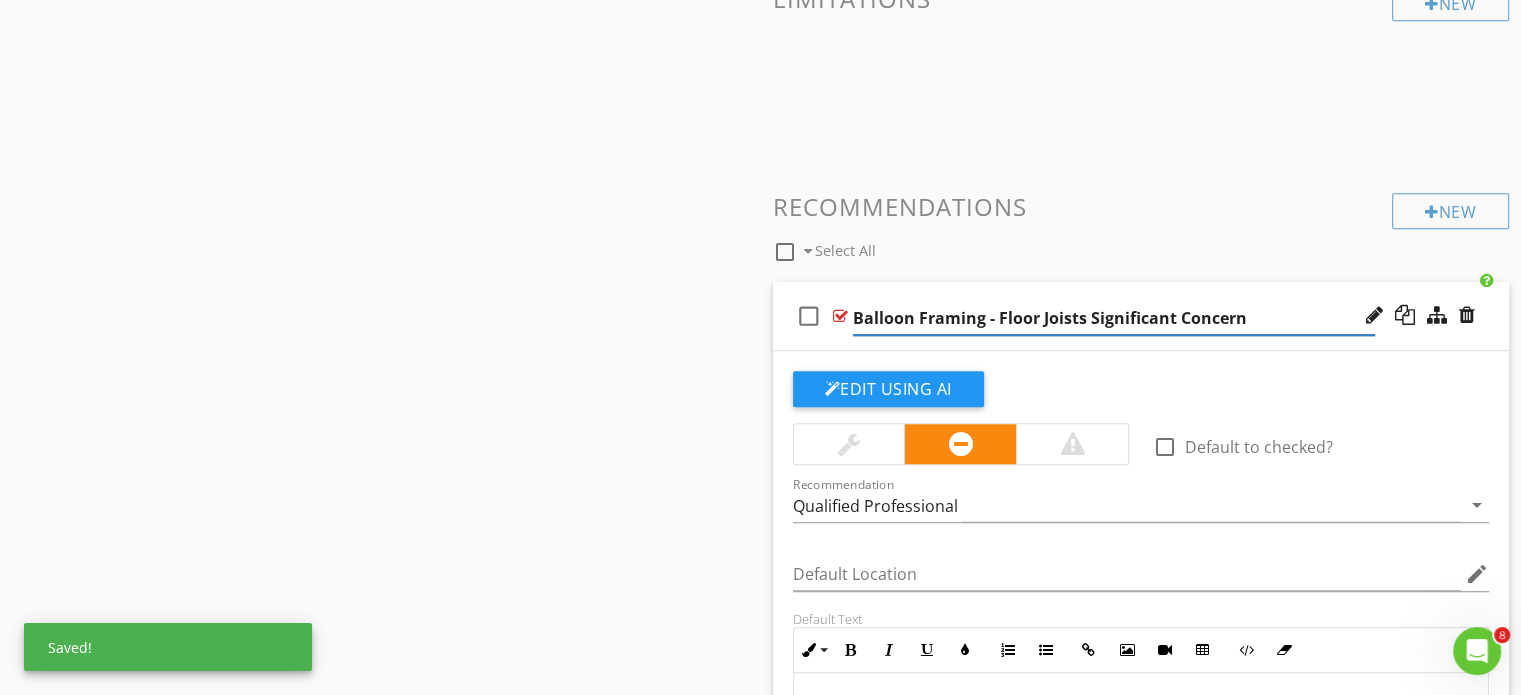 click at bounding box center [1072, 444] 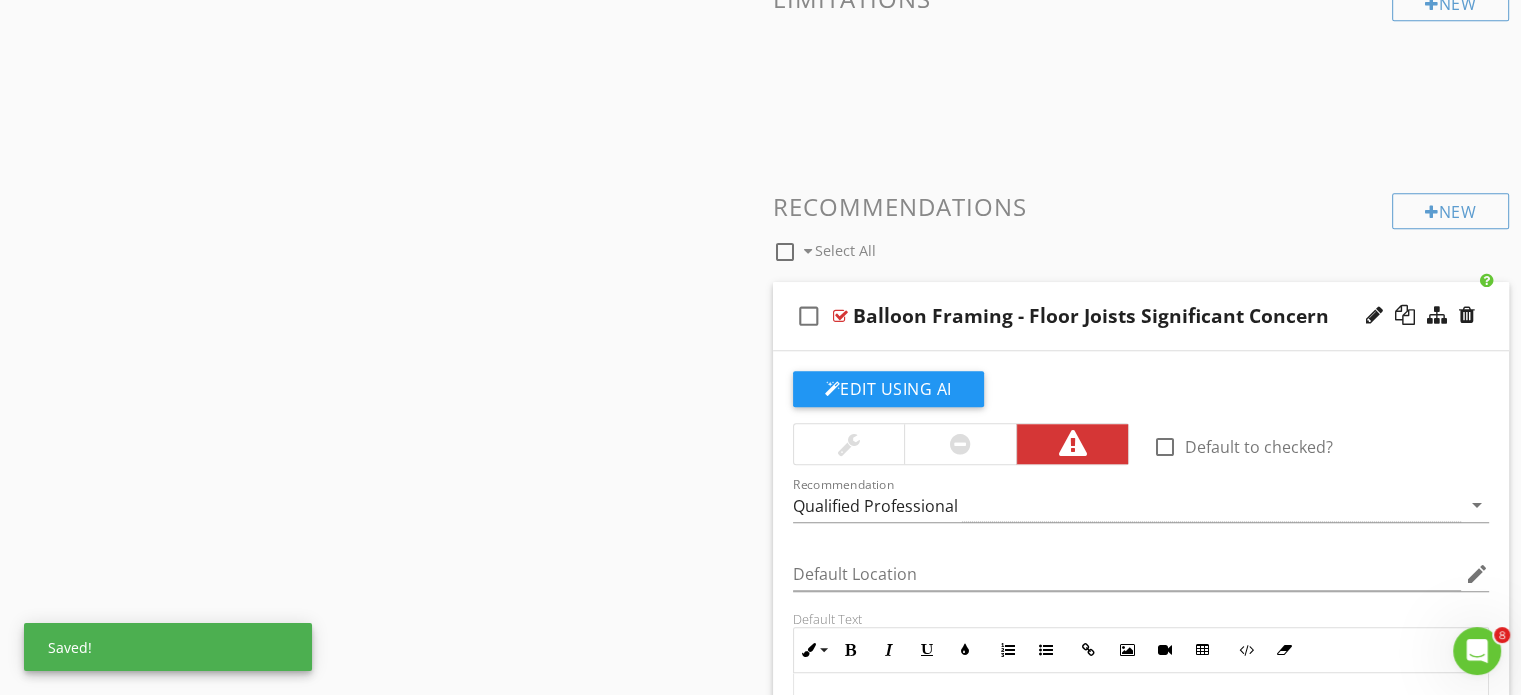 click on "Sections
Inspection Details           Utility Shutoff Locations           Exterior & Grounds           Roof           Garage           Attic, Roof Structure, & Ventilation           Kitchen           Bathroom(s)           Interior Areas           Laundry           Water Heater           Heating, Cooling           Plumbing           Electrical           Foundation Area(s)           Environmental Concerns           Final Checklist
Section
Attachments
Attachment
Items
General Info           Windows           Closets           Interior Doors           Doorbell           Stairs, Handrails, & Guardrails           Surfaces - Overall           Wall Condition           Ceiling Condition           Fireplace(s)           Floor Condition           Smoke Alarms / Detectors           CO Detectors           Whole Home Fan           Cabinets           Other           Cavity" at bounding box center (760, 2333) 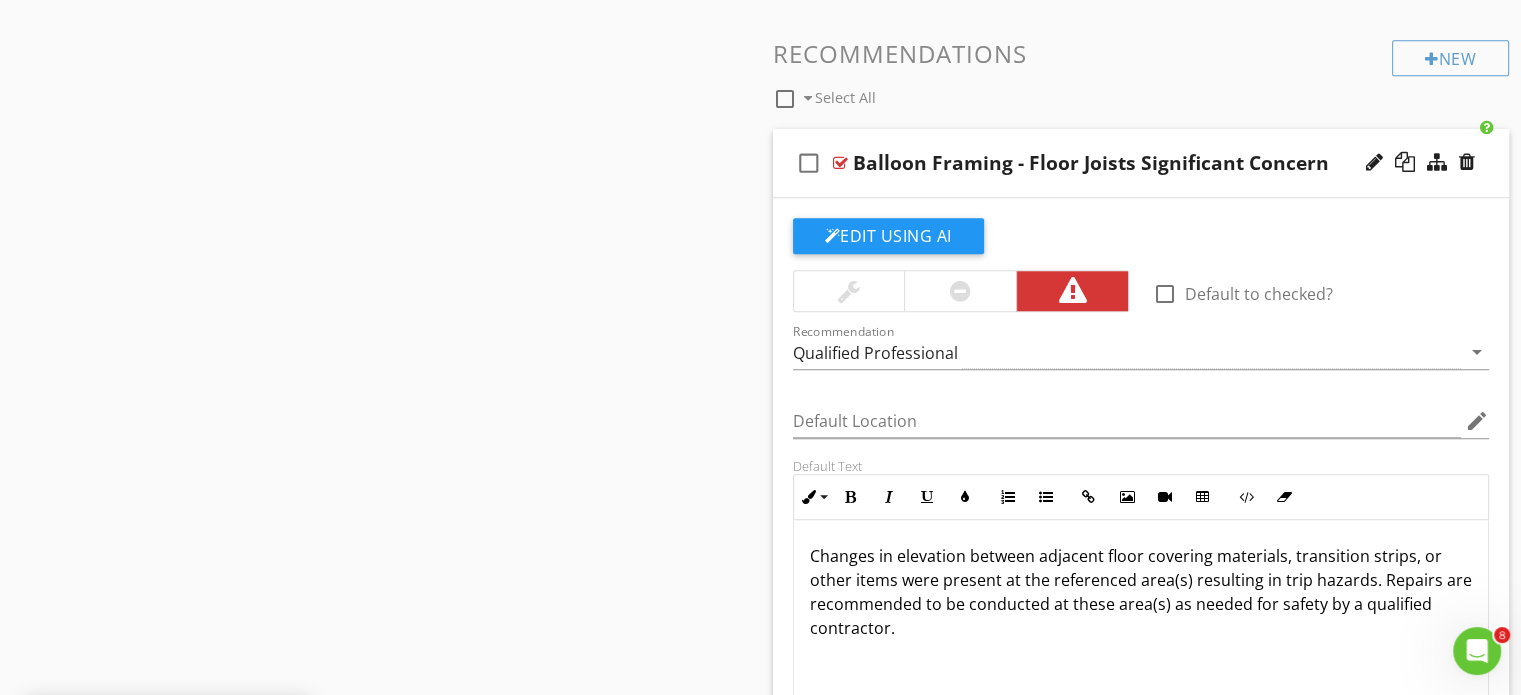 scroll, scrollTop: 1800, scrollLeft: 0, axis: vertical 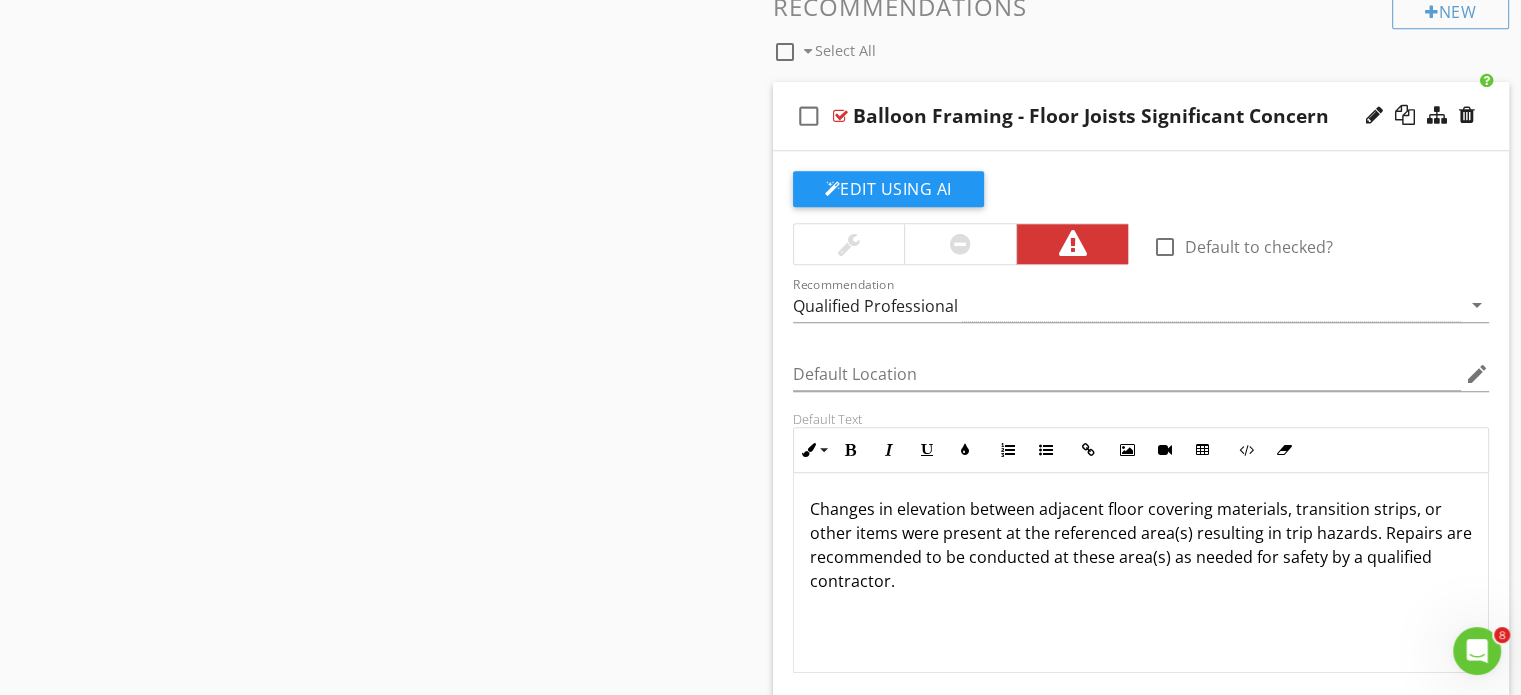 click on "Changes in elevation between adjacent floor covering materials, transition strips, or other items were present at the referenced area(s) resulting in trip hazards. Repairs are recommended to be conducted at these area(s) as needed for safety by a qualified contractor." at bounding box center (1141, 545) 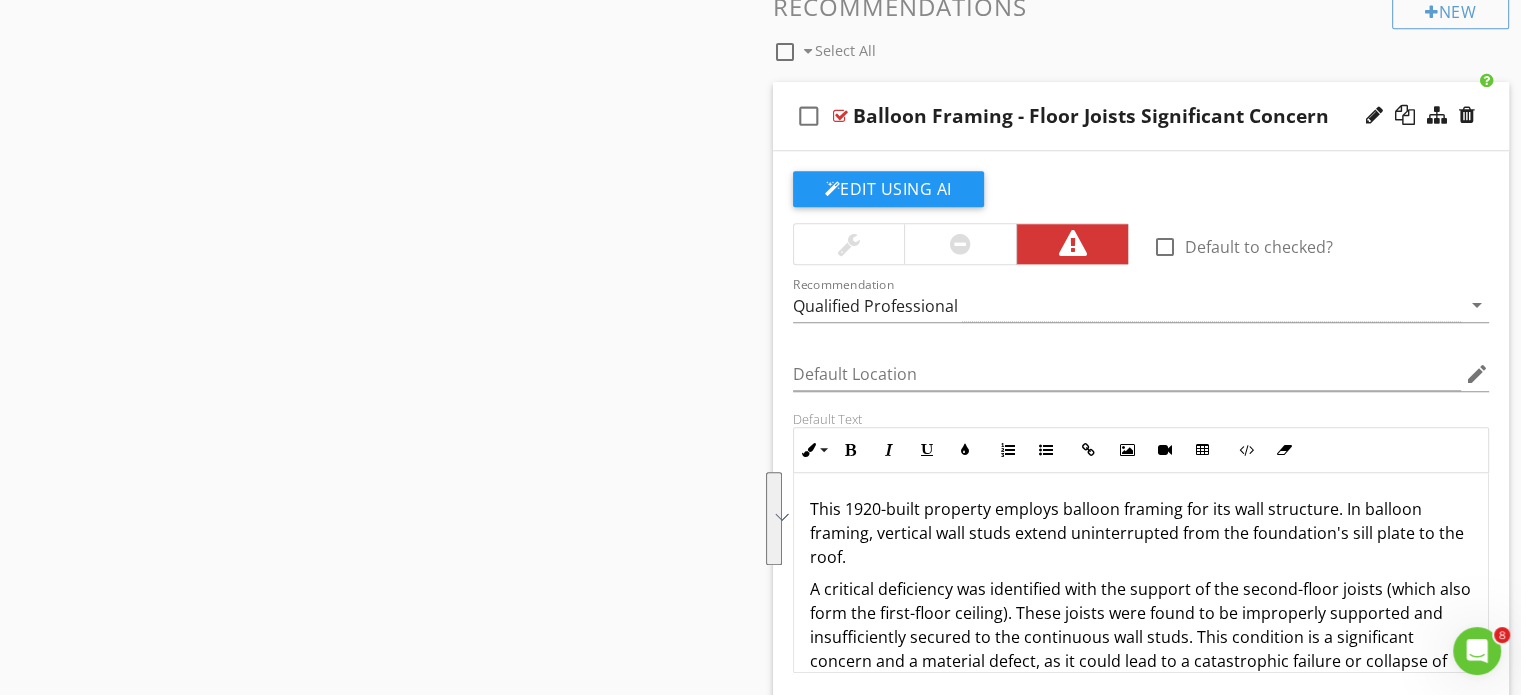 scroll, scrollTop: 69, scrollLeft: 0, axis: vertical 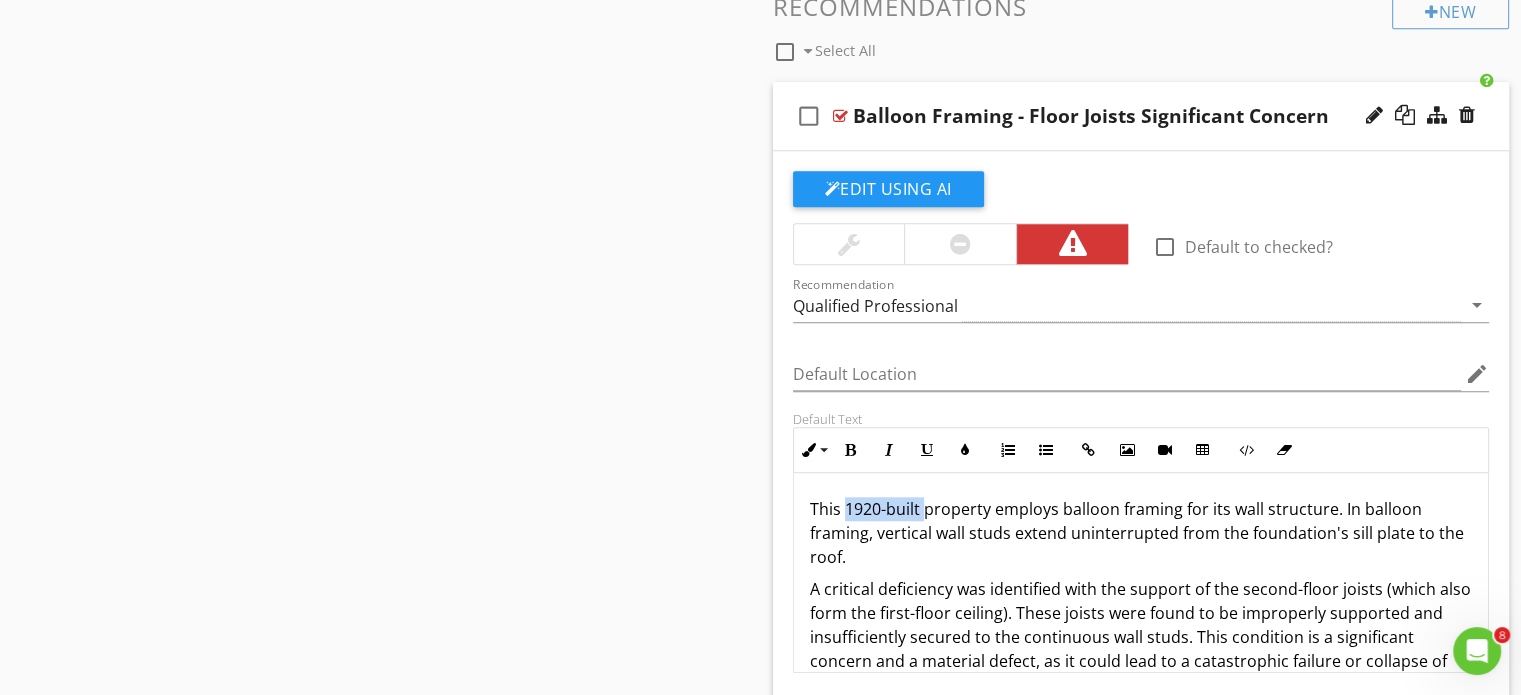 drag, startPoint x: 921, startPoint y: 507, endPoint x: 846, endPoint y: 508, distance: 75.00667 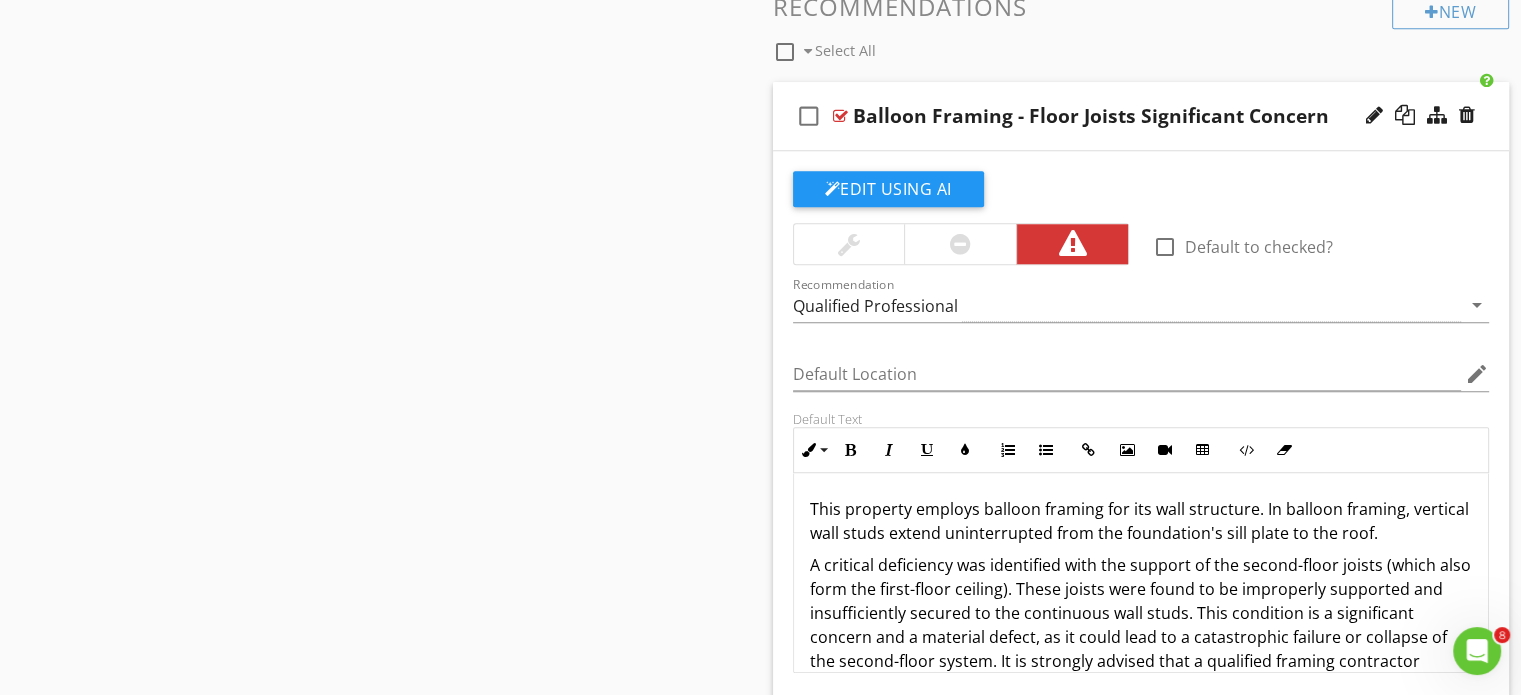 click on "This property employs balloon framing for its wall structure. In balloon framing, vertical wall studs extend uninterrupted from the foundation's sill plate to the roof." at bounding box center (1141, 521) 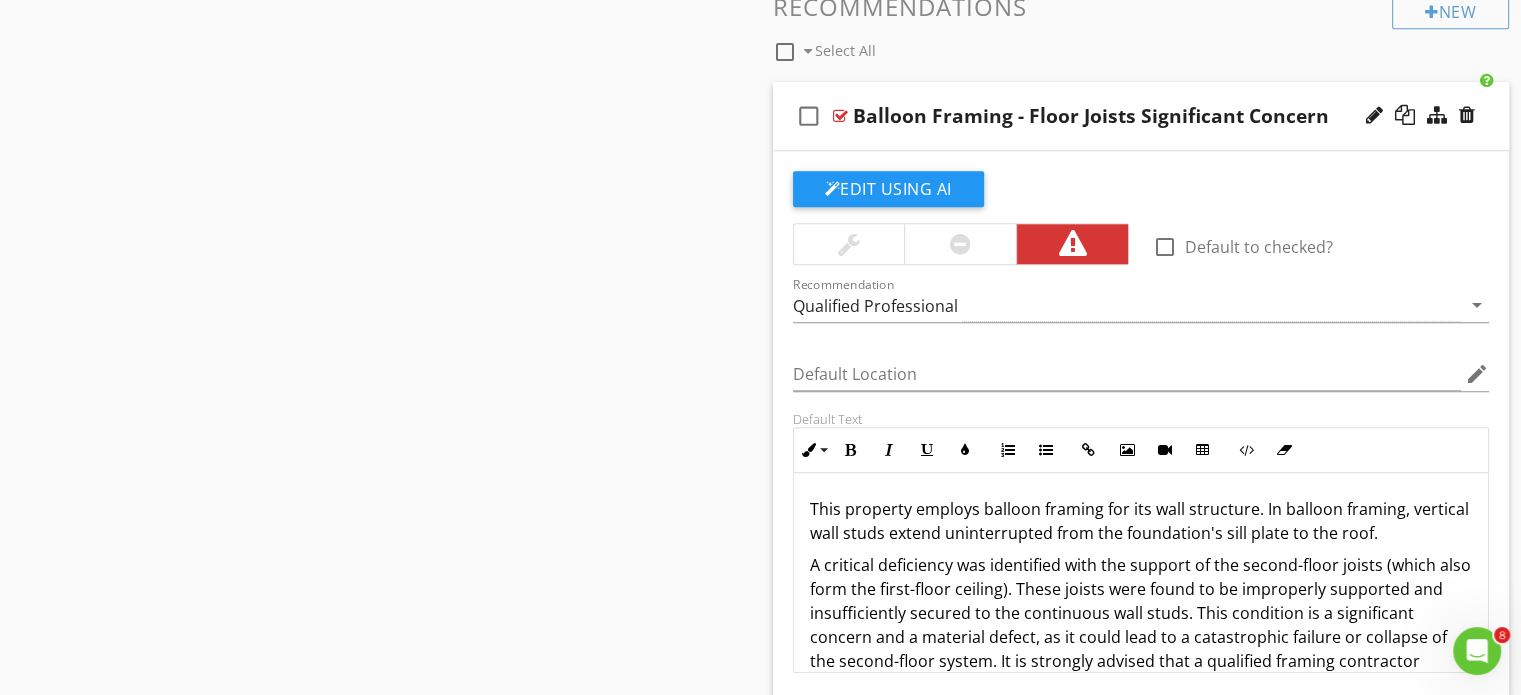 scroll, scrollTop: 72, scrollLeft: 0, axis: vertical 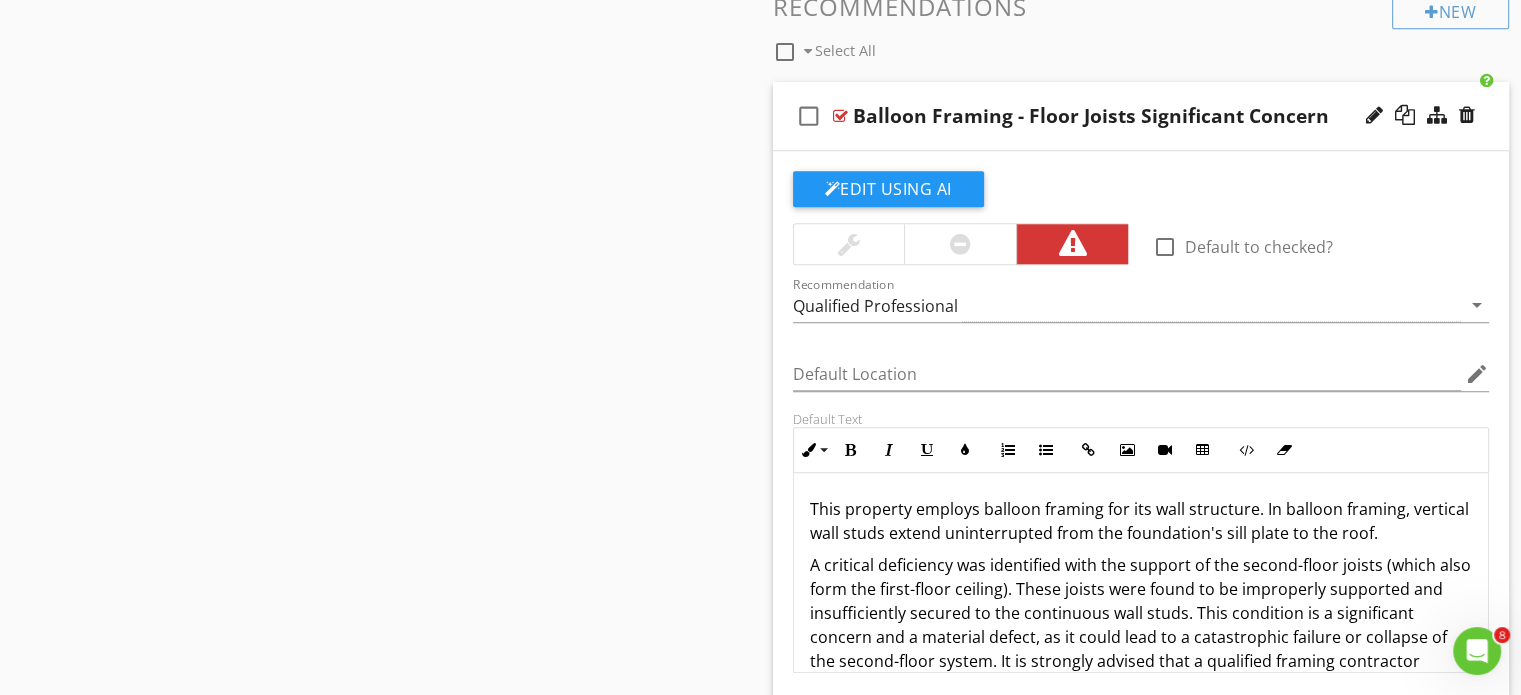 click on "A critical deficiency was identified with the support of the second-floor joists (which also form the first-floor ceiling). These joists were found to be improperly supported and insufficiently secured to the continuous wall studs. This condition is a significant concern and a material defect, as it could lead to a catastrophic failure or collapse of the second-floor system. It is strongly advised that a qualified framing contractor immediately evaluate the entire floor structure and perform all necessary corrective repairs." at bounding box center (1141, 637) 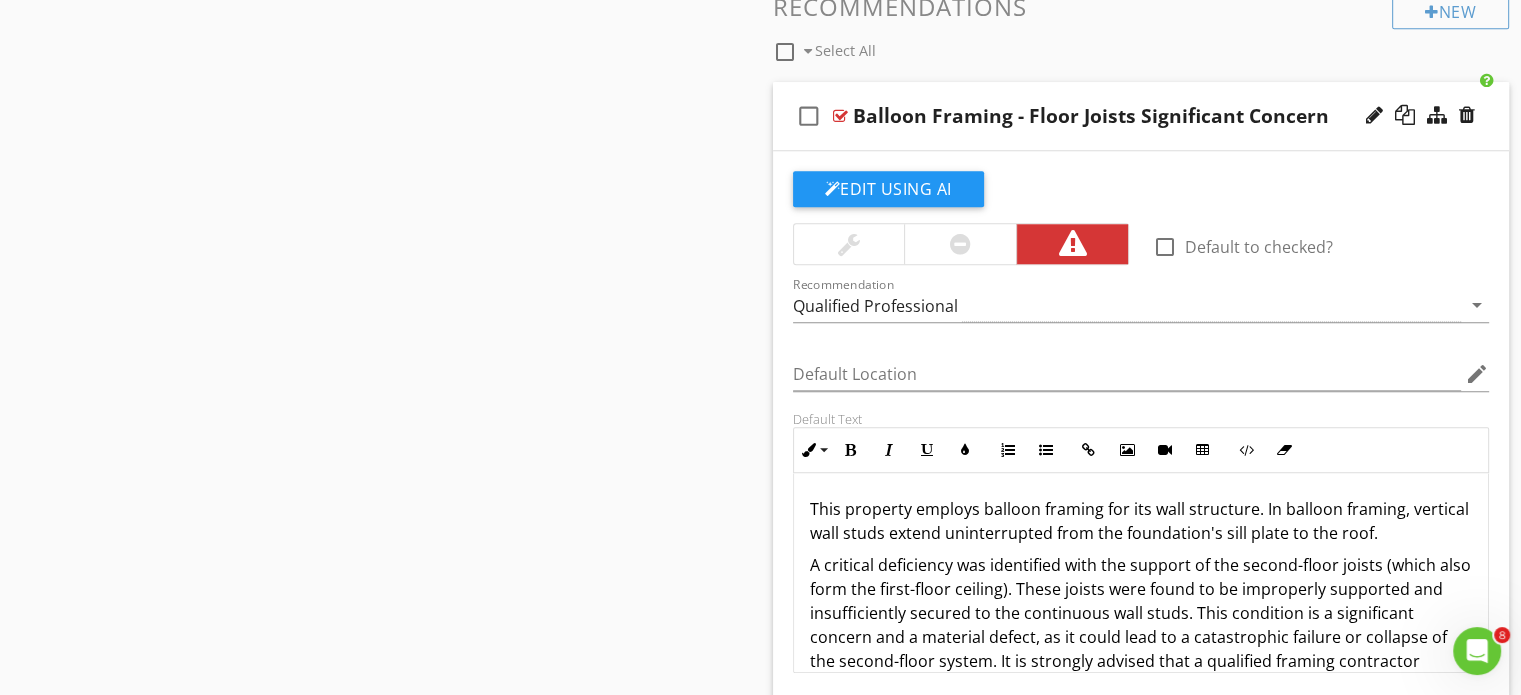 type 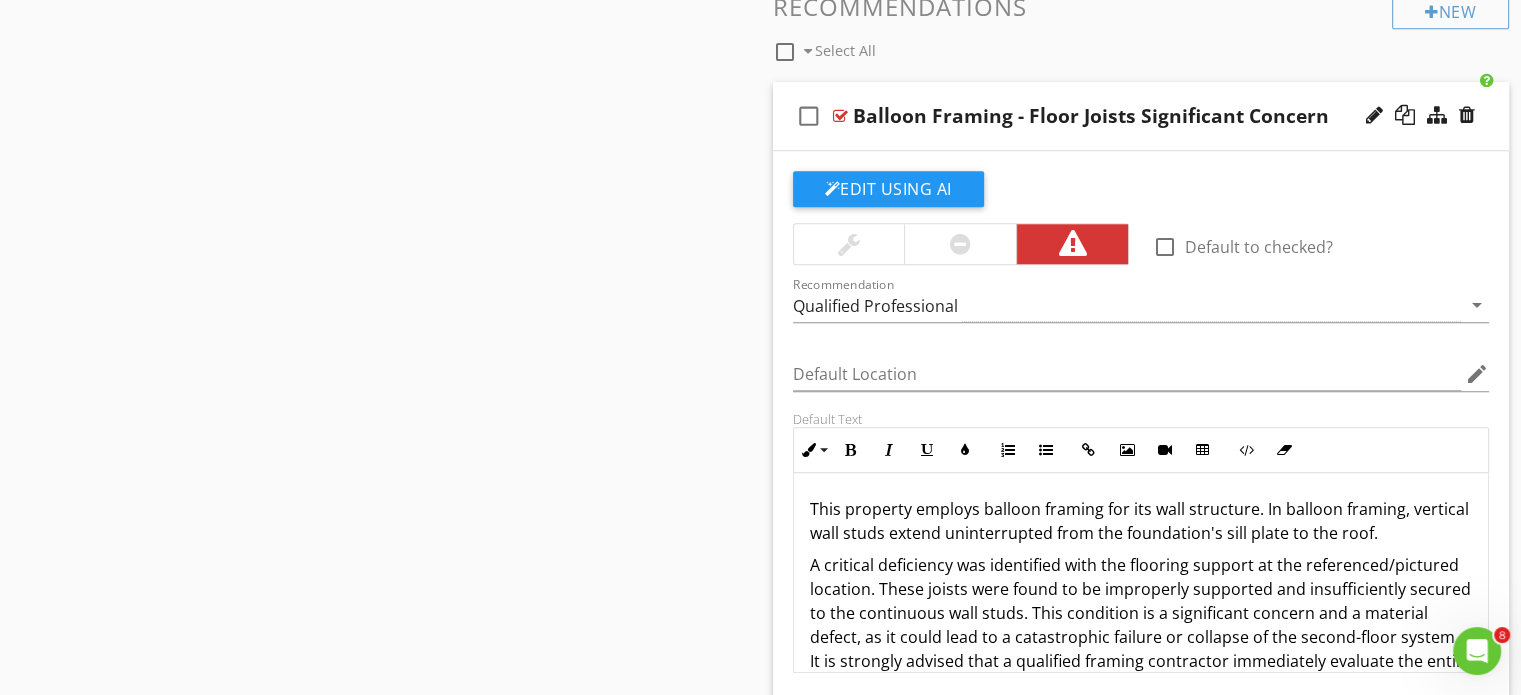 scroll, scrollTop: 48, scrollLeft: 0, axis: vertical 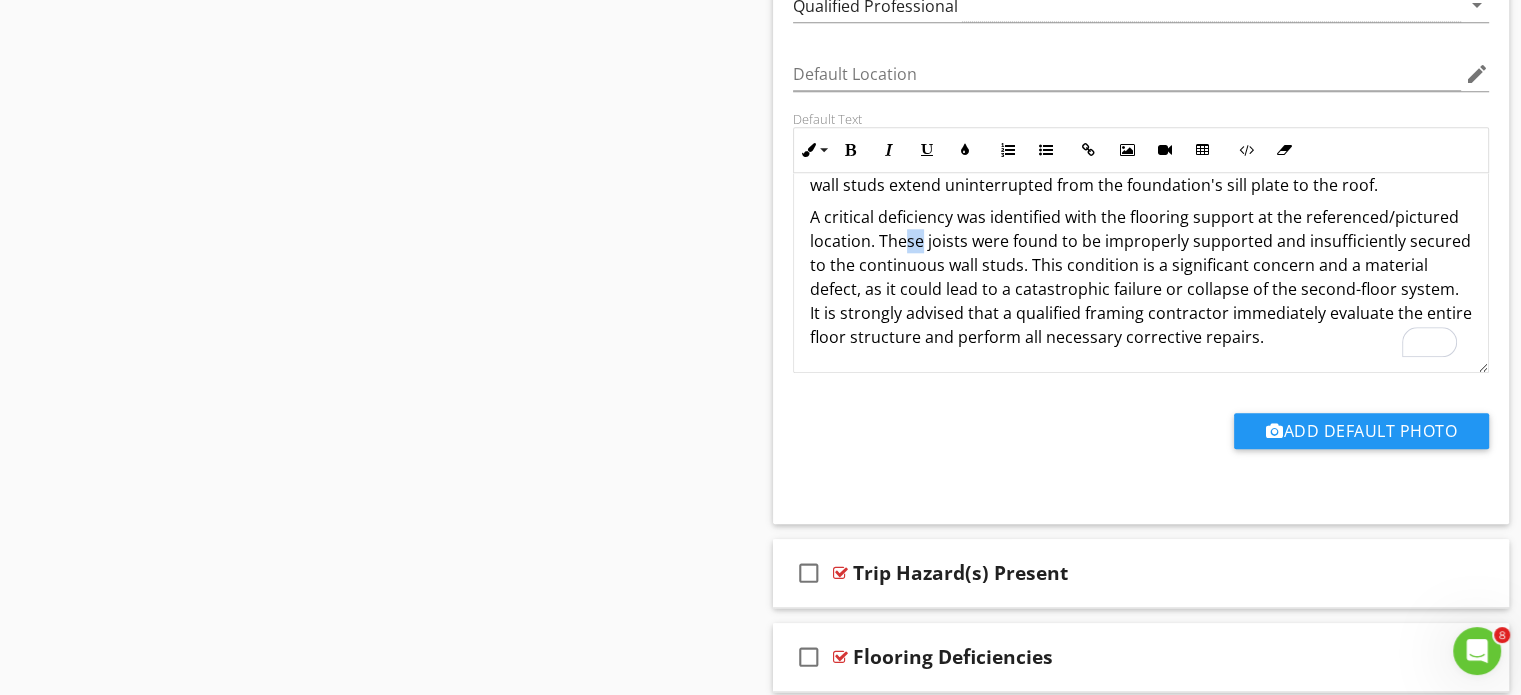 drag, startPoint x: 919, startPoint y: 238, endPoint x: 904, endPoint y: 240, distance: 15.132746 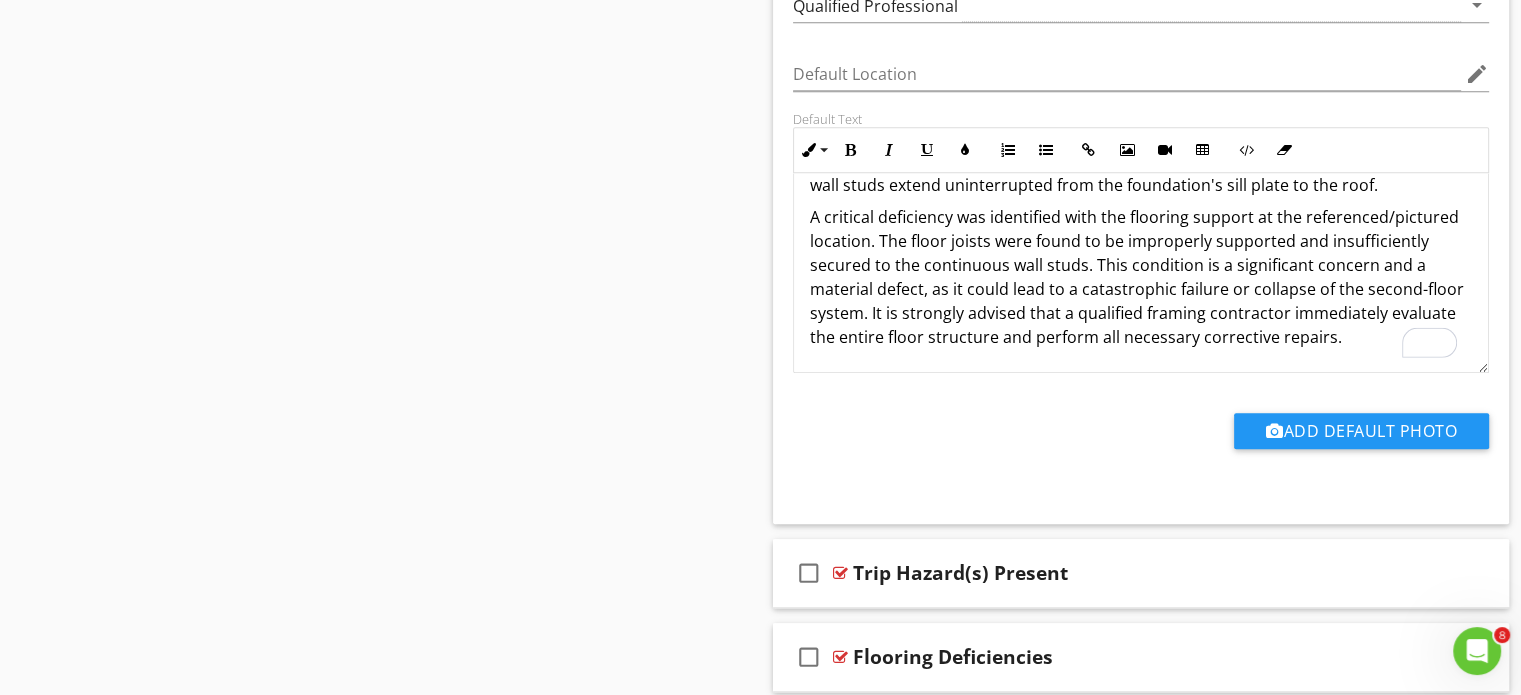 click on "A critical deficiency was identified with the flooring support at the referenced/pictured location. The floor joists were found to be improperly supported and insufficiently secured to the continuous wall studs. This condition is a significant concern and a material defect, as it could lead to a catastrophic failure or collapse of the second-floor system. It is strongly advised that a qualified framing contractor immediately evaluate the entire floor structure and perform all necessary corrective repairs." at bounding box center [1141, 277] 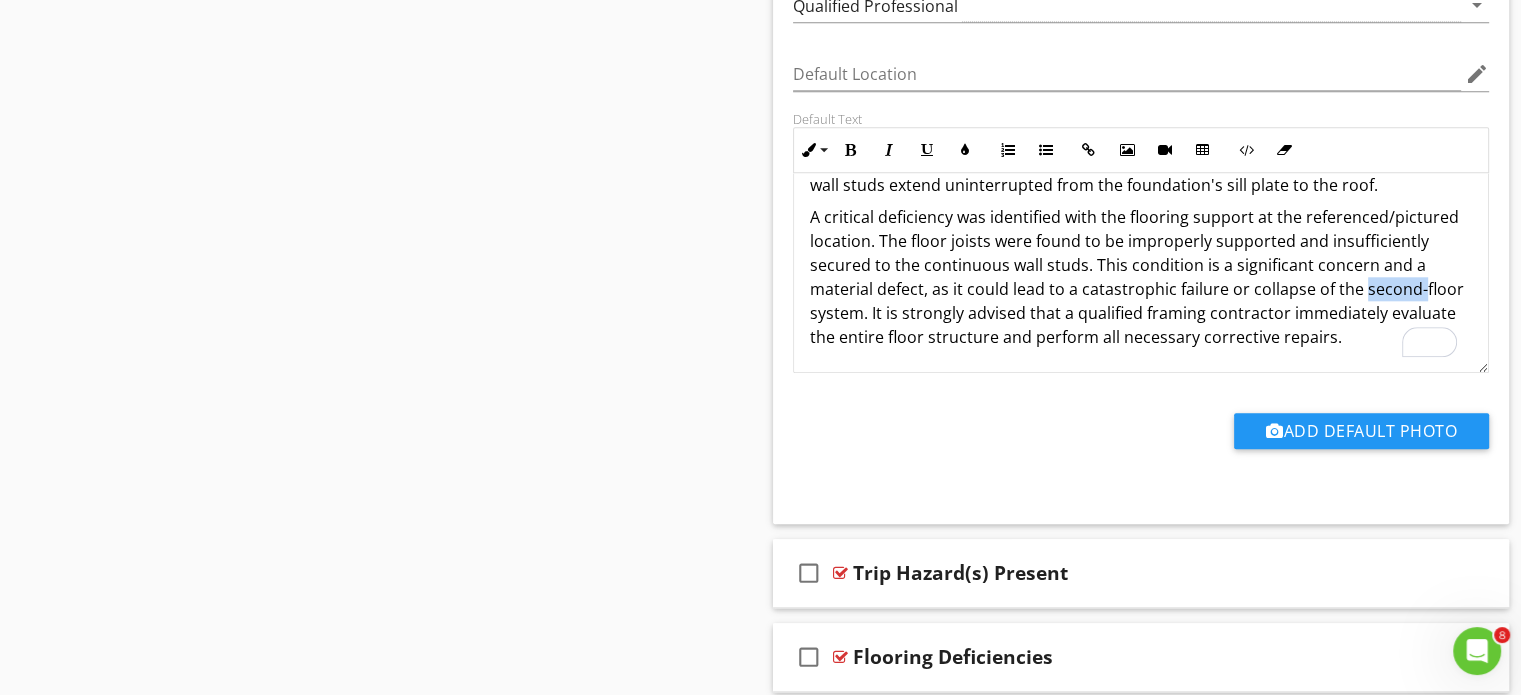 drag, startPoint x: 1360, startPoint y: 287, endPoint x: 1416, endPoint y: 287, distance: 56 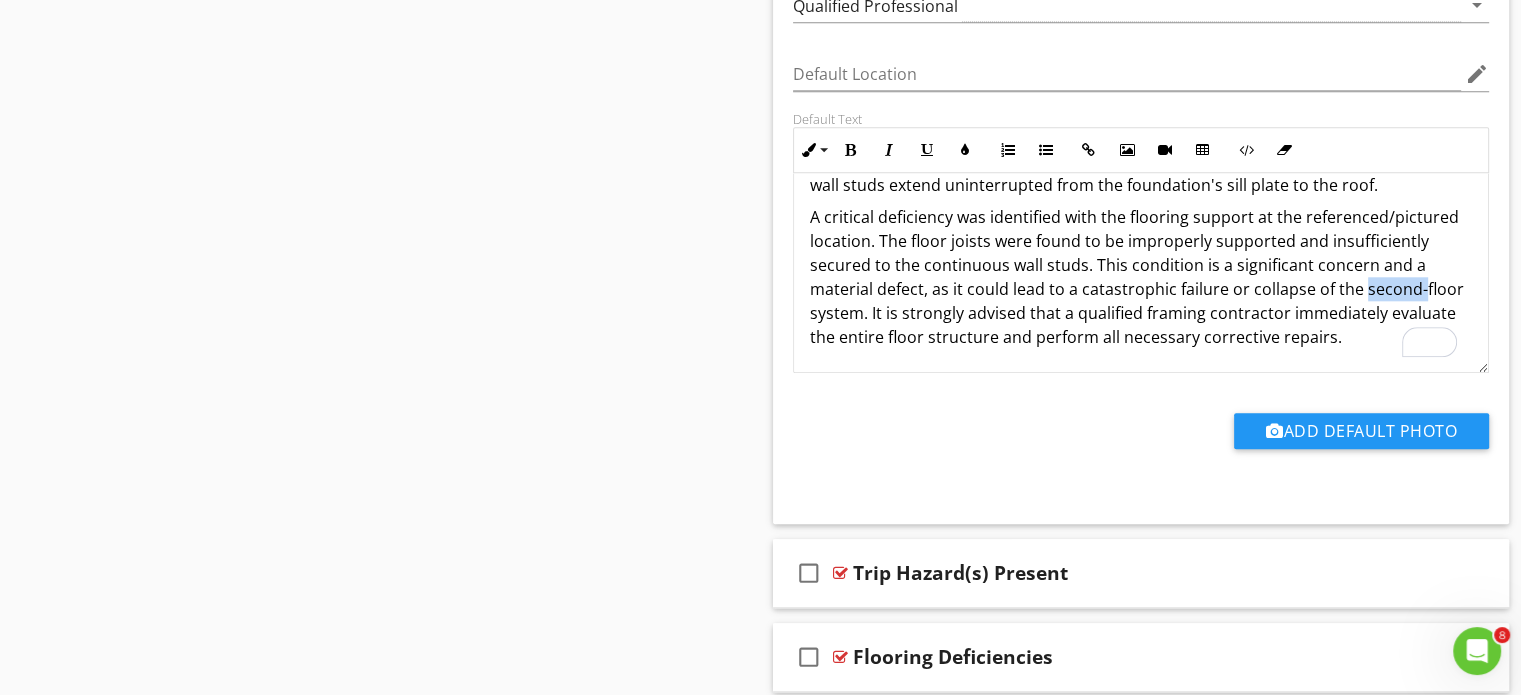 click on "A critical deficiency was identified with the flooring support at the referenced/pictured location. The floor joists were found to be improperly supported and insufficiently secured to the continuous wall studs. This condition is a significant concern and a material defect, as it could lead to a catastrophic failure or collapse of the second-floor system. It is strongly advised that a qualified framing contractor immediately evaluate the entire floor structure and perform all necessary corrective repairs." at bounding box center [1141, 277] 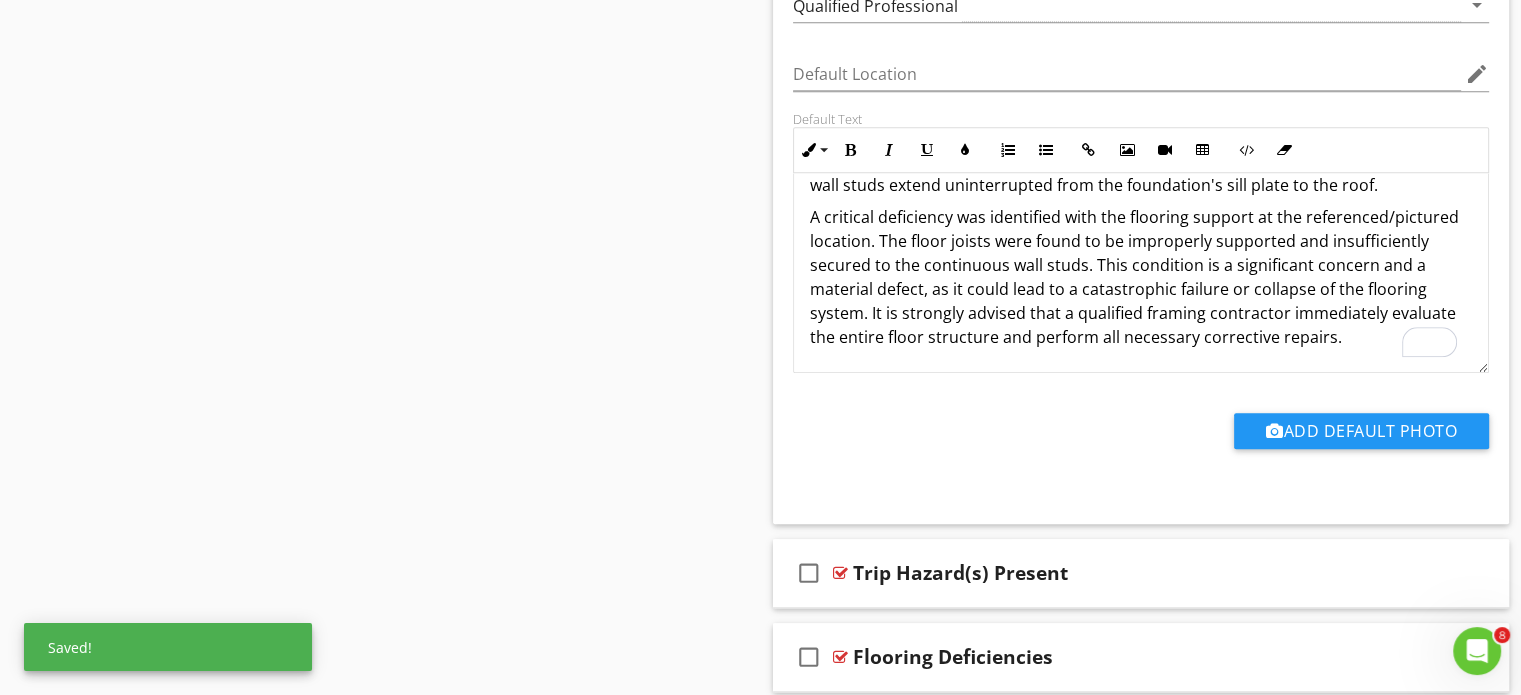 click on "A critical deficiency was identified with the flooring support at the referenced/pictured location. The floor joists were found to be improperly supported and insufficiently secured to the continuous wall studs. This condition is a significant concern and a material defect, as it could lead to a catastrophic failure or collapse of the flooring system. It is strongly advised that a qualified framing contractor immediately evaluate the entire floor structure and perform all necessary corrective repairs." at bounding box center [1141, 277] 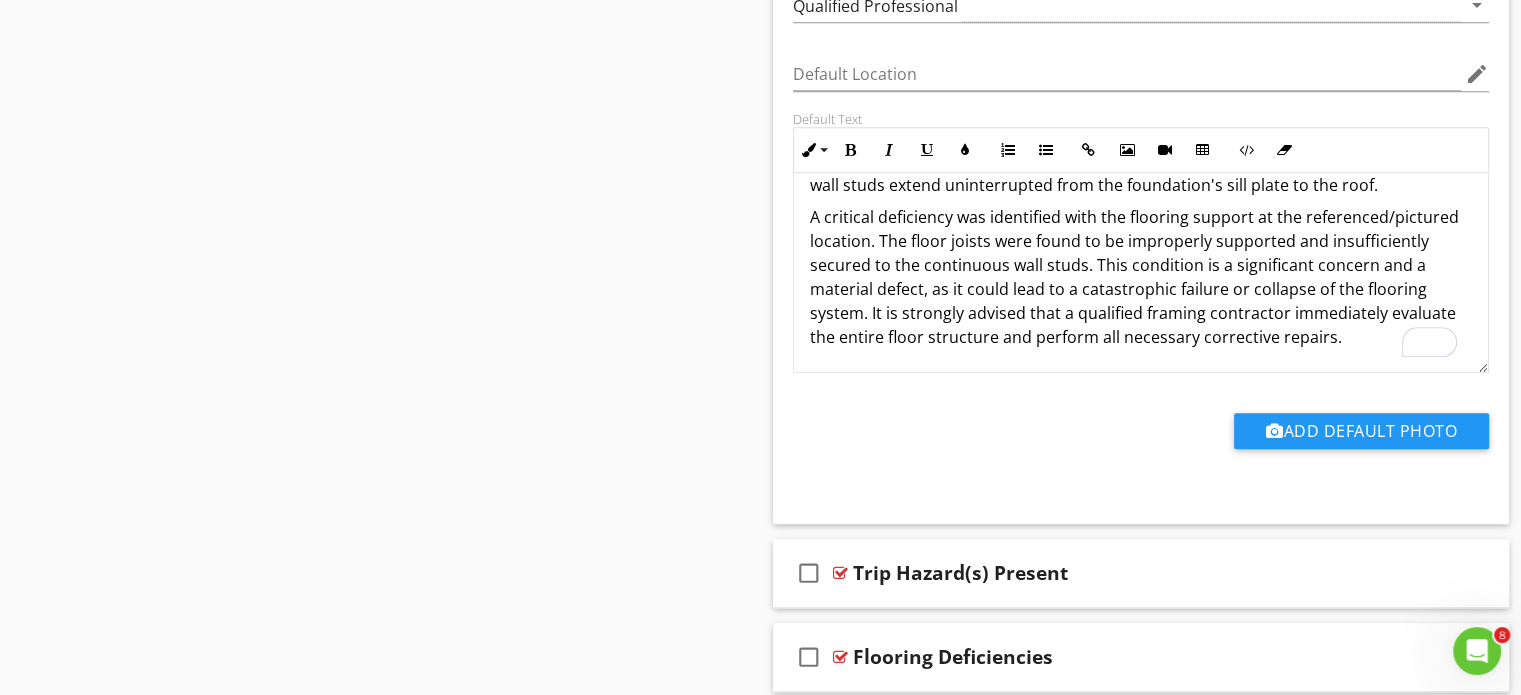 click on "A critical deficiency was identified with the flooring support at the referenced/pictured location. The floor joists were found to be improperly supported and insufficiently secured to the continuous wall studs. This condition is a significant concern and a material defect, as it could lead to a catastrophic failure or collapse of the flooring system. It is strongly advised that a qualified framing contractor immediately evaluate the entire floor structure and perform all necessary corrective repairs." at bounding box center [1141, 277] 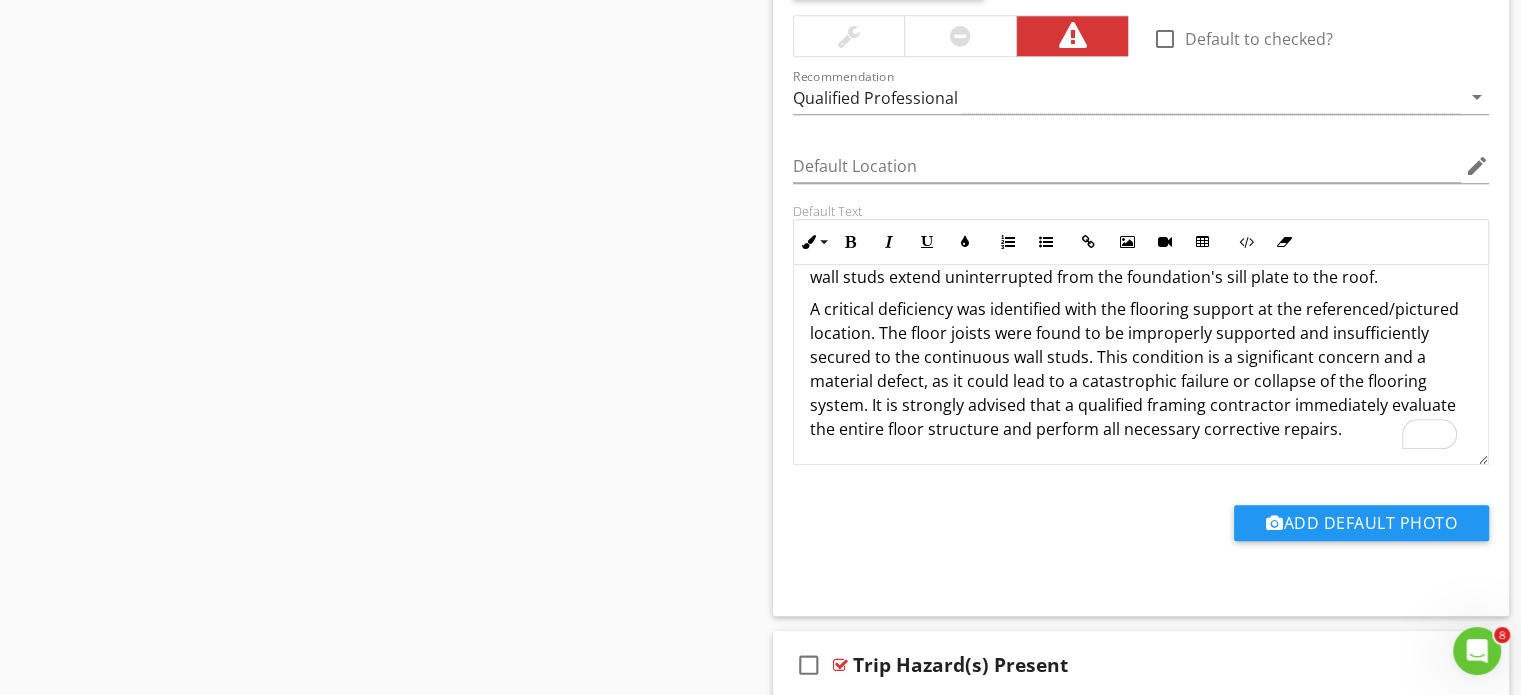 scroll, scrollTop: 2000, scrollLeft: 0, axis: vertical 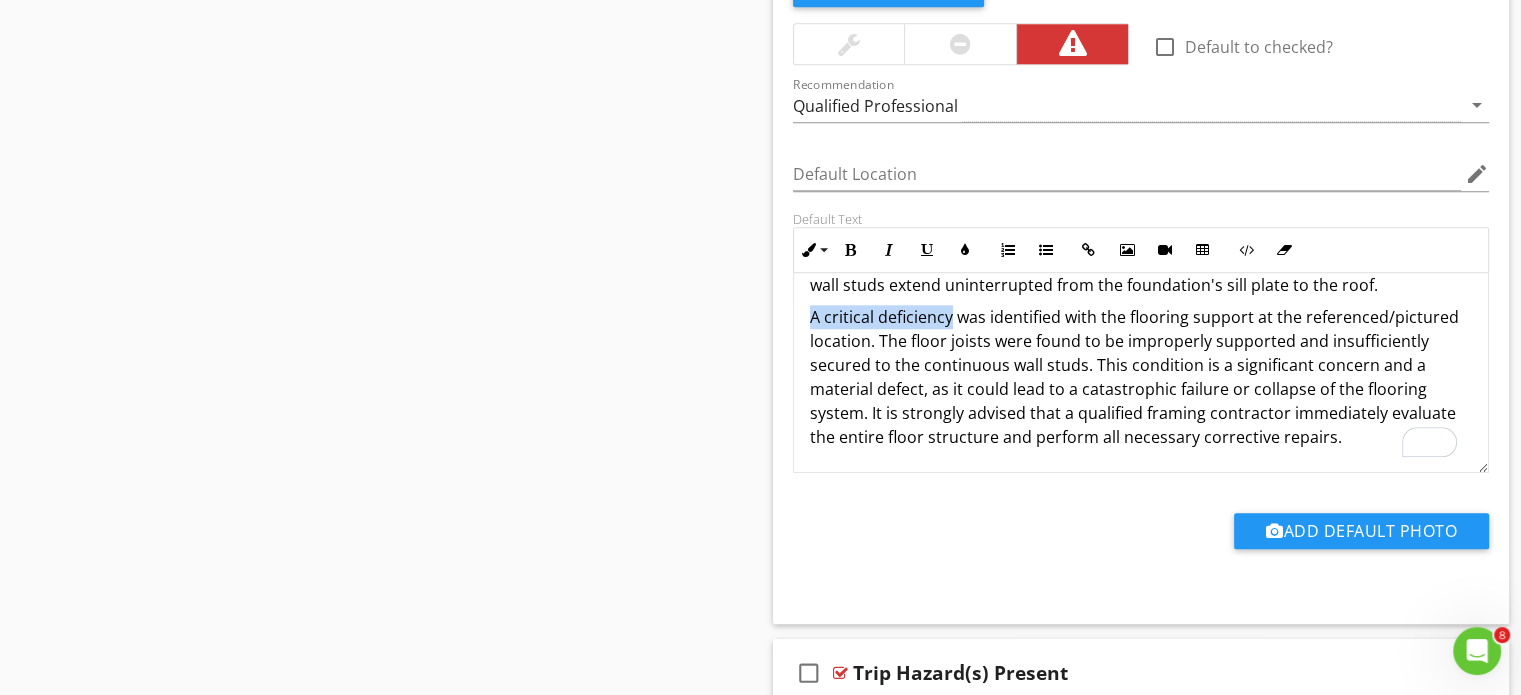 drag, startPoint x: 806, startPoint y: 310, endPoint x: 950, endPoint y: 322, distance: 144.49913 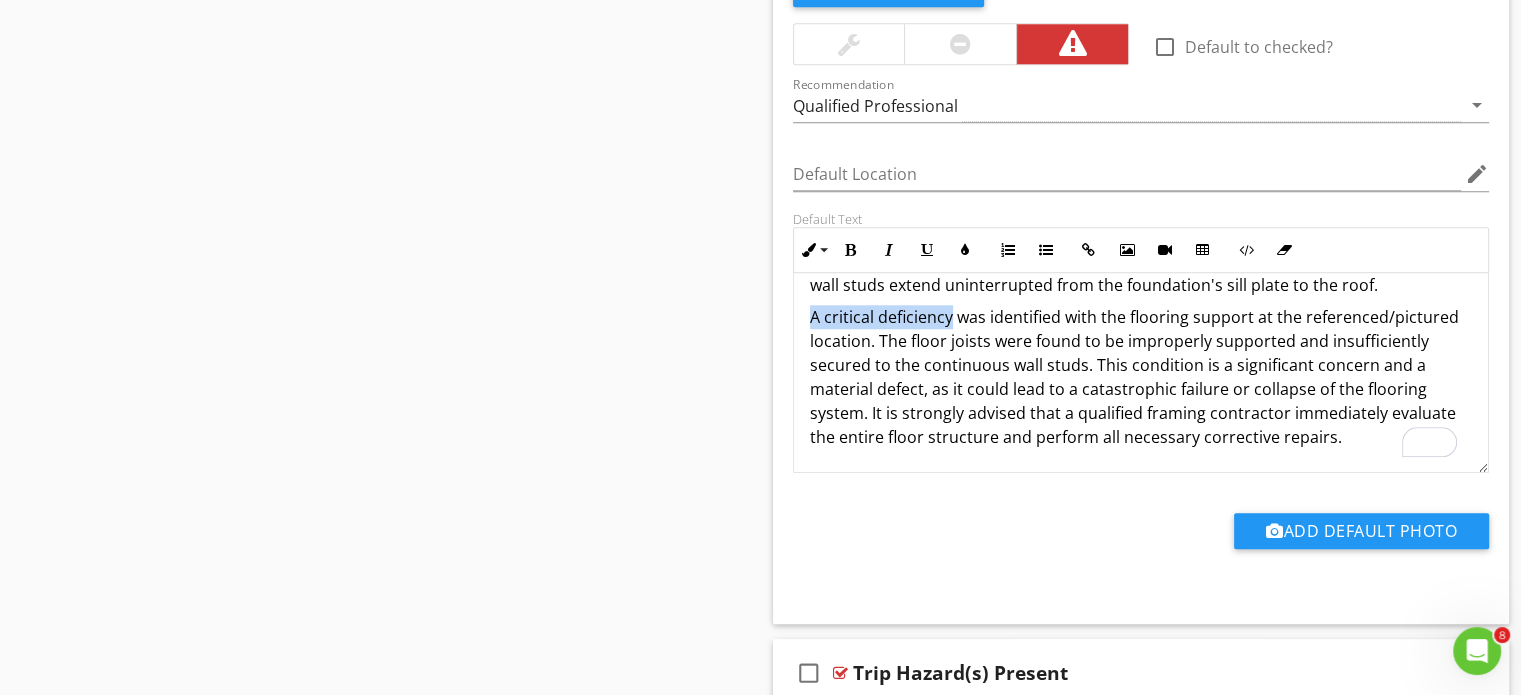 click on "This property employs balloon framing for its wall structure. In balloon framing, vertical wall studs extend uninterrupted from the foundation's sill plate to the roof.  A critical deficiency was identified with the flooring support at the referenced/pictured location. The floor joists were found to be improperly supported and insufficiently secured to the continuous wall studs. This condition is a significant concern and a material defect, as it could lead to a catastrophic failure or collapse of the flooring system. It is strongly advised that a qualified framing contractor immediately evaluate the entire floor structure and perform all necessary corrective repairs." at bounding box center [1141, 349] 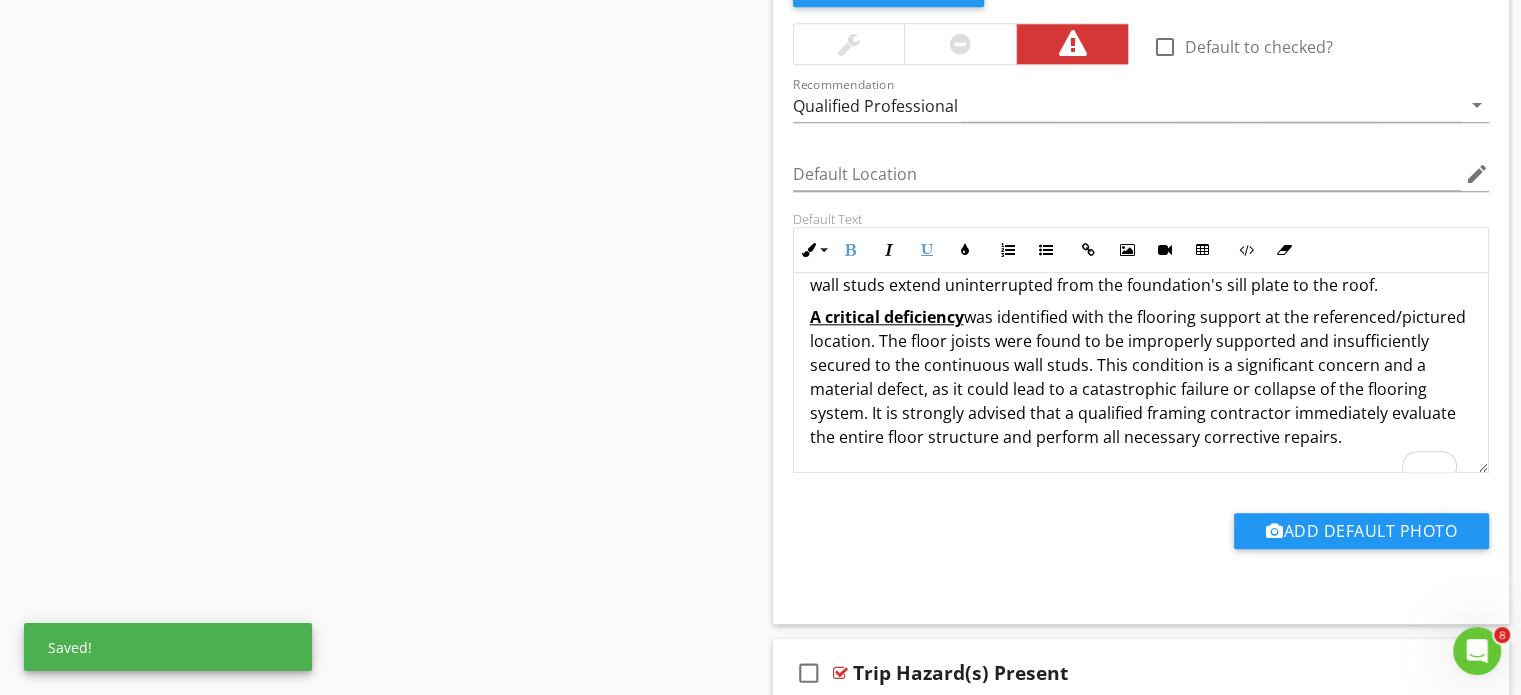 click on "A critical deficiency  was identified with the flooring support at the referenced/pictured location. The floor joists were found to be improperly supported and insufficiently secured to the continuous wall studs. This condition is a significant concern and a material defect, as it could lead to a catastrophic failure or collapse of the flooring system. It is strongly advised that a qualified framing contractor immediately evaluate the entire floor structure and perform all necessary corrective repairs." at bounding box center [1141, 377] 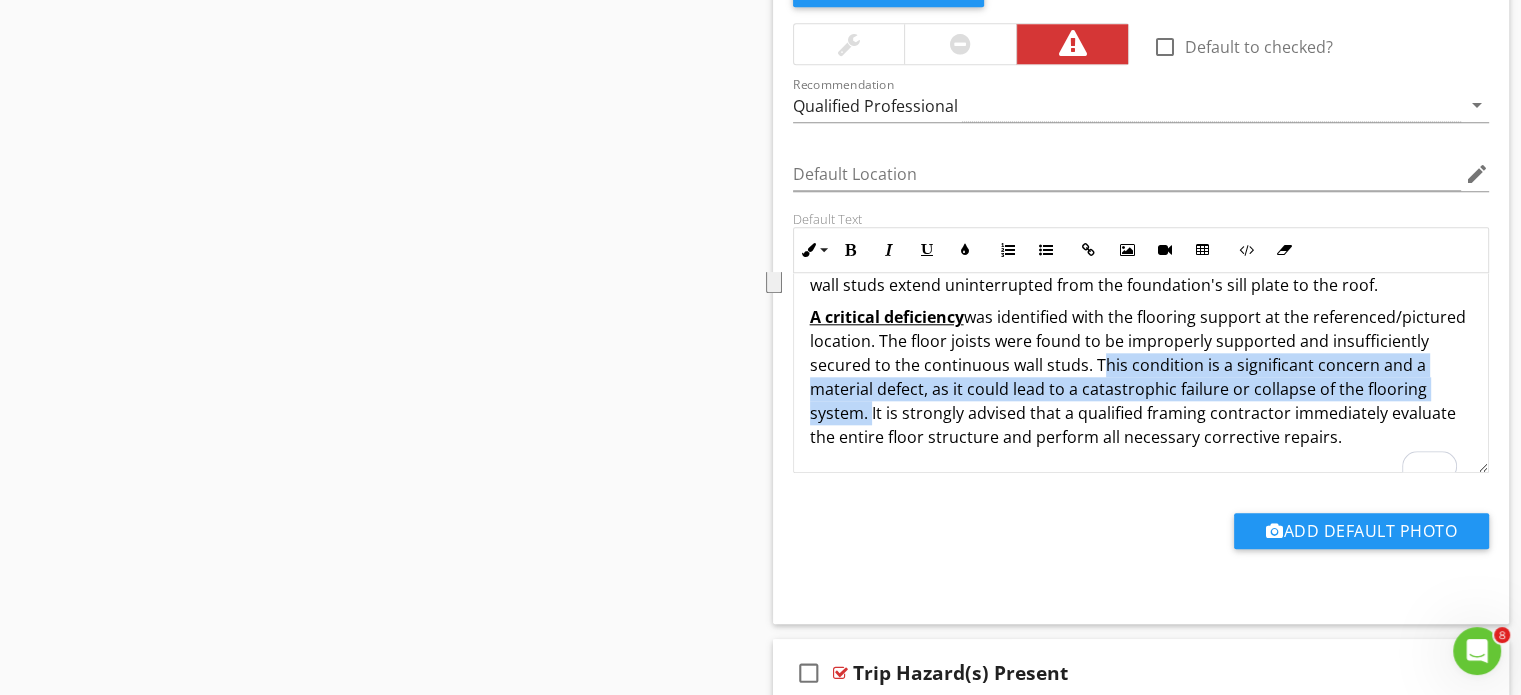 drag, startPoint x: 1223, startPoint y: 356, endPoint x: 955, endPoint y: 410, distance: 273.38617 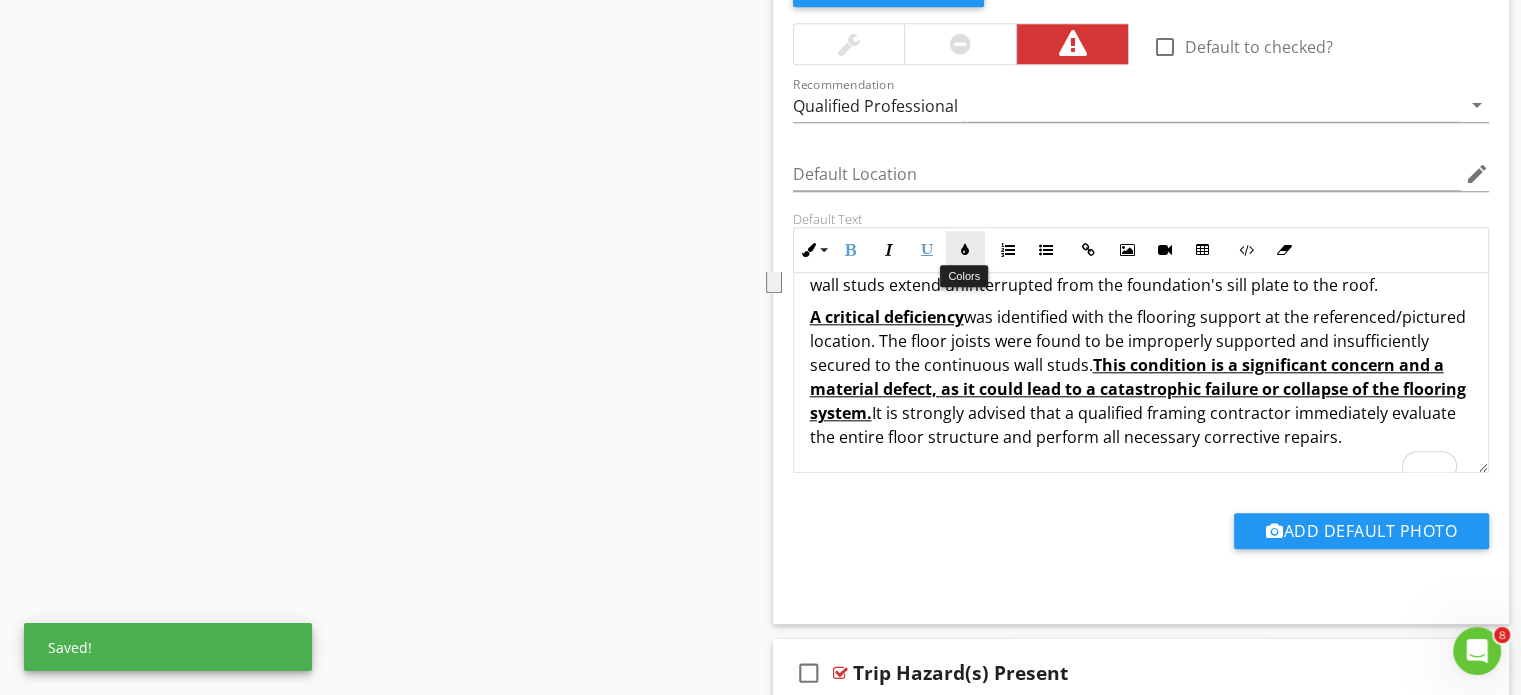 click on "Colors" at bounding box center [965, 250] 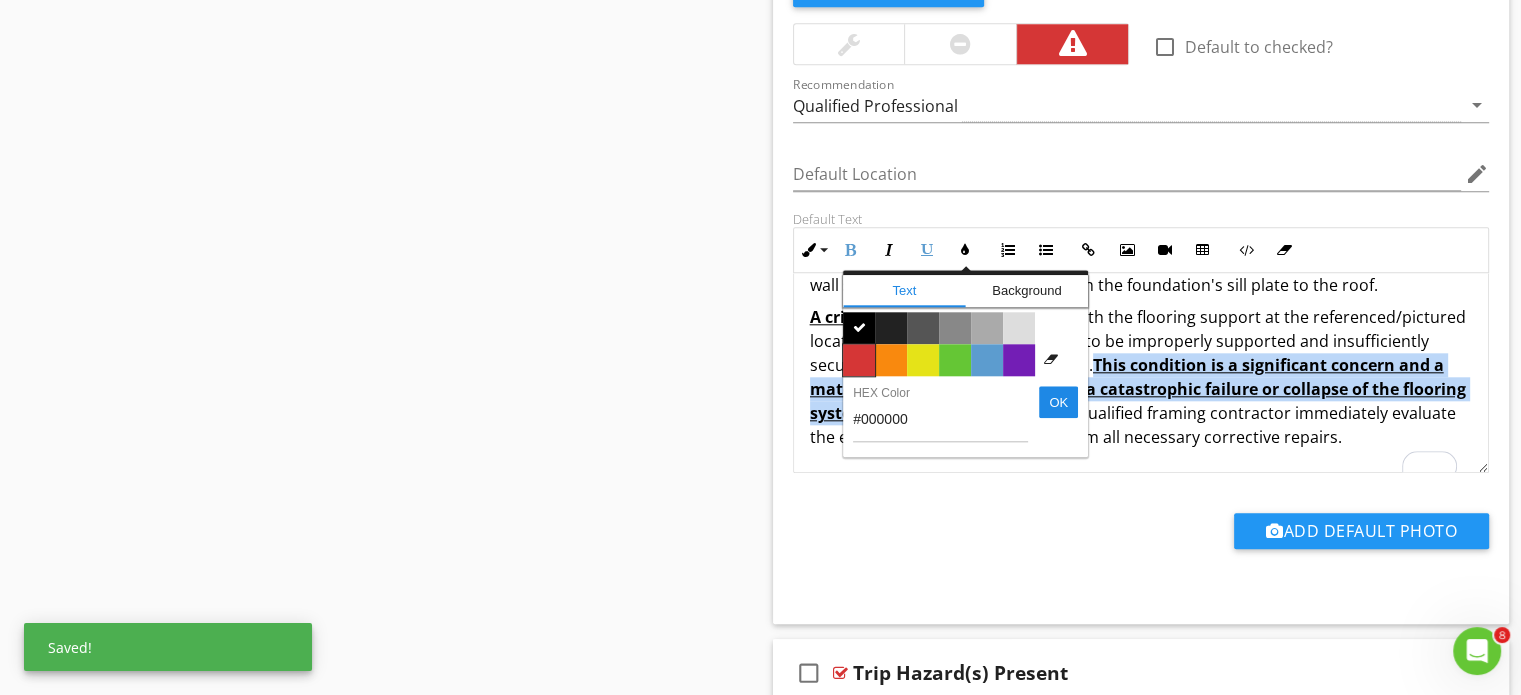 click on "Color #d53636" at bounding box center (859, 360) 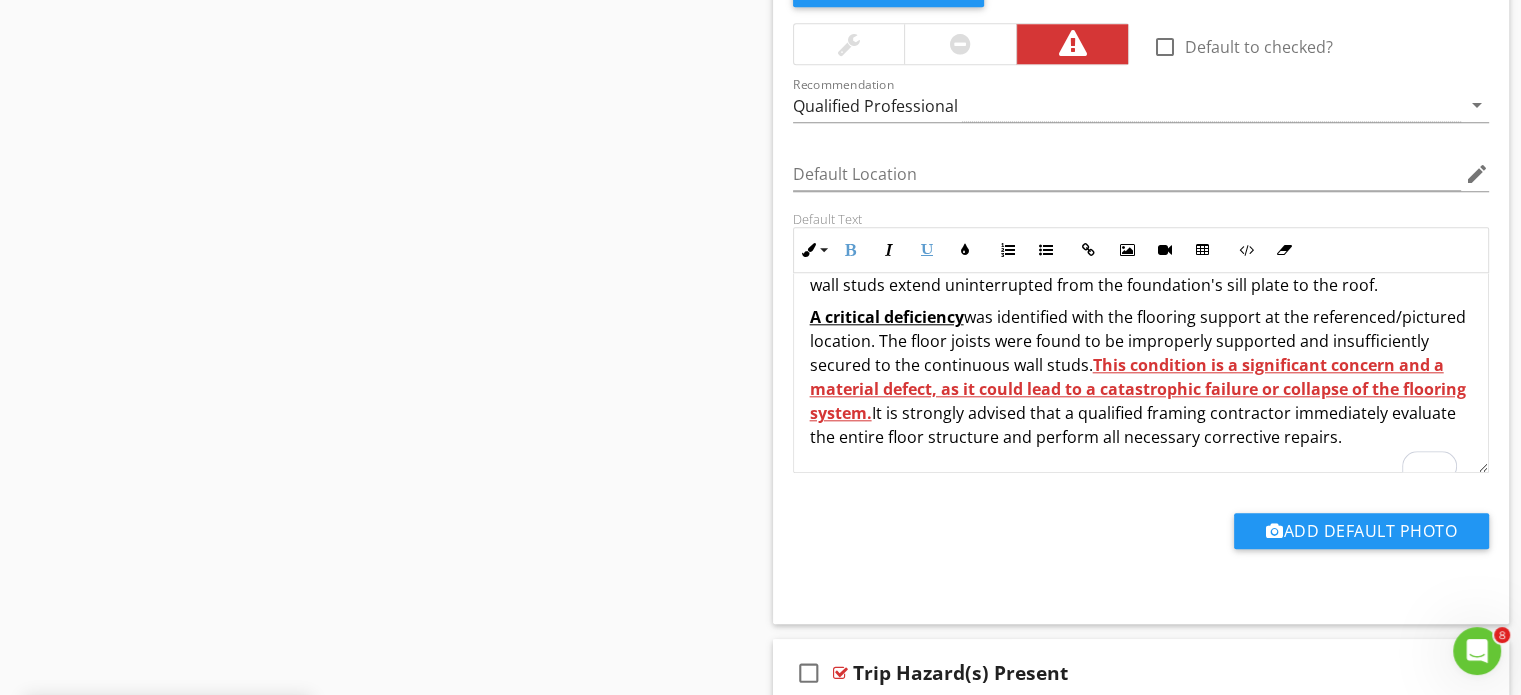 click on "This condition is a significant concern and a material defect, as it could lead to a catastrophic failure or collapse of the flooring system." at bounding box center (1138, 389) 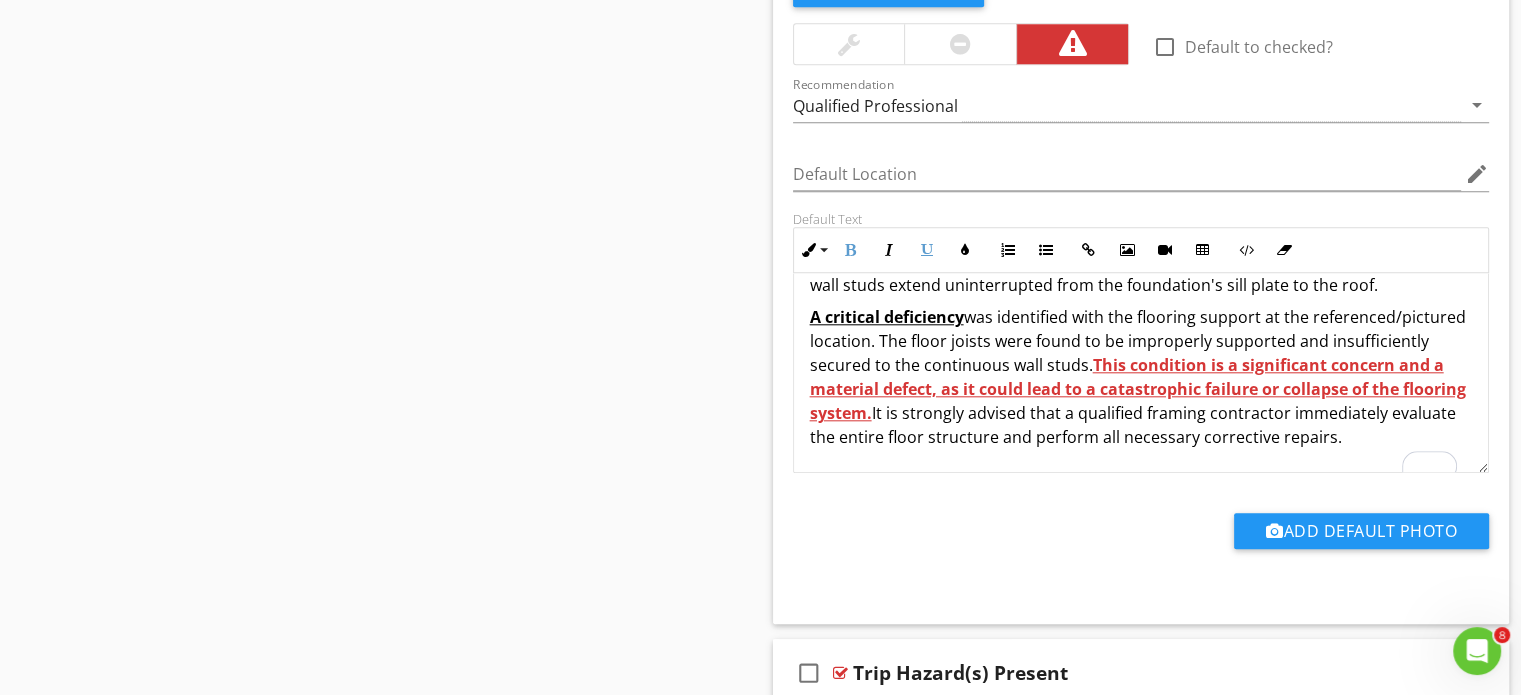click on "Sections
Inspection Details           Utility Shutoff Locations           Exterior & Grounds           Roof           Garage           Attic, Roof Structure, & Ventilation           Kitchen           Bathroom(s)           Interior Areas           Laundry           Water Heater           Heating, Cooling           Plumbing           Electrical           Foundation Area(s)           Environmental Concerns           Final Checklist
Section
Attachments
Attachment
Items
General Info           Windows           Closets           Interior Doors           Doorbell           Stairs, Handrails, & Guardrails           Surfaces - Overall           Wall Condition           Ceiling Condition           Fireplace(s)           Floor Condition           Smoke Alarms / Detectors           CO Detectors           Whole Home Fan           Cabinets           Other           Cavity" at bounding box center [760, 1933] 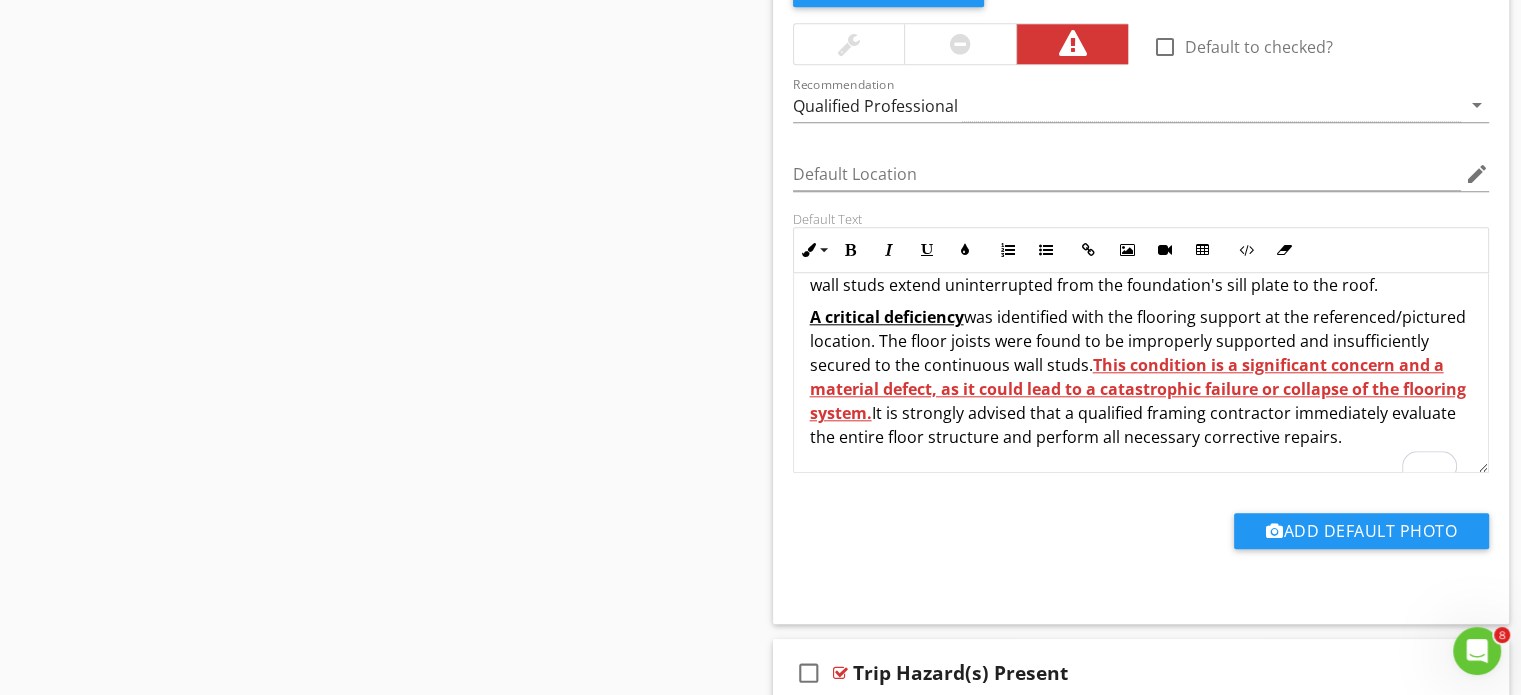 scroll, scrollTop: 1900, scrollLeft: 0, axis: vertical 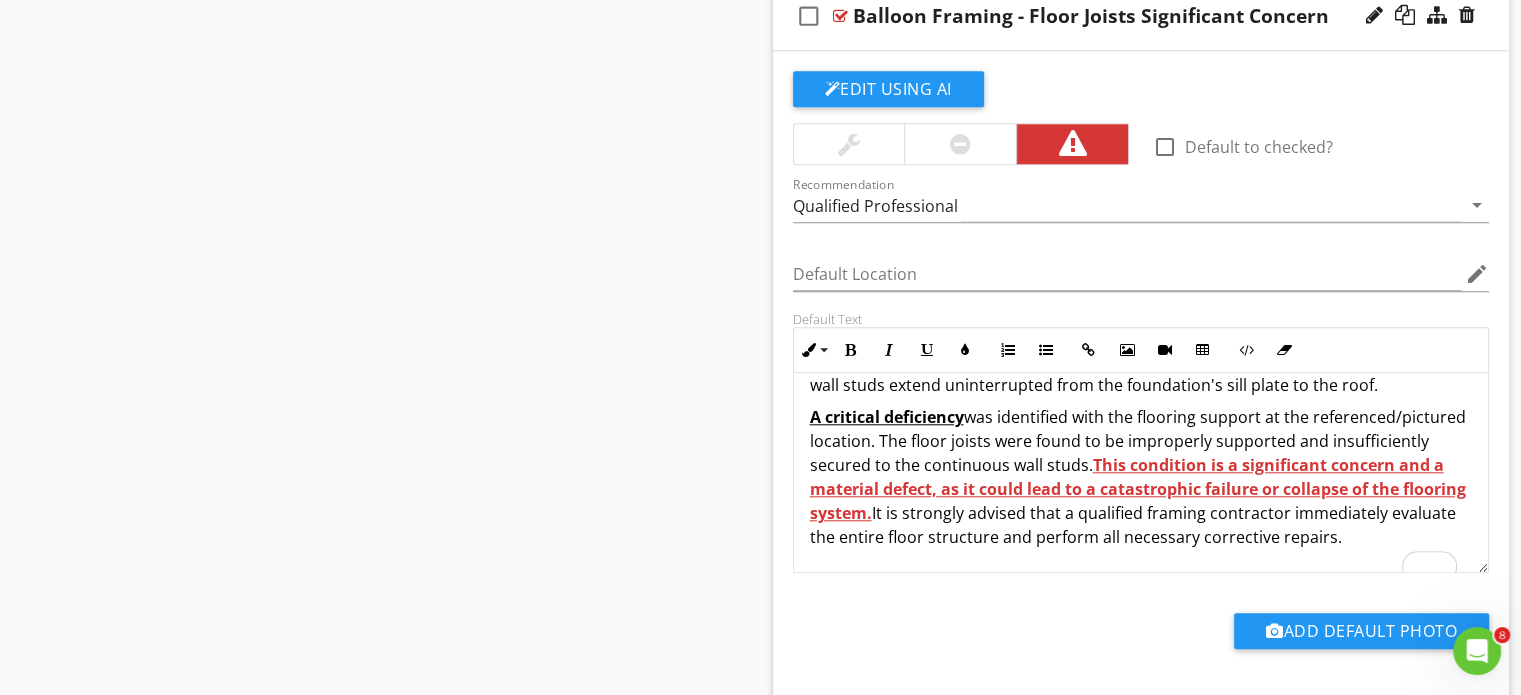 click on "Sections
Inspection Details           Utility Shutoff Locations           Exterior & Grounds           Roof           Garage           Attic, Roof Structure, & Ventilation           Kitchen           Bathroom(s)           Interior Areas           Laundry           Water Heater           Heating, Cooling           Plumbing           Electrical           Foundation Area(s)           Environmental Concerns           Final Checklist
Section
Attachments
Attachment
Items
General Info           Windows           Closets           Interior Doors           Doorbell           Stairs, Handrails, & Guardrails           Surfaces - Overall           Wall Condition           Ceiling Condition           Fireplace(s)           Floor Condition           Smoke Alarms / Detectors           CO Detectors           Whole Home Fan           Cabinets           Other           Cavity" at bounding box center (760, 2033) 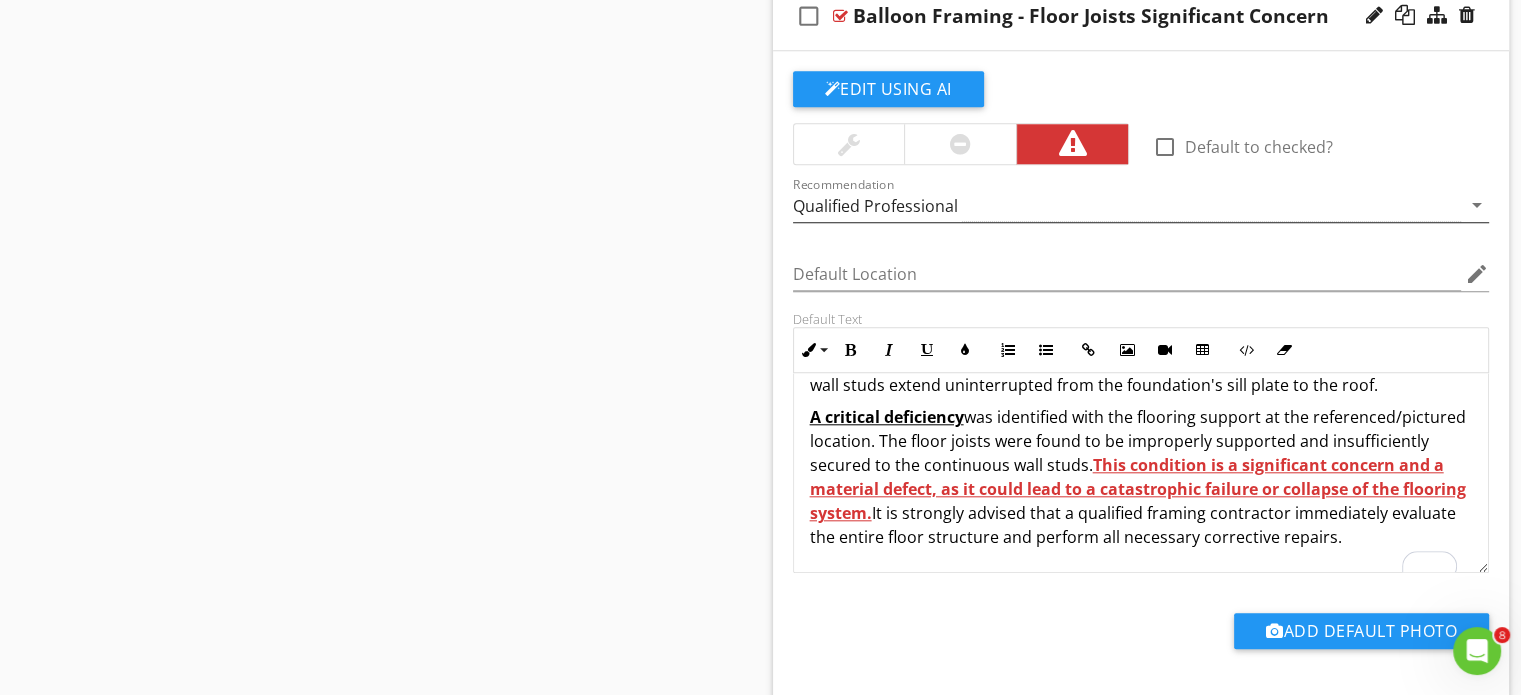 click on "Qualified Professional" at bounding box center (875, 206) 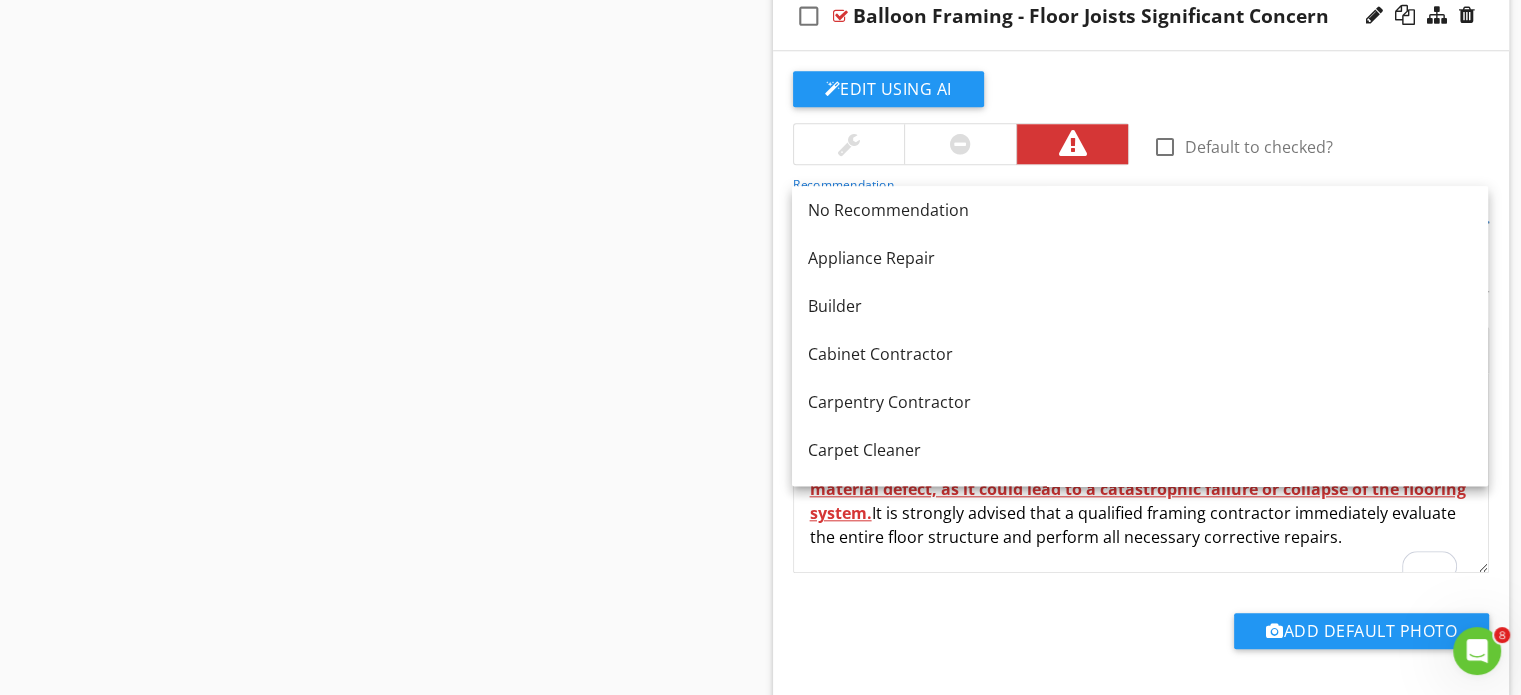 scroll, scrollTop: 660, scrollLeft: 0, axis: vertical 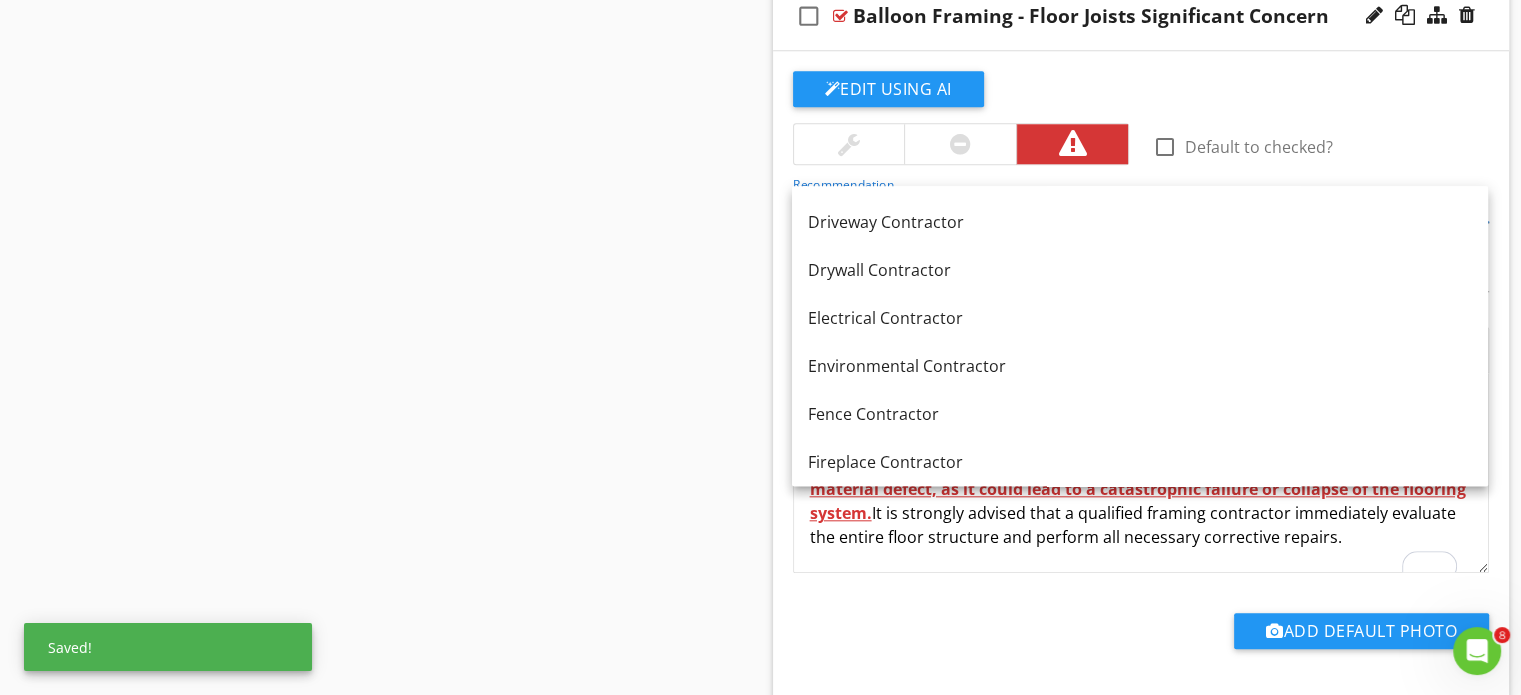 click on "Sections
Inspection Details           Utility Shutoff Locations           Exterior & Grounds           Roof           Garage           Attic, Roof Structure, & Ventilation           Kitchen           Bathroom(s)           Interior Areas           Laundry           Water Heater           Heating, Cooling           Plumbing           Electrical           Foundation Area(s)           Environmental Concerns           Final Checklist
Section
Attachments
Attachment
Items
General Info           Windows           Closets           Interior Doors           Doorbell           Stairs, Handrails, & Guardrails           Surfaces - Overall           Wall Condition           Ceiling Condition           Fireplace(s)           Floor Condition           Smoke Alarms / Detectors           CO Detectors           Whole Home Fan           Cabinets           Other           Cavity" at bounding box center [760, 2033] 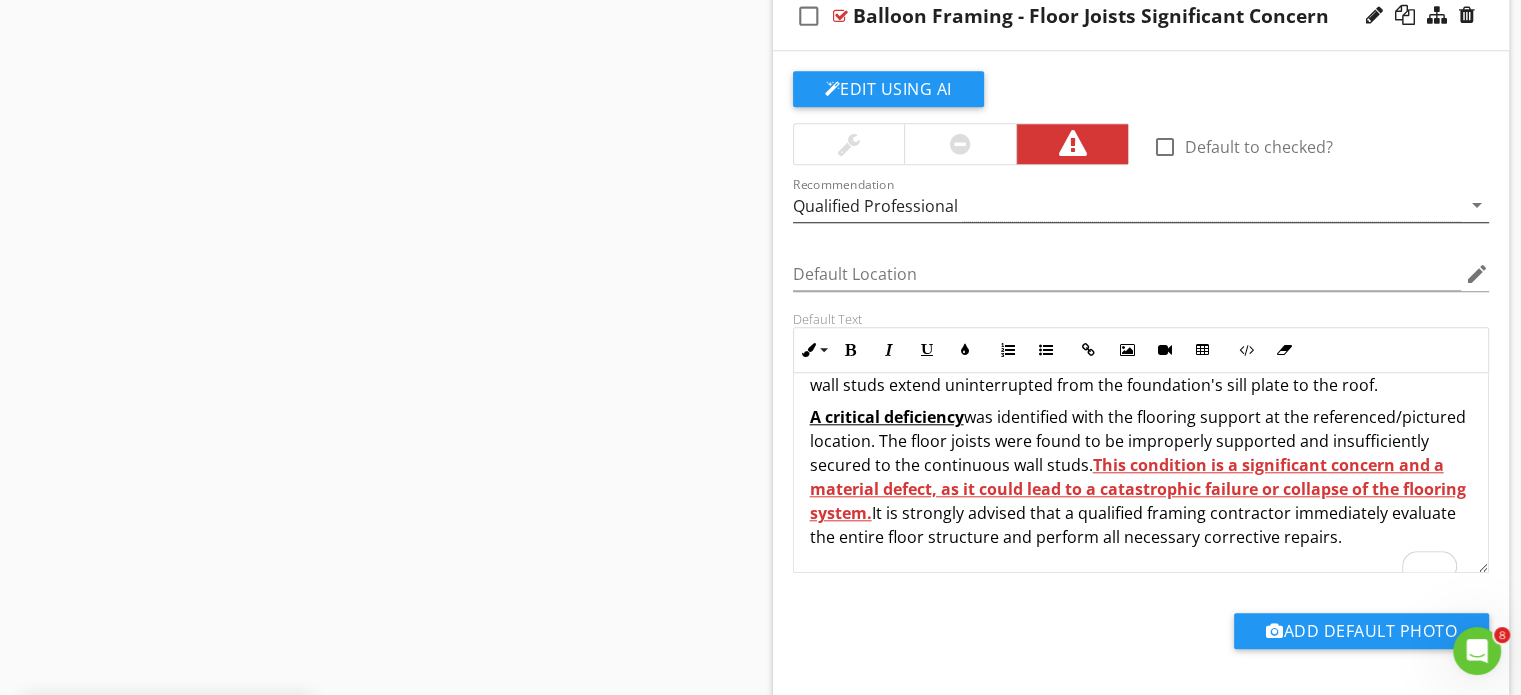 click on "Qualified Professional" at bounding box center (875, 206) 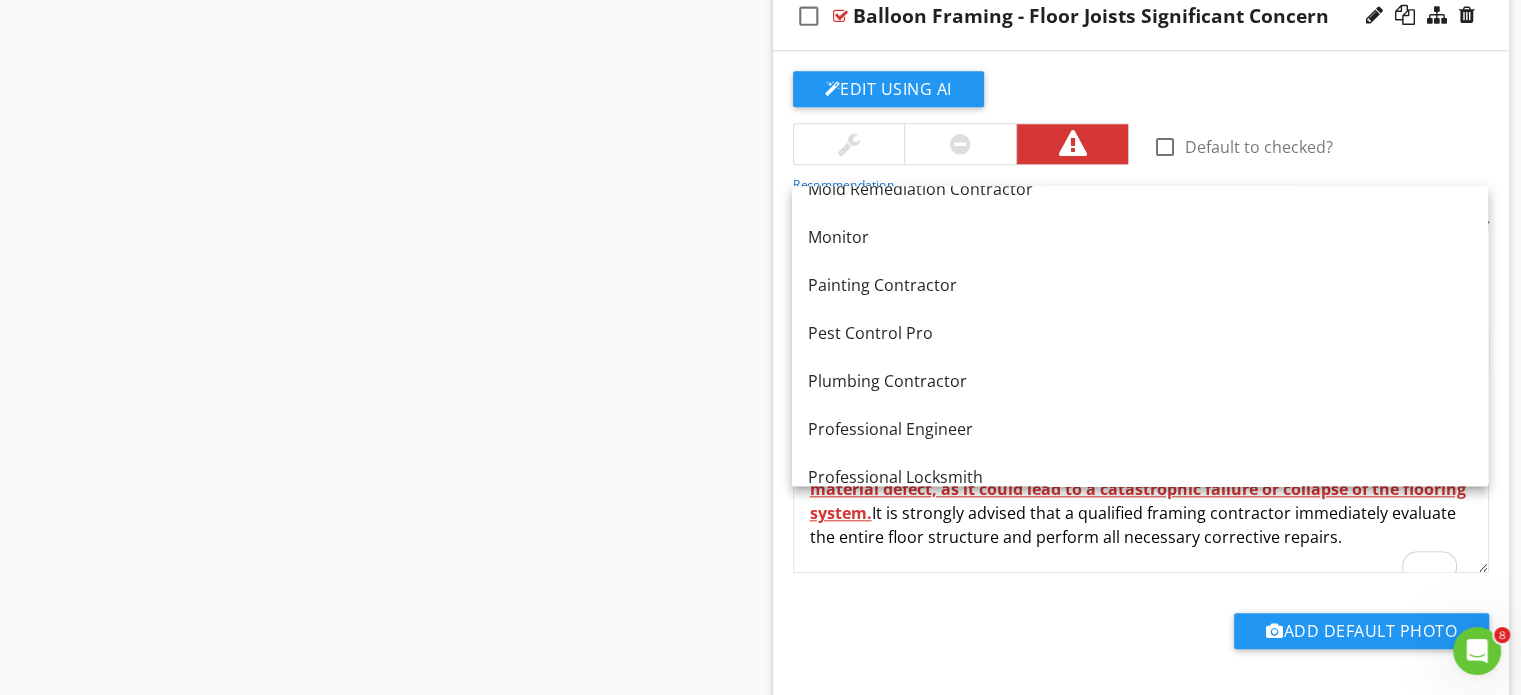 scroll, scrollTop: 2116, scrollLeft: 0, axis: vertical 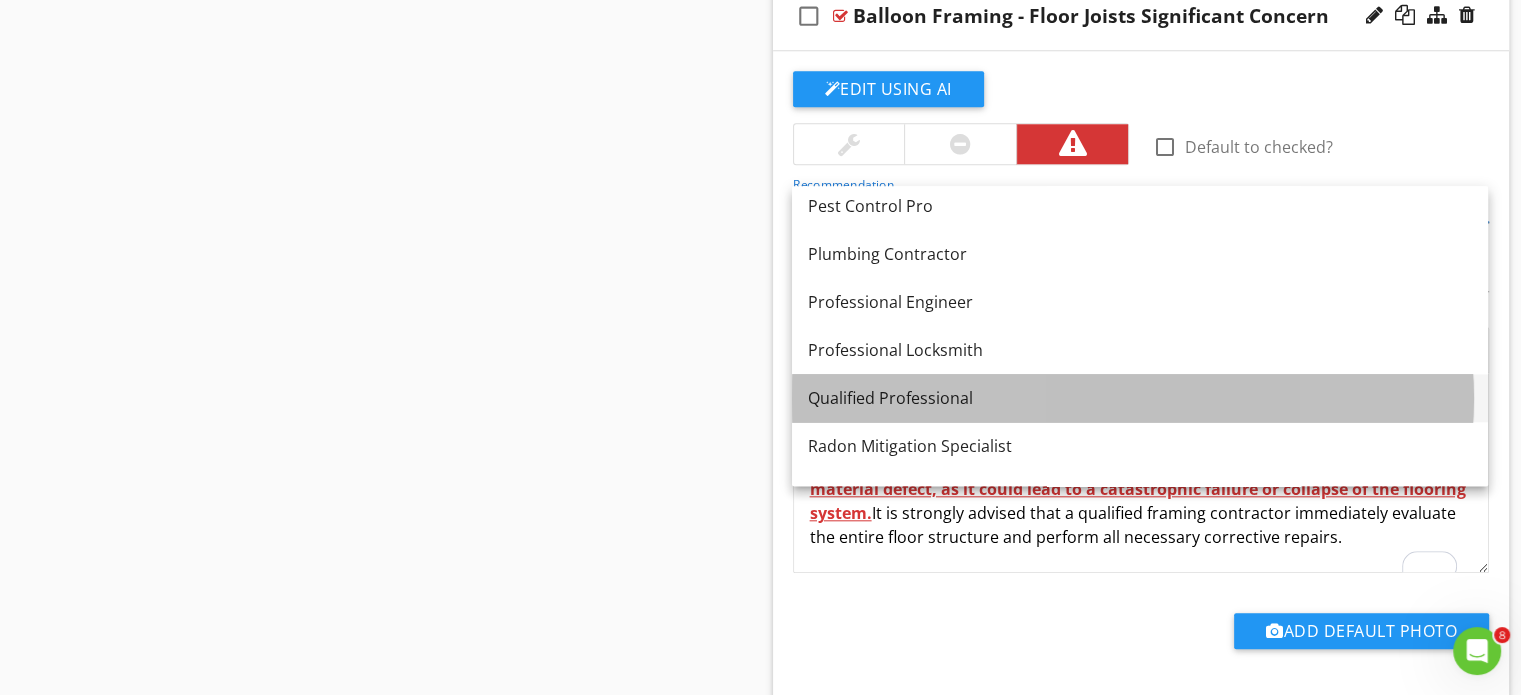 click on "Qualified Professional" at bounding box center [1140, 398] 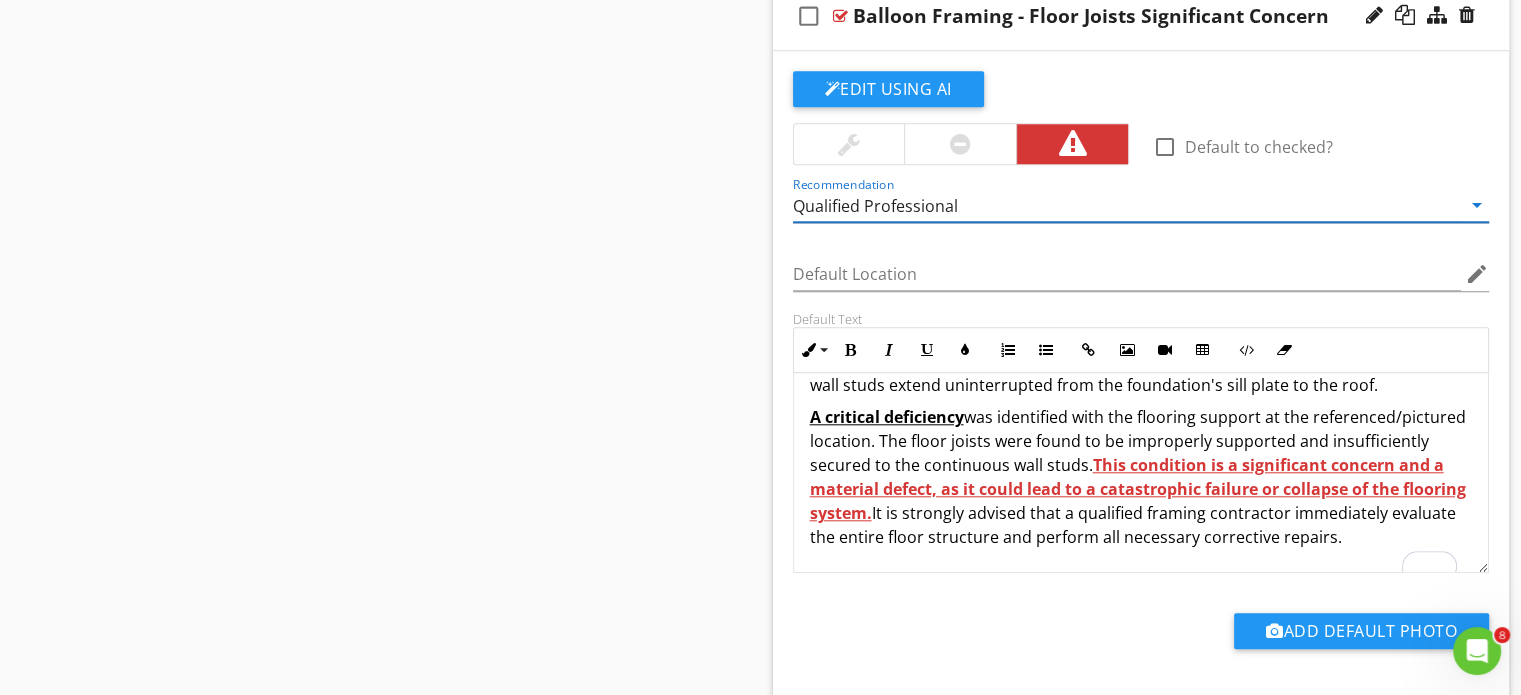 click on "Sections
Inspection Details           Utility Shutoff Locations           Exterior & Grounds           Roof           Garage           Attic, Roof Structure, & Ventilation           Kitchen           Bathroom(s)           Interior Areas           Laundry           Water Heater           Heating, Cooling           Plumbing           Electrical           Foundation Area(s)           Environmental Concerns           Final Checklist
Section
Attachments
Attachment
Items
General Info           Windows           Closets           Interior Doors           Doorbell           Stairs, Handrails, & Guardrails           Surfaces - Overall           Wall Condition           Ceiling Condition           Fireplace(s)           Floor Condition           Smoke Alarms / Detectors           CO Detectors           Whole Home Fan           Cabinets           Other           Cavity" at bounding box center [760, 2033] 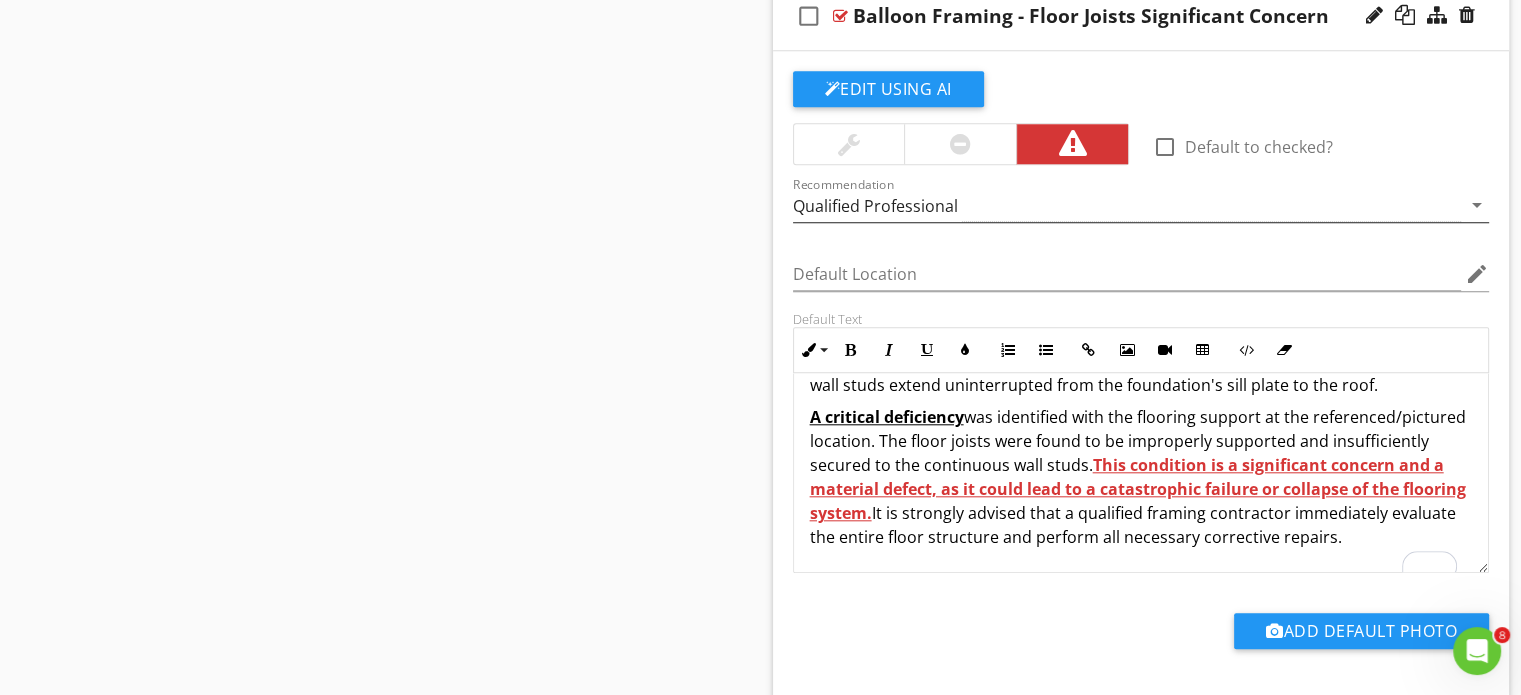 click on "Sections
Inspection Details           Utility Shutoff Locations           Exterior & Grounds           Roof           Garage           Attic, Roof Structure, & Ventilation           Kitchen           Bathroom(s)           Interior Areas           Laundry           Water Heater           Heating, Cooling           Plumbing           Electrical           Foundation Area(s)           Environmental Concerns           Final Checklist
Section
Attachments
Attachment
Items
General Info           Windows           Closets           Interior Doors           Doorbell           Stairs, Handrails, & Guardrails           Surfaces - Overall           Wall Condition           Ceiling Condition           Fireplace(s)           Floor Condition           Smoke Alarms / Detectors           CO Detectors           Whole Home Fan           Cabinets           Other           Cavity" at bounding box center (760, 2033) 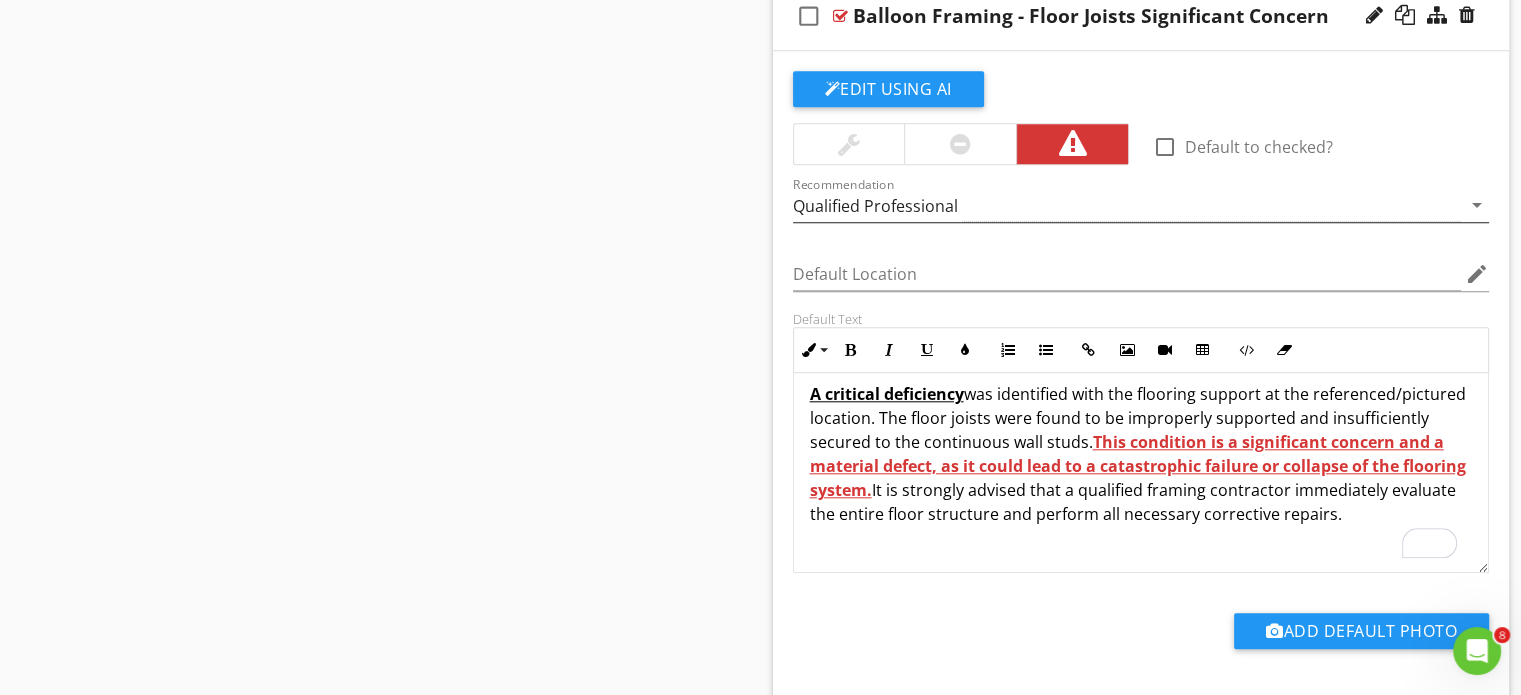 scroll, scrollTop: 71, scrollLeft: 0, axis: vertical 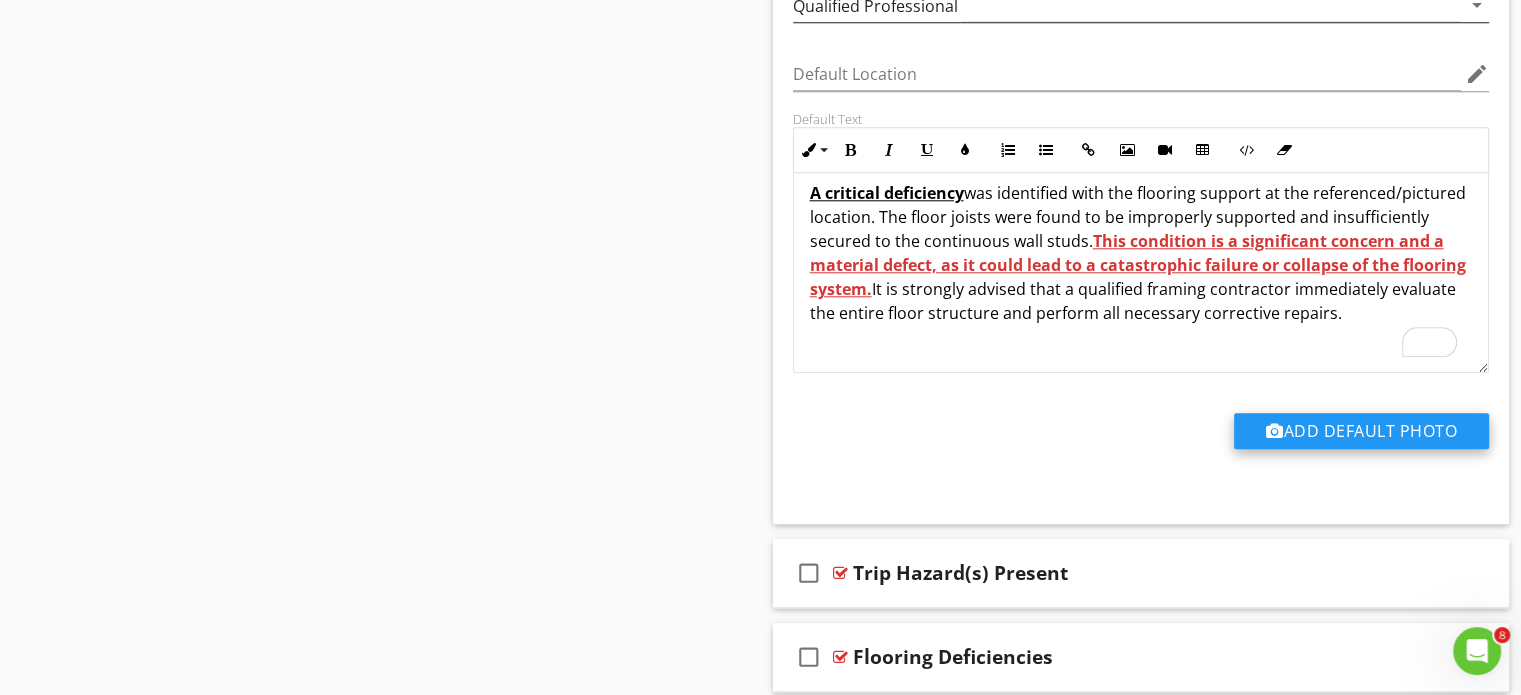 click on "Add Default Photo" at bounding box center [1361, 431] 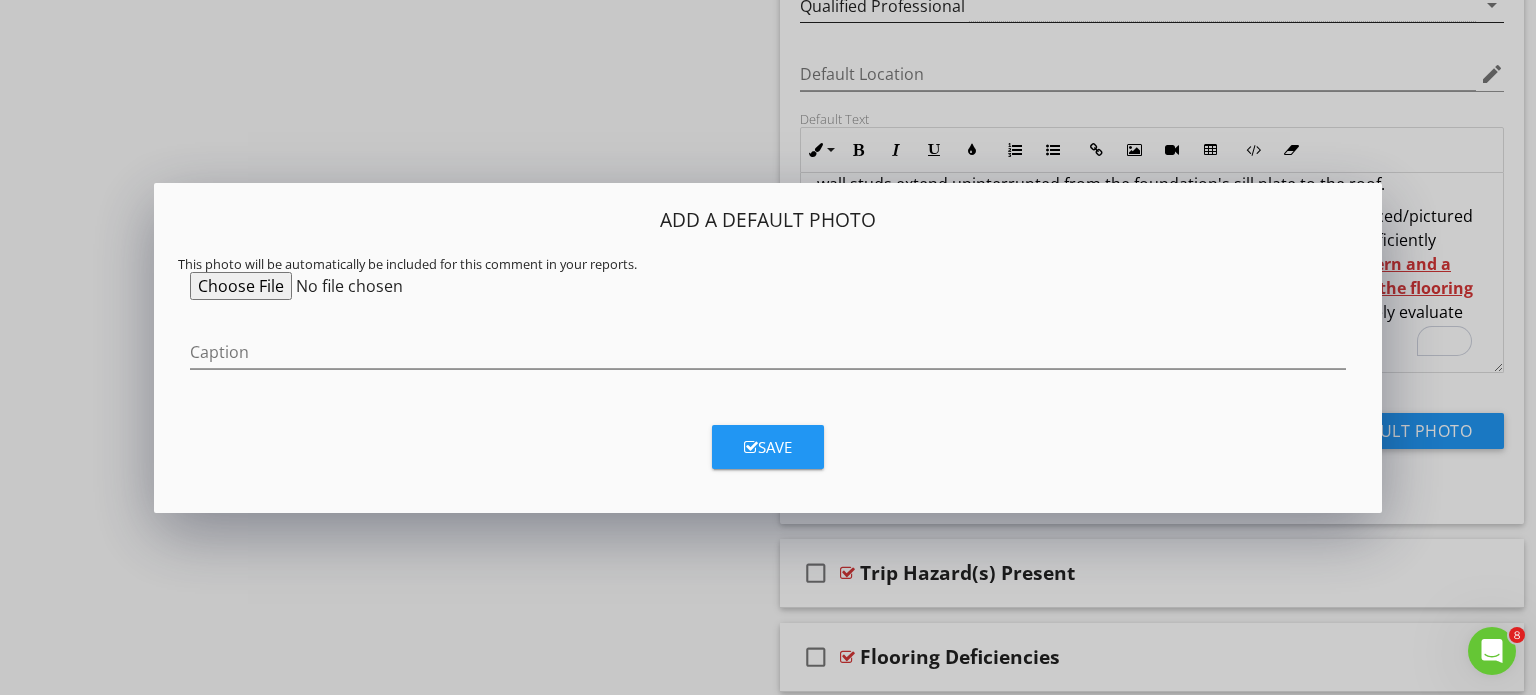 scroll, scrollTop: 48, scrollLeft: 0, axis: vertical 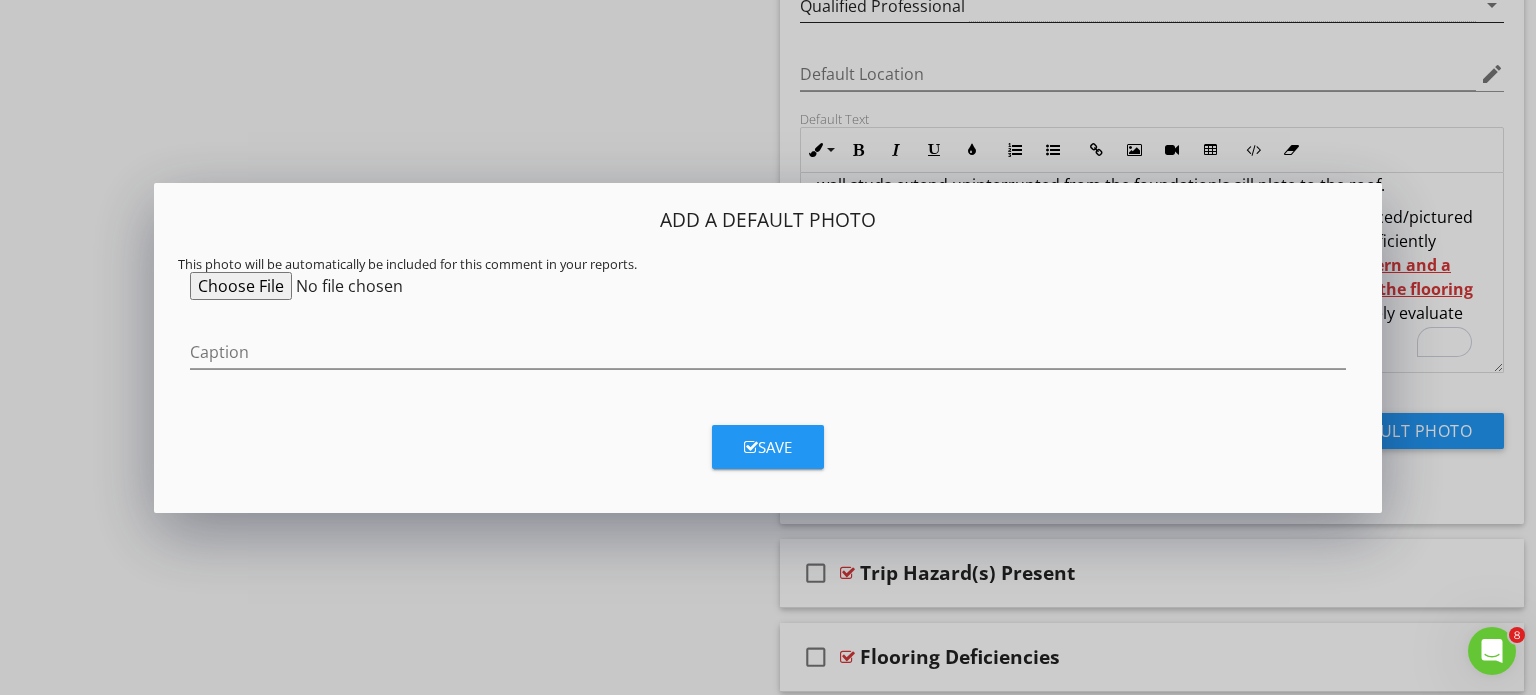 click at bounding box center (343, 286) 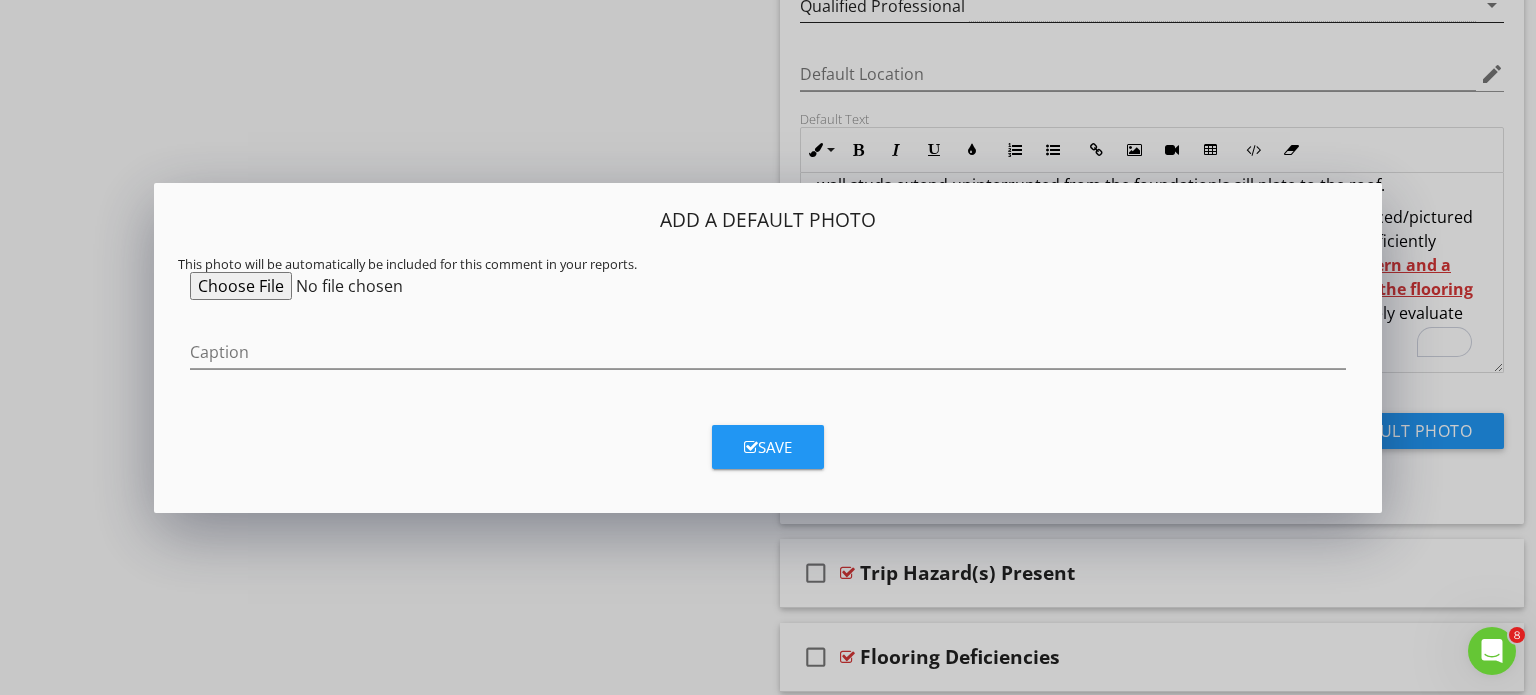 type on "C:\fakepath\Balloon Framing.jpg" 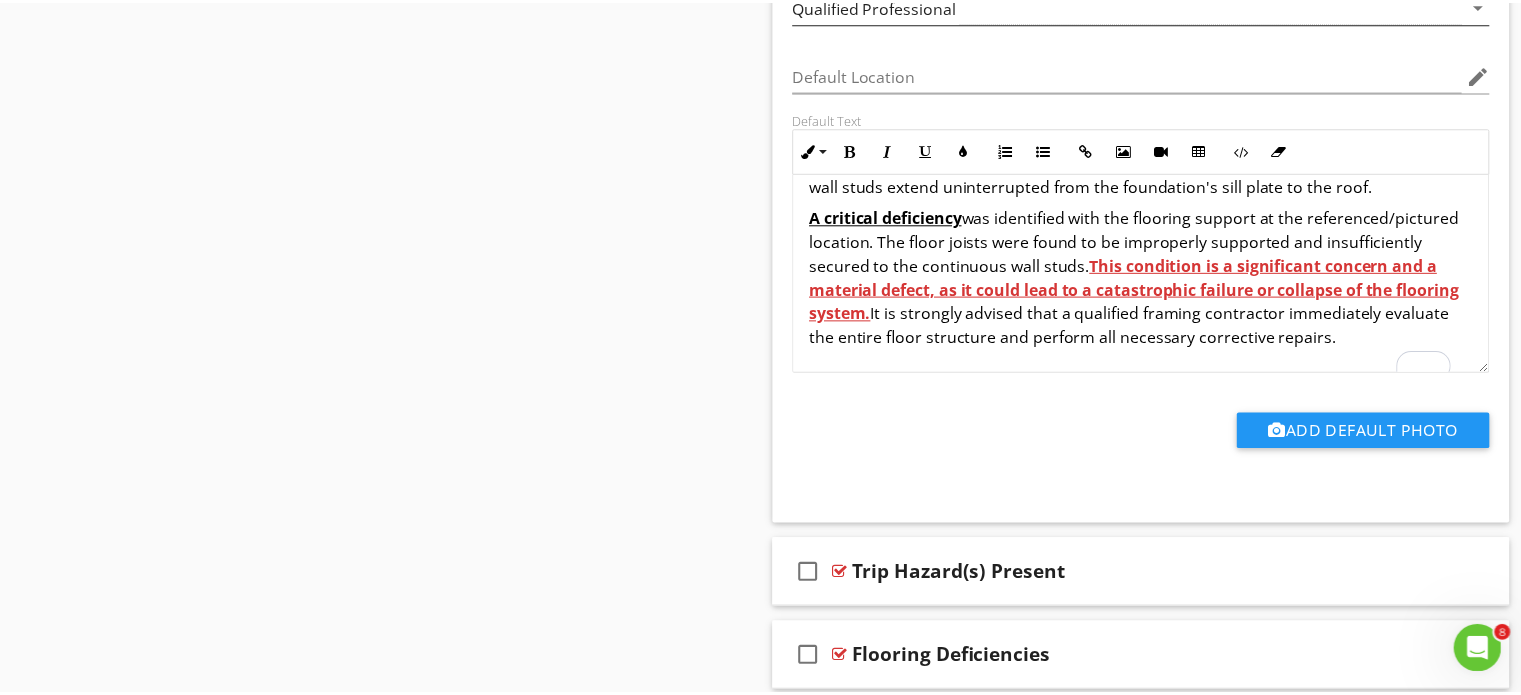 scroll, scrollTop: 72, scrollLeft: 0, axis: vertical 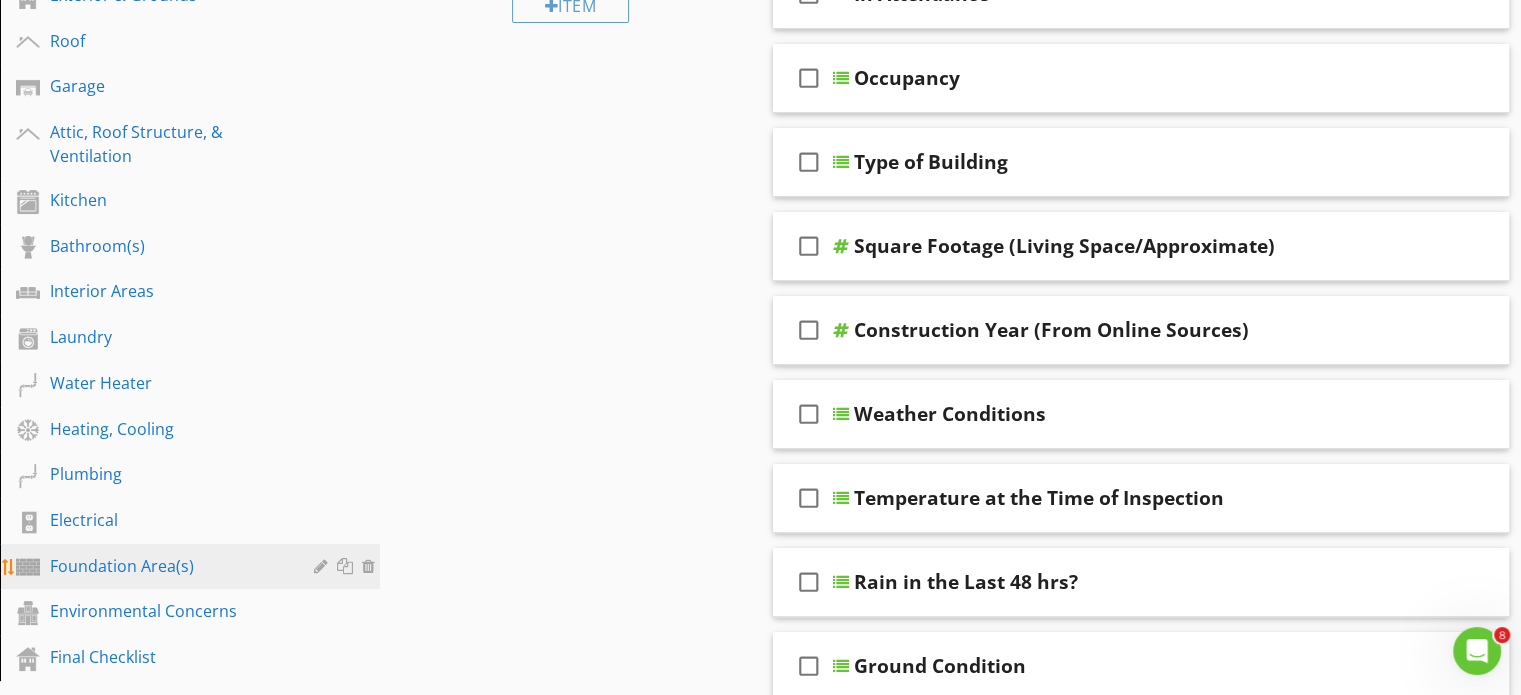 click on "Foundation Area(s)" at bounding box center (167, 566) 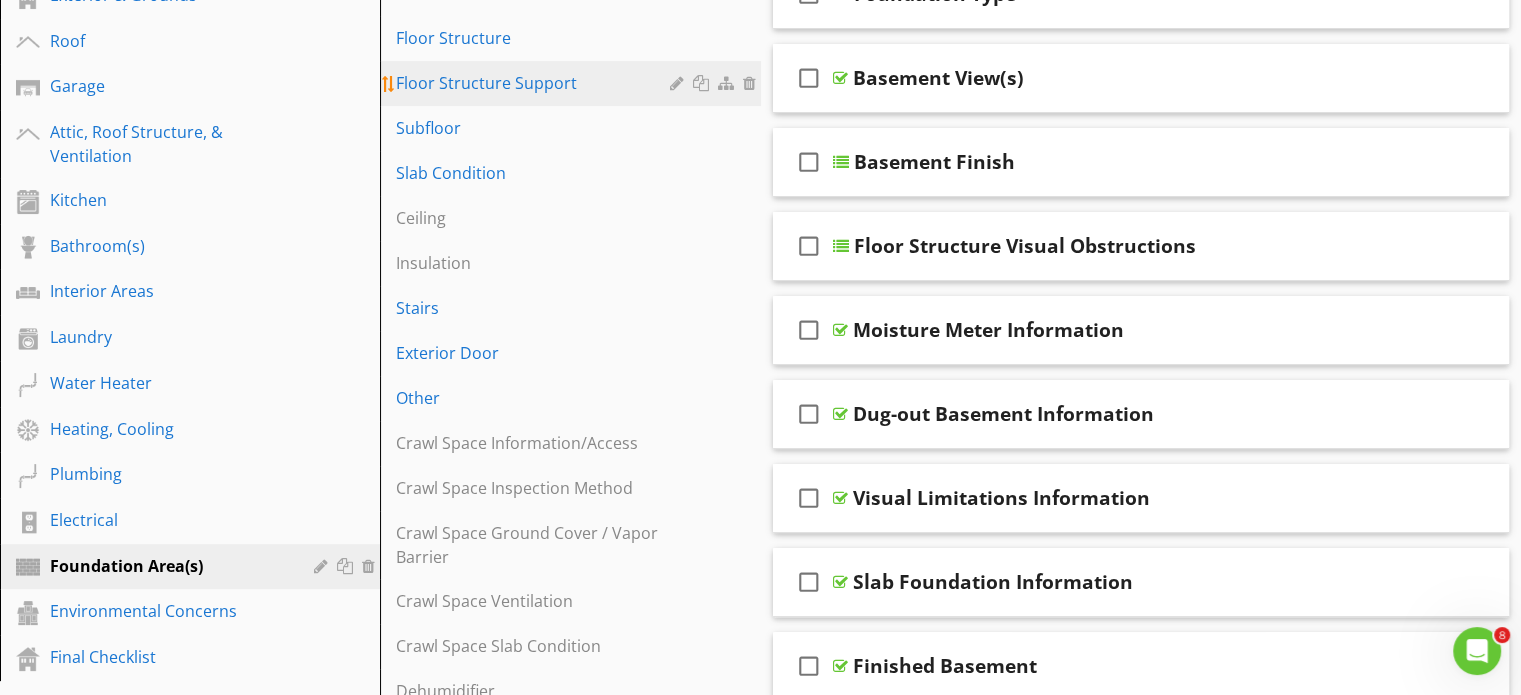 click on "Floor Structure Support" at bounding box center (535, 83) 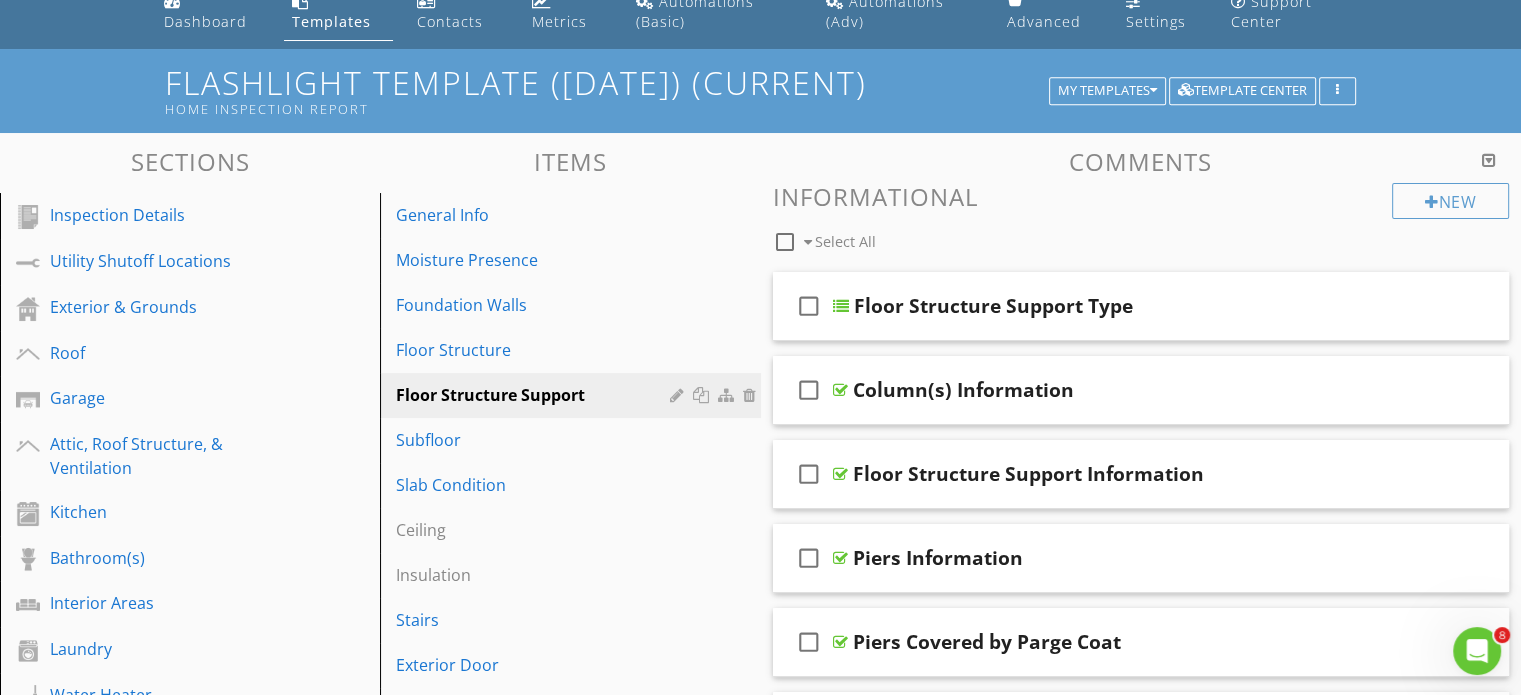 scroll, scrollTop: 0, scrollLeft: 0, axis: both 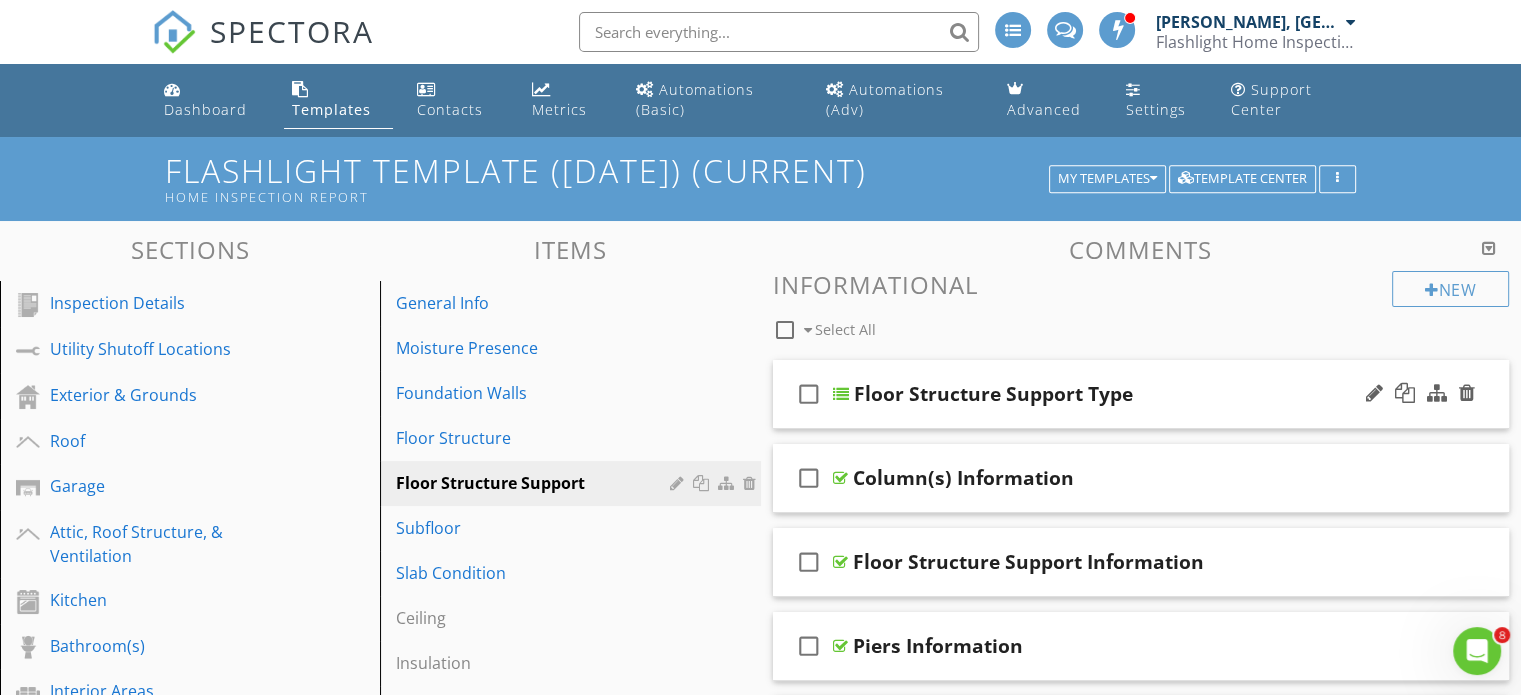 click on "check_box_outline_blank
Floor Structure Support Type" at bounding box center [1141, 394] 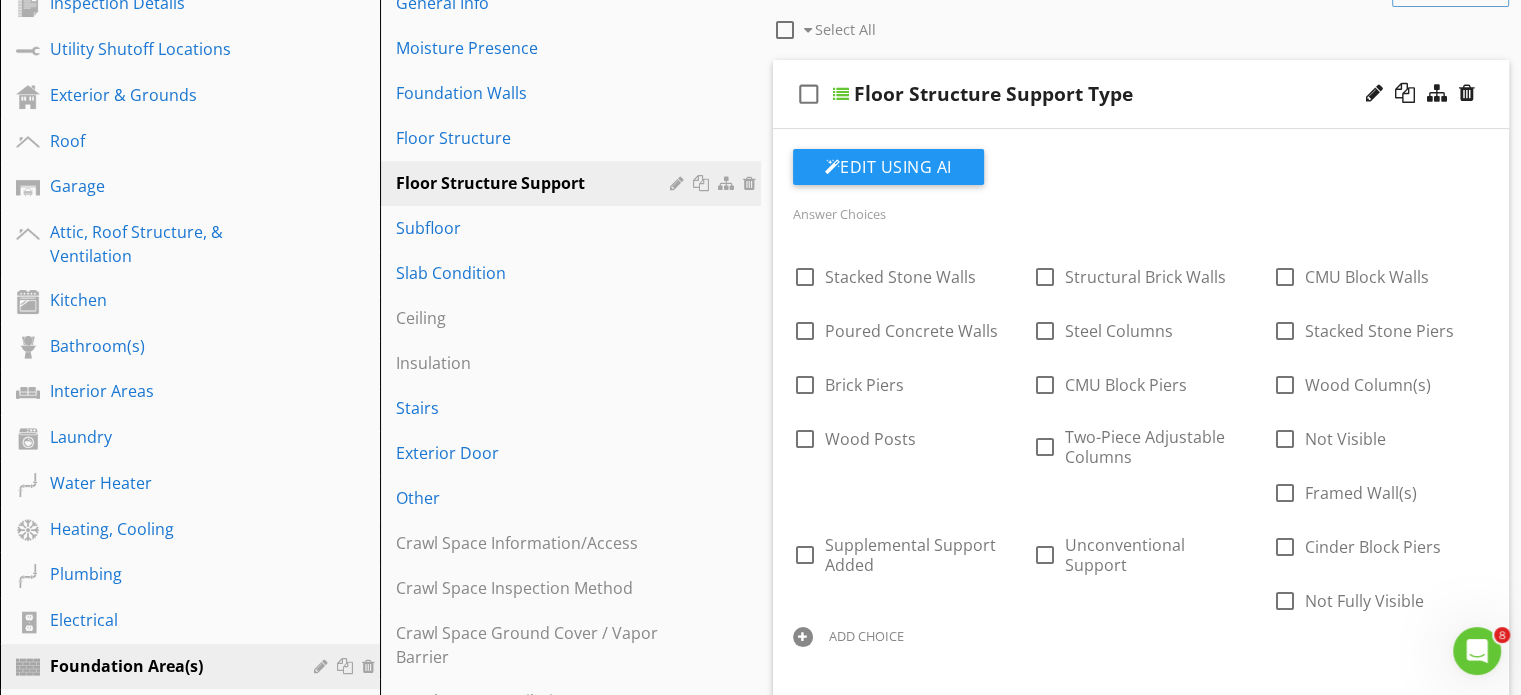 scroll, scrollTop: 400, scrollLeft: 0, axis: vertical 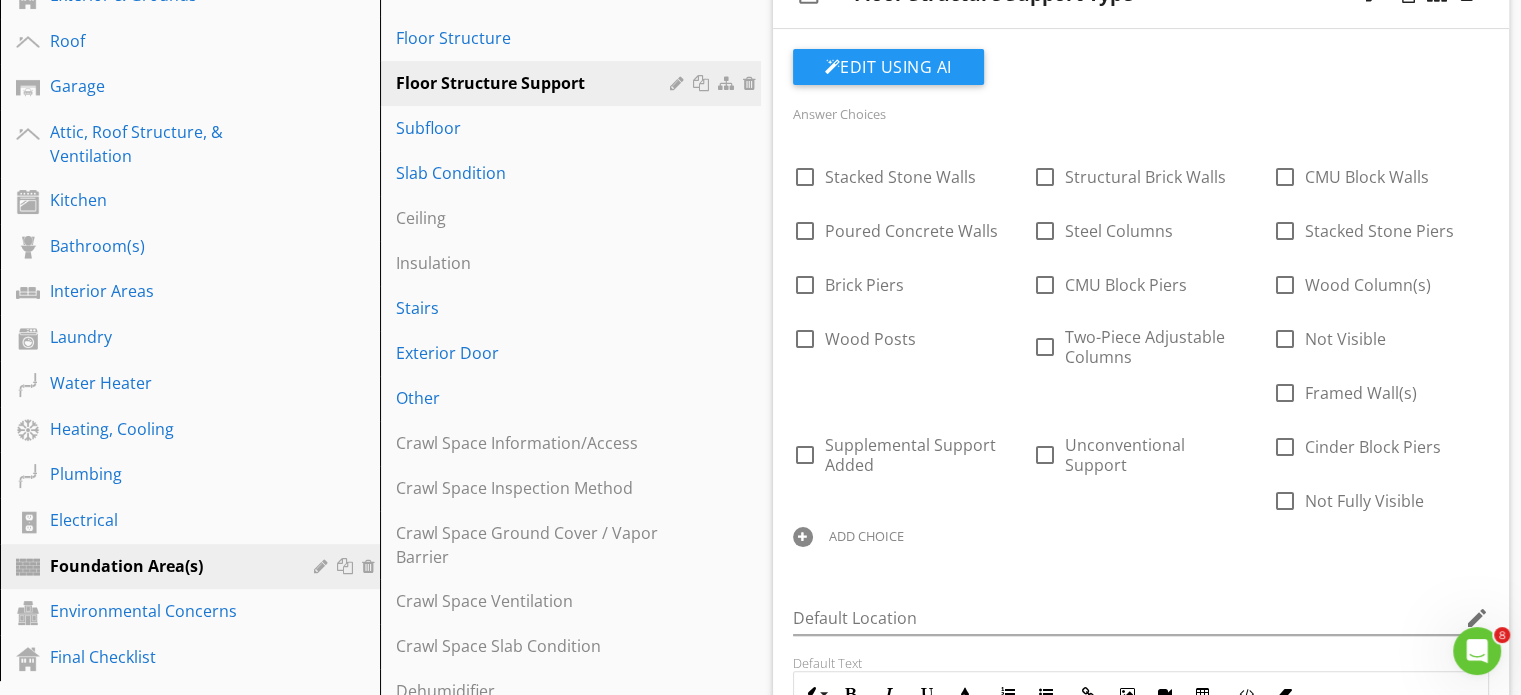 click at bounding box center [803, 537] 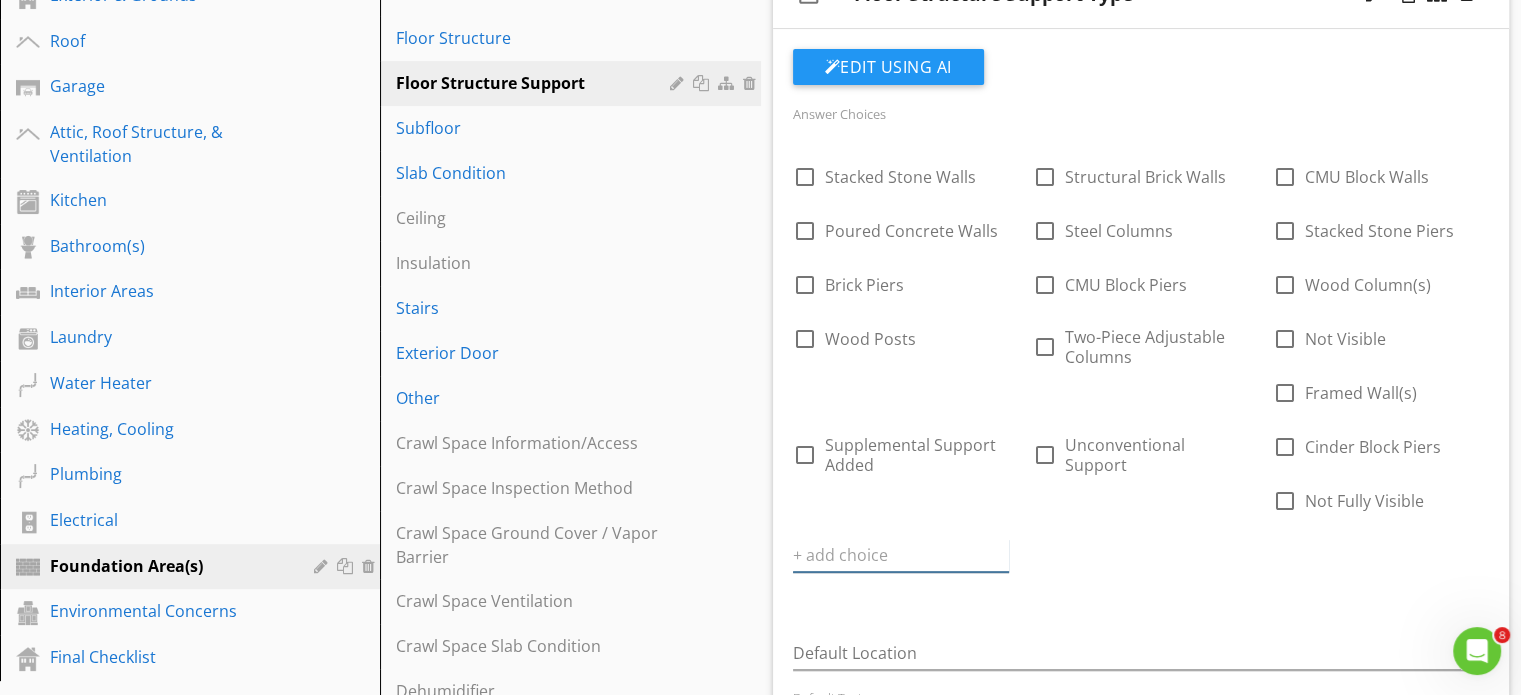 paste on "Terracotta Hollow Blocks" 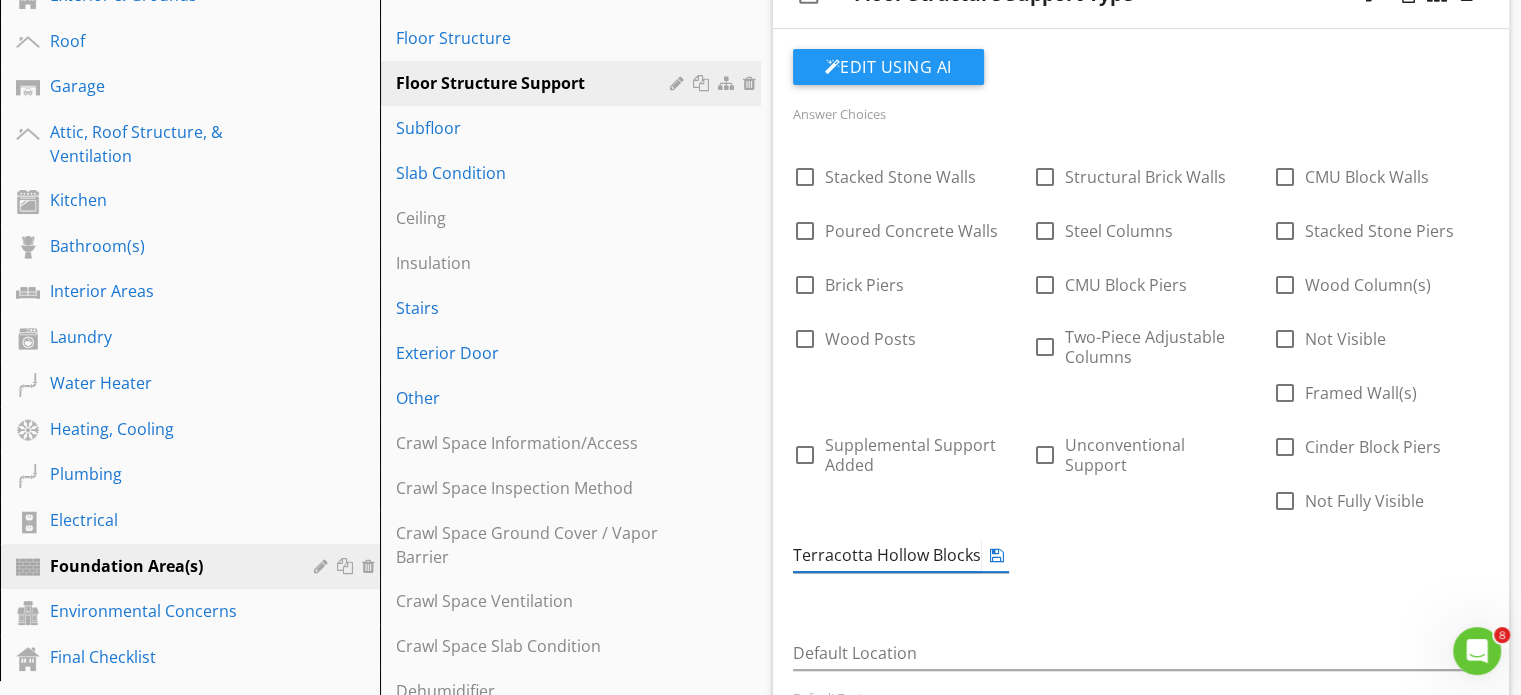 click at bounding box center [997, 555] 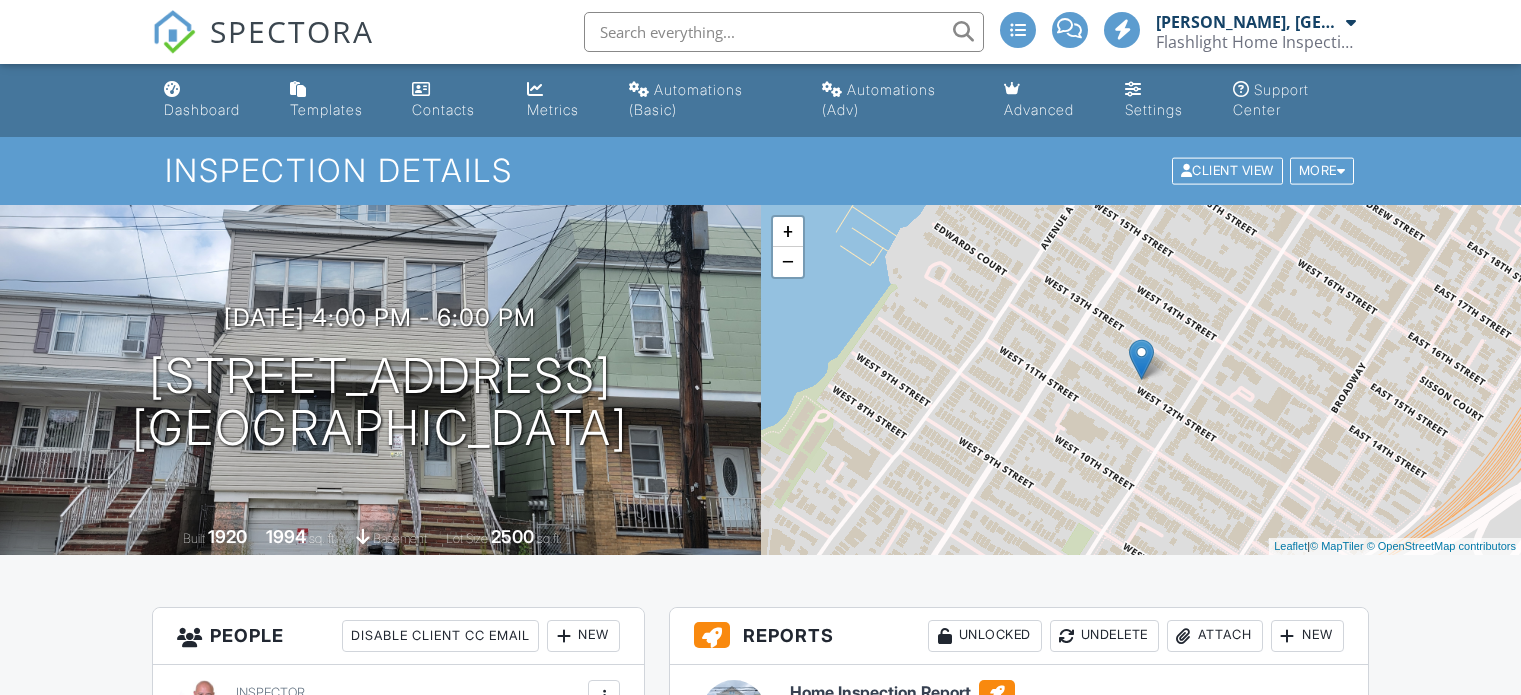 click at bounding box center (604, 824) 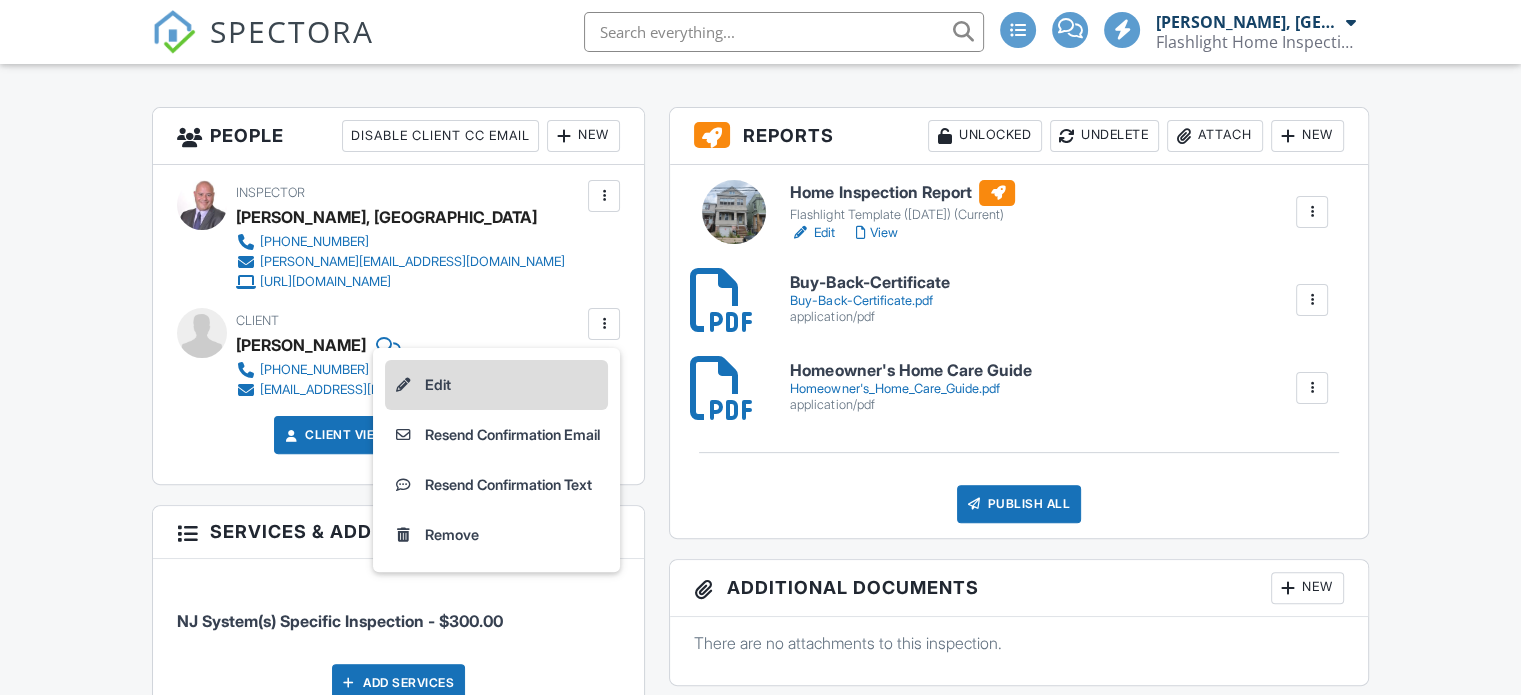 scroll, scrollTop: 500, scrollLeft: 0, axis: vertical 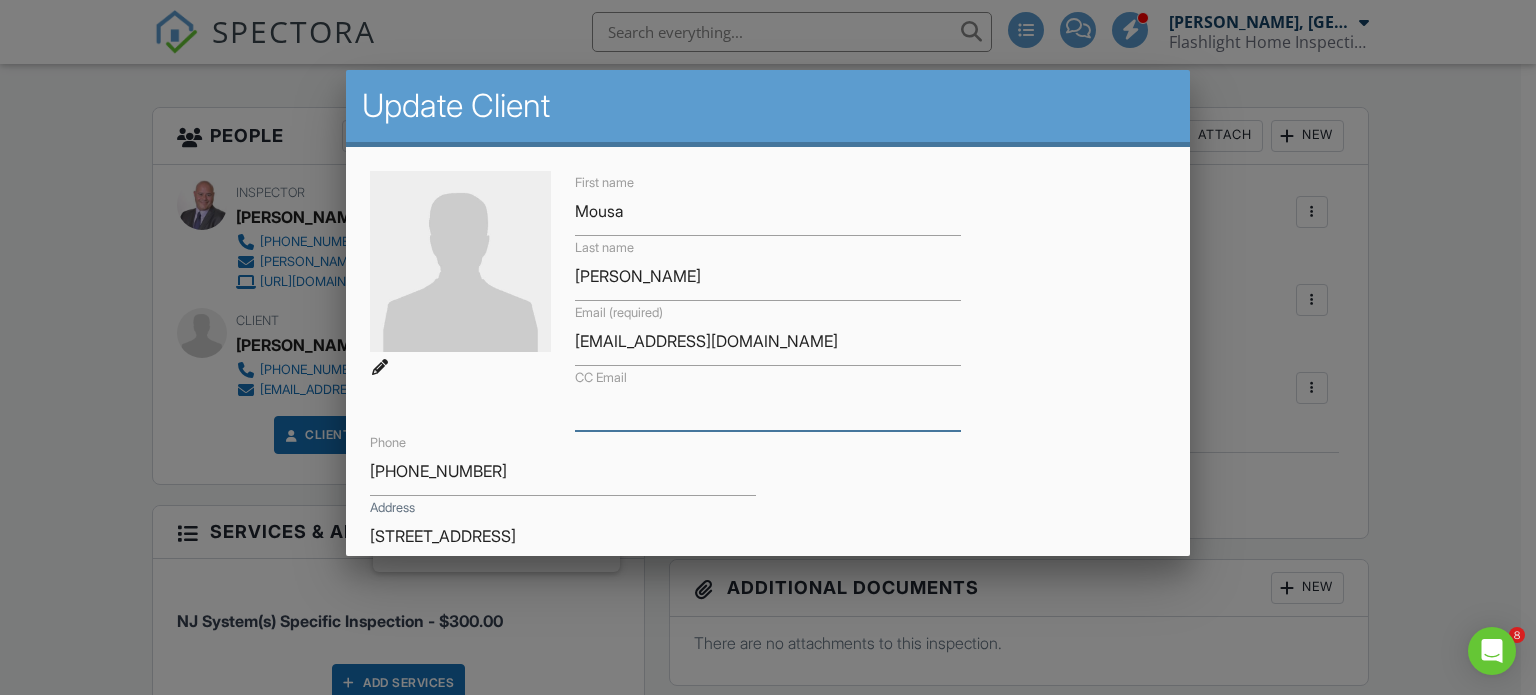 click on "CC Email" at bounding box center [768, 406] 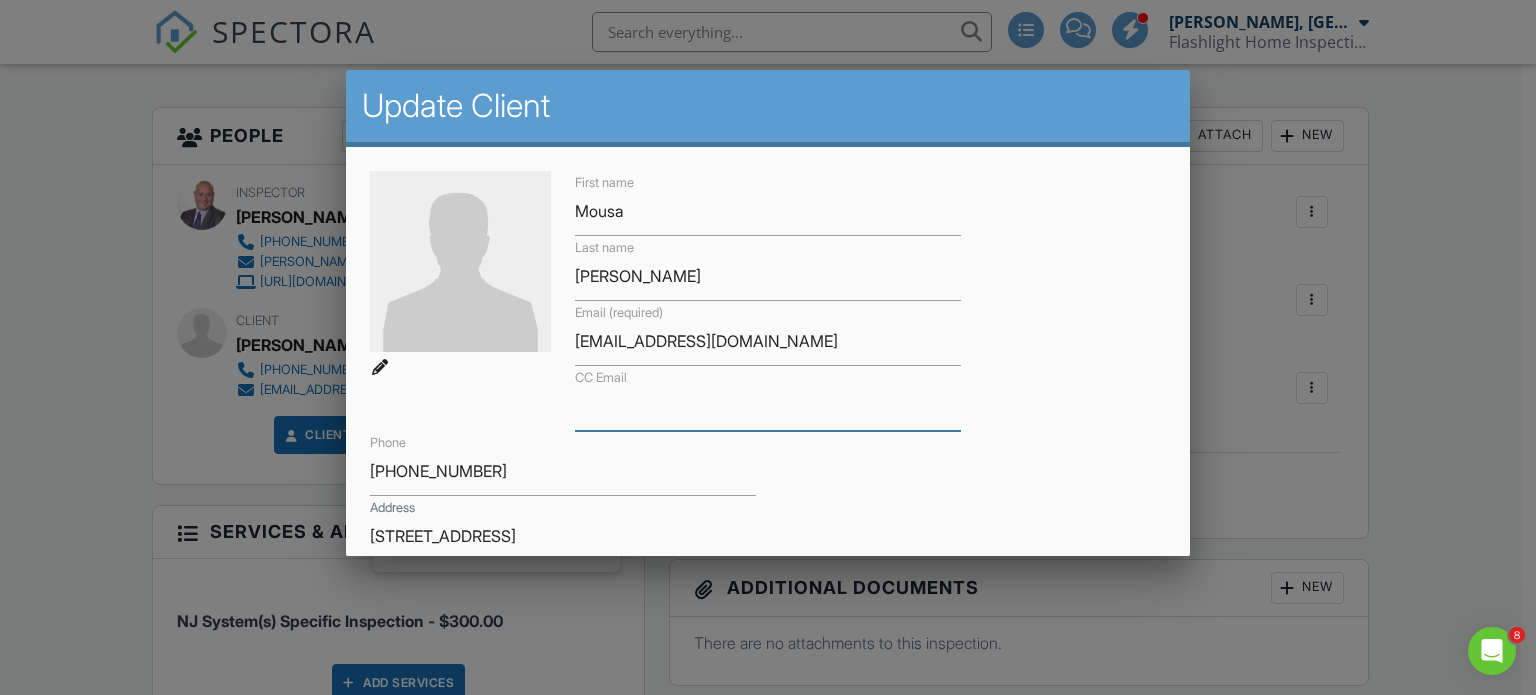 scroll, scrollTop: 0, scrollLeft: 0, axis: both 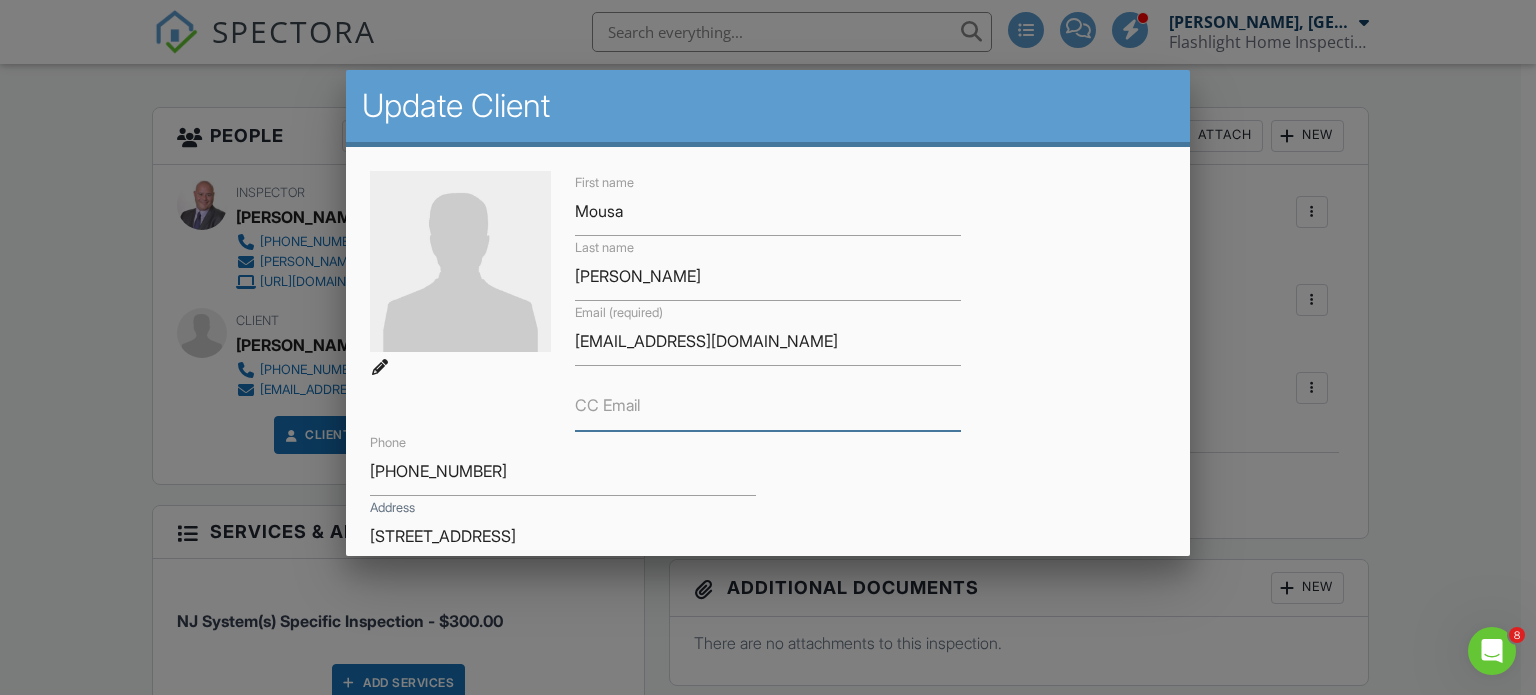 click on "CC Email" at bounding box center (768, 406) 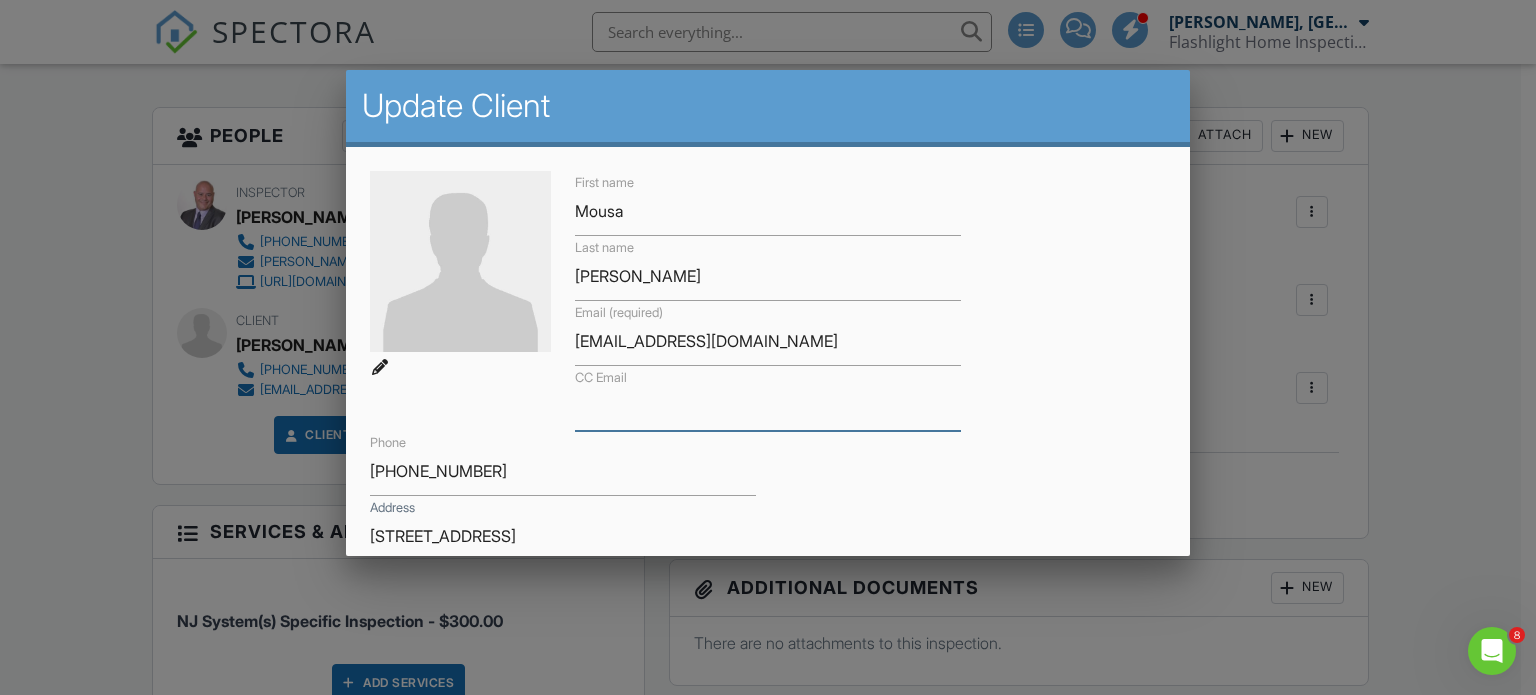 paste on "[EMAIL_ADDRESS][DOMAIN_NAME]" 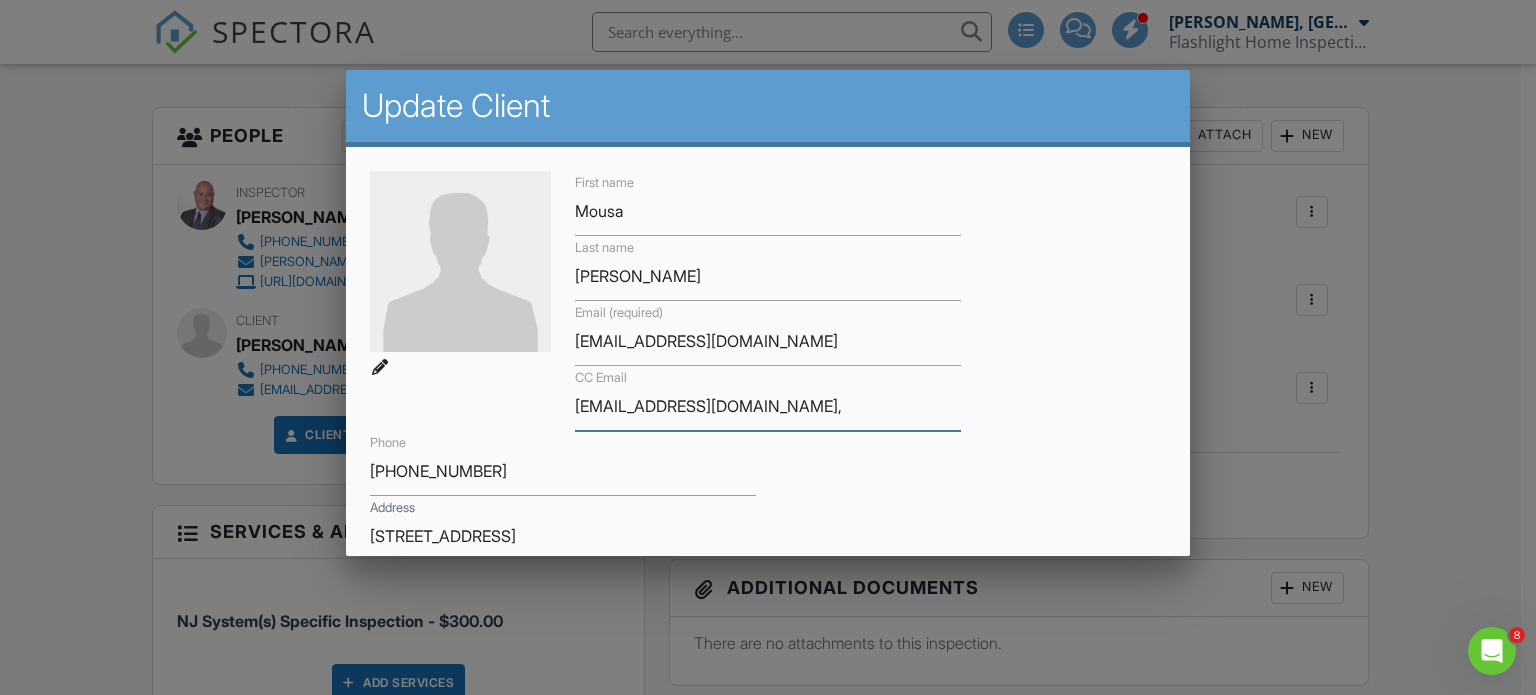 click on "[EMAIL_ADDRESS][DOMAIN_NAME]," at bounding box center [768, 406] 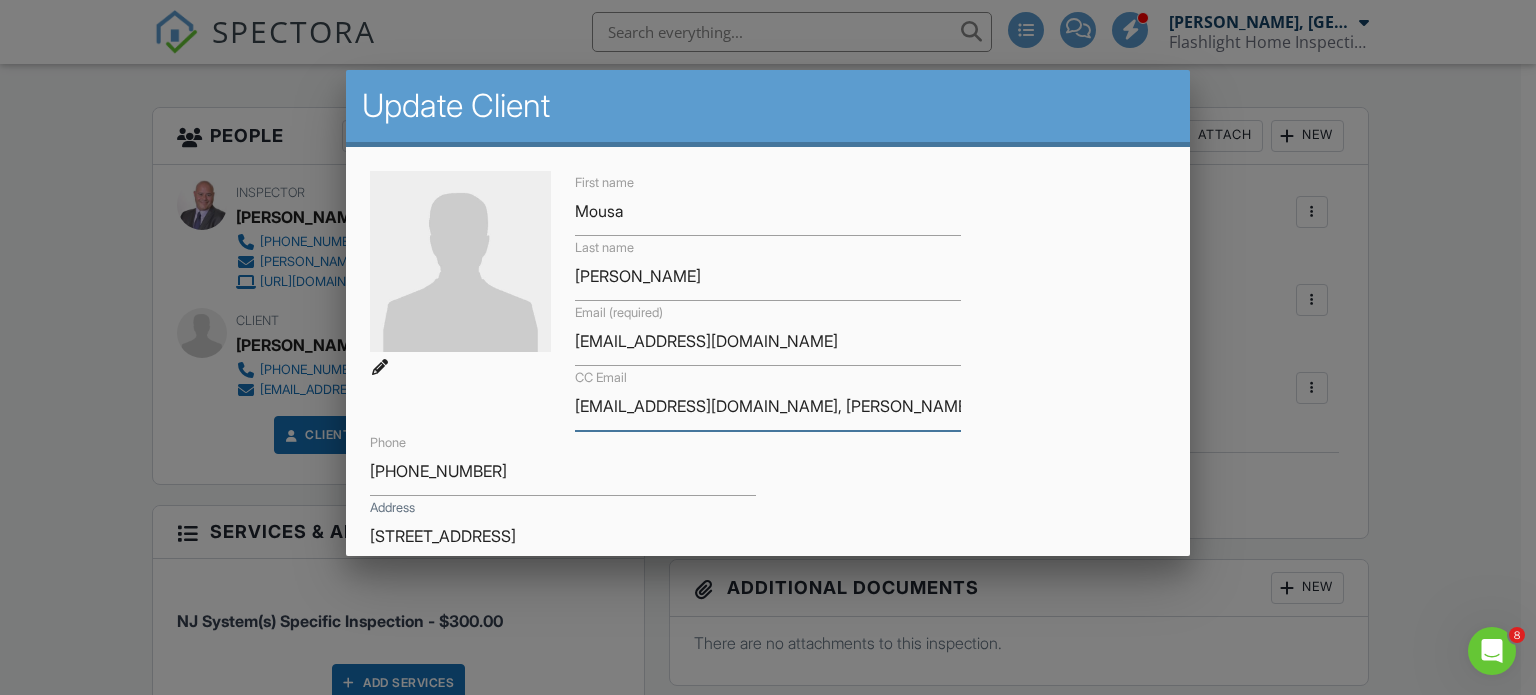 scroll, scrollTop: 0, scrollLeft: 2, axis: horizontal 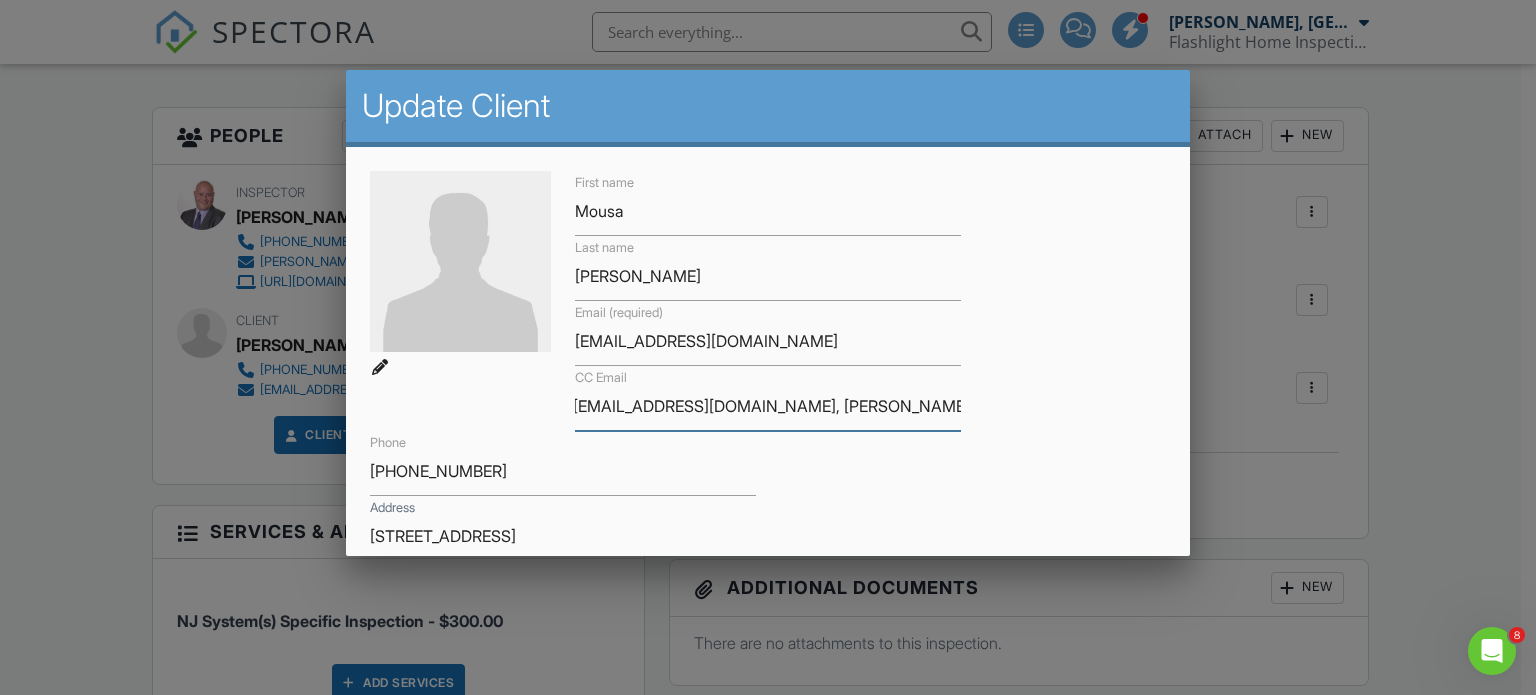 type on "[EMAIL_ADDRESS][DOMAIN_NAME], [PERSON_NAME][EMAIL_ADDRESS][DOMAIN_NAME]" 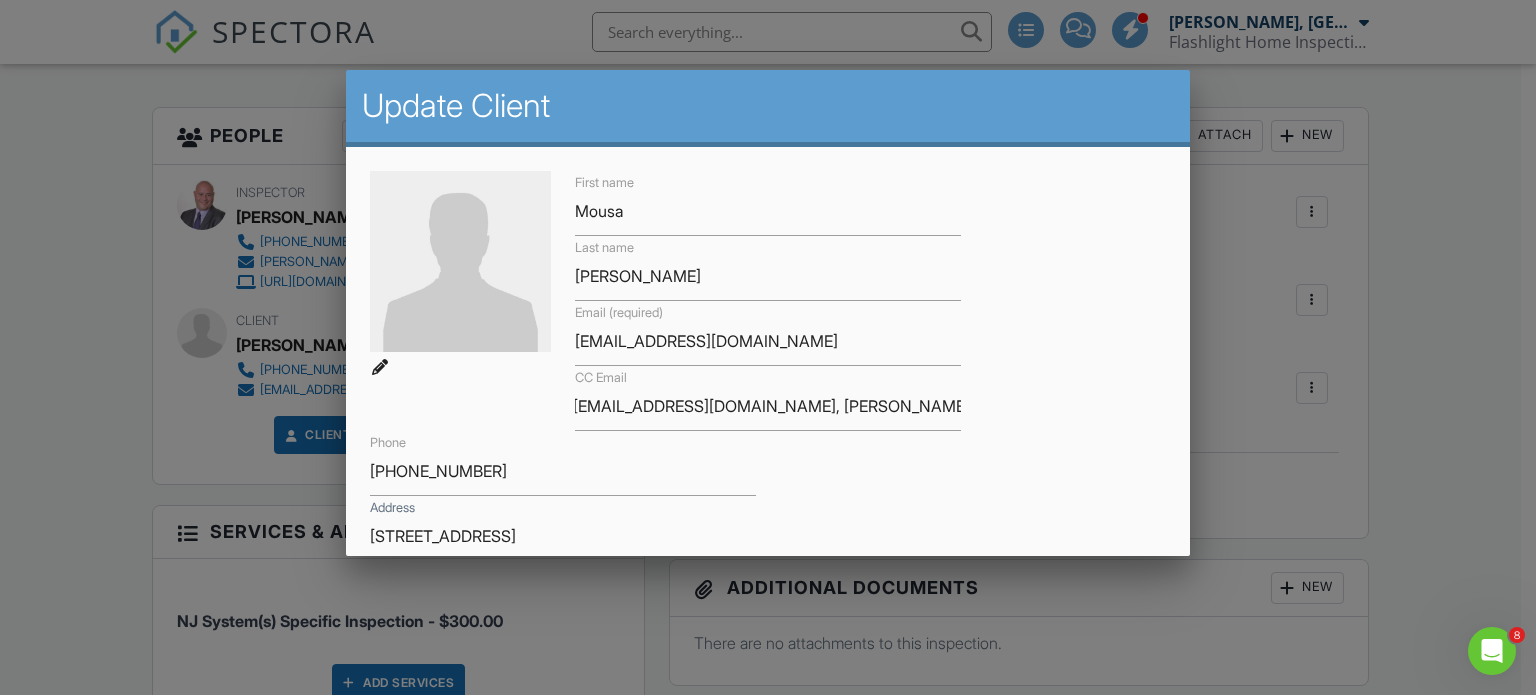 click on "First name
Mousa
Last name
G. Mankarious
Email (required)
mousatito2009@yahoo.com
CC Email
paulhagdorn@gmail.com, linda@hocksteinlaw.com
Phone
201-360-9562
Address
33 W 42nd St. Bayonne NJ 07002
City
State
Zip
Tags" at bounding box center [768, 439] 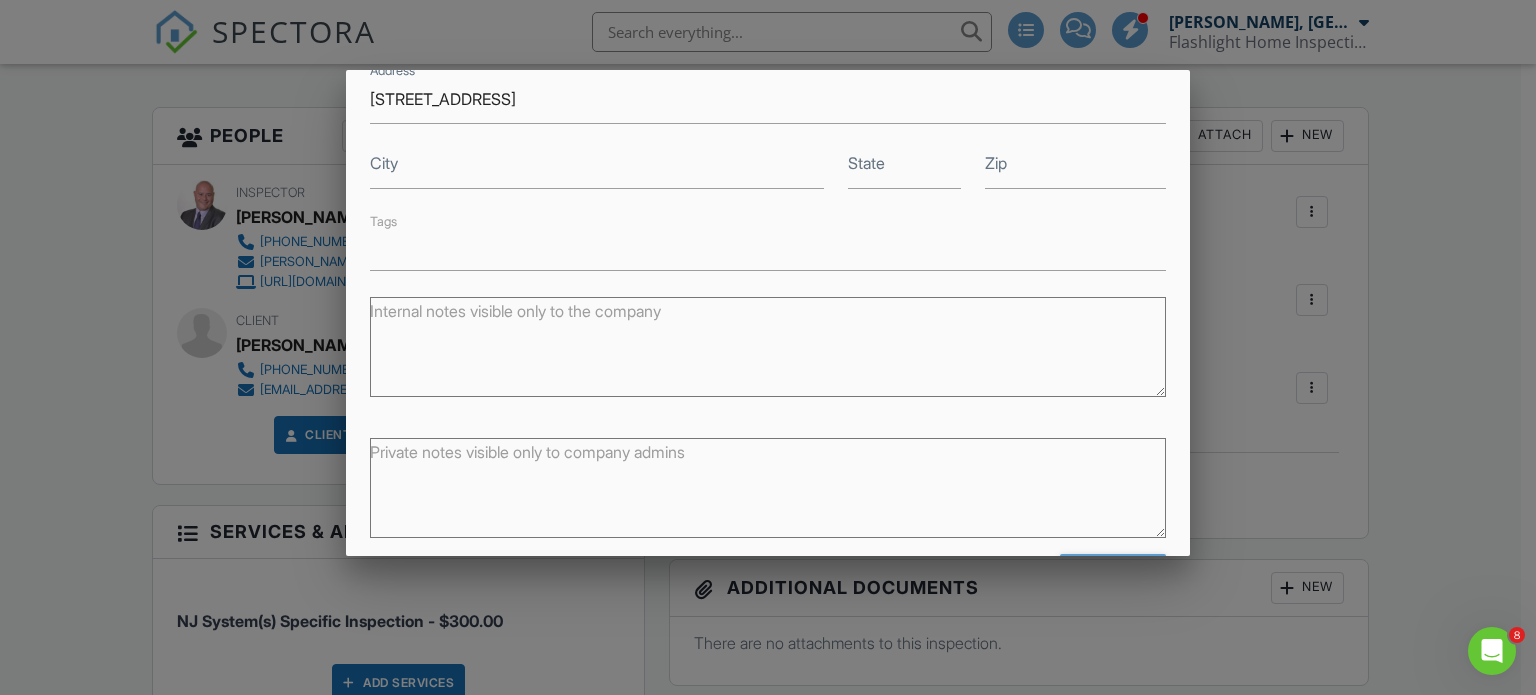 scroll, scrollTop: 500, scrollLeft: 0, axis: vertical 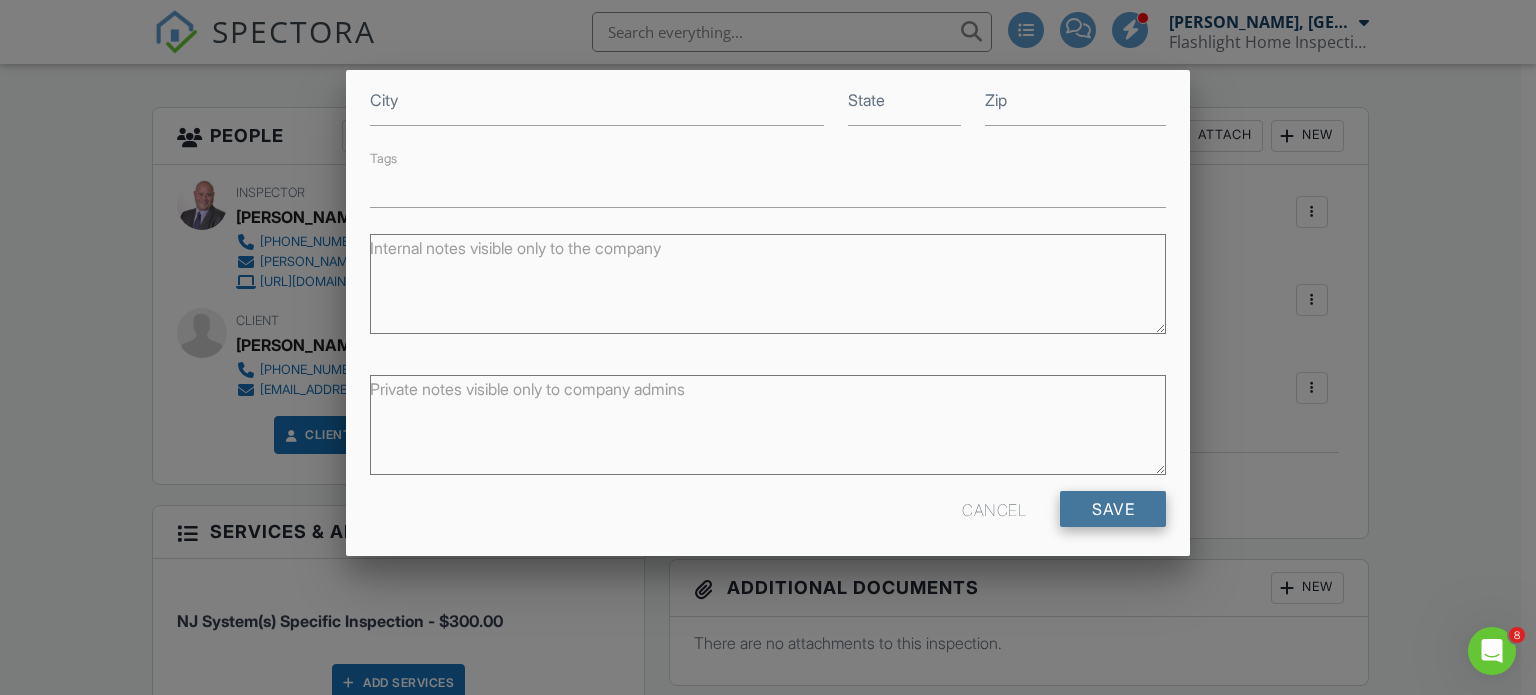 click on "Save" at bounding box center [1113, 509] 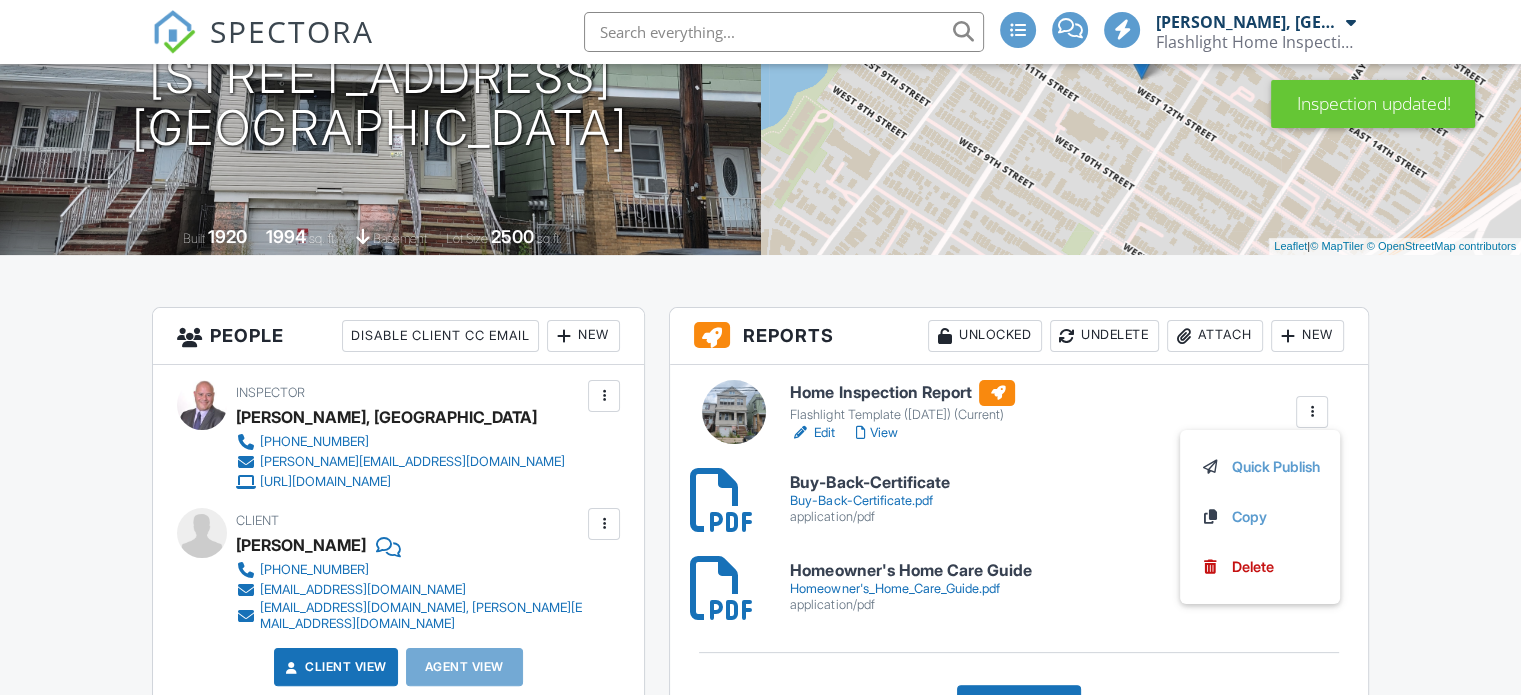 scroll, scrollTop: 300, scrollLeft: 0, axis: vertical 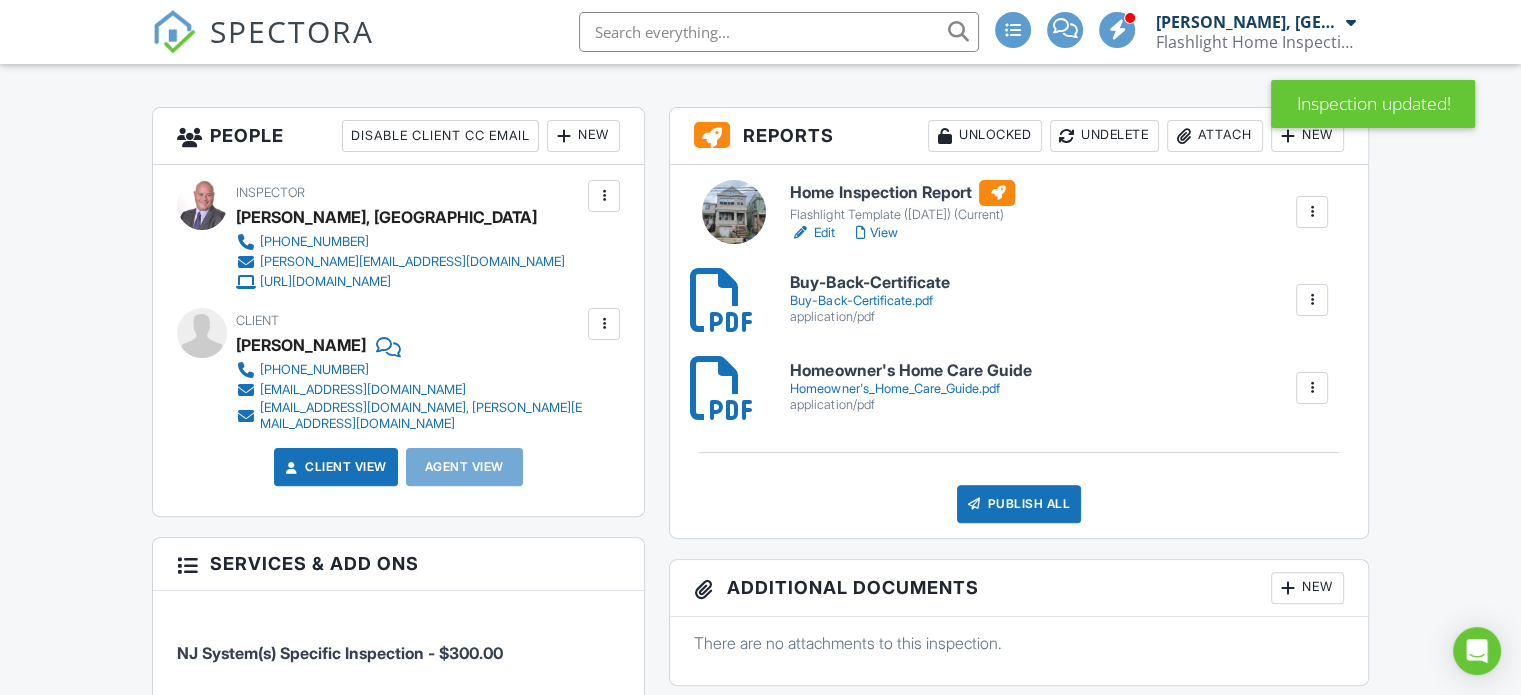 click on "Publish All" at bounding box center (1019, 504) 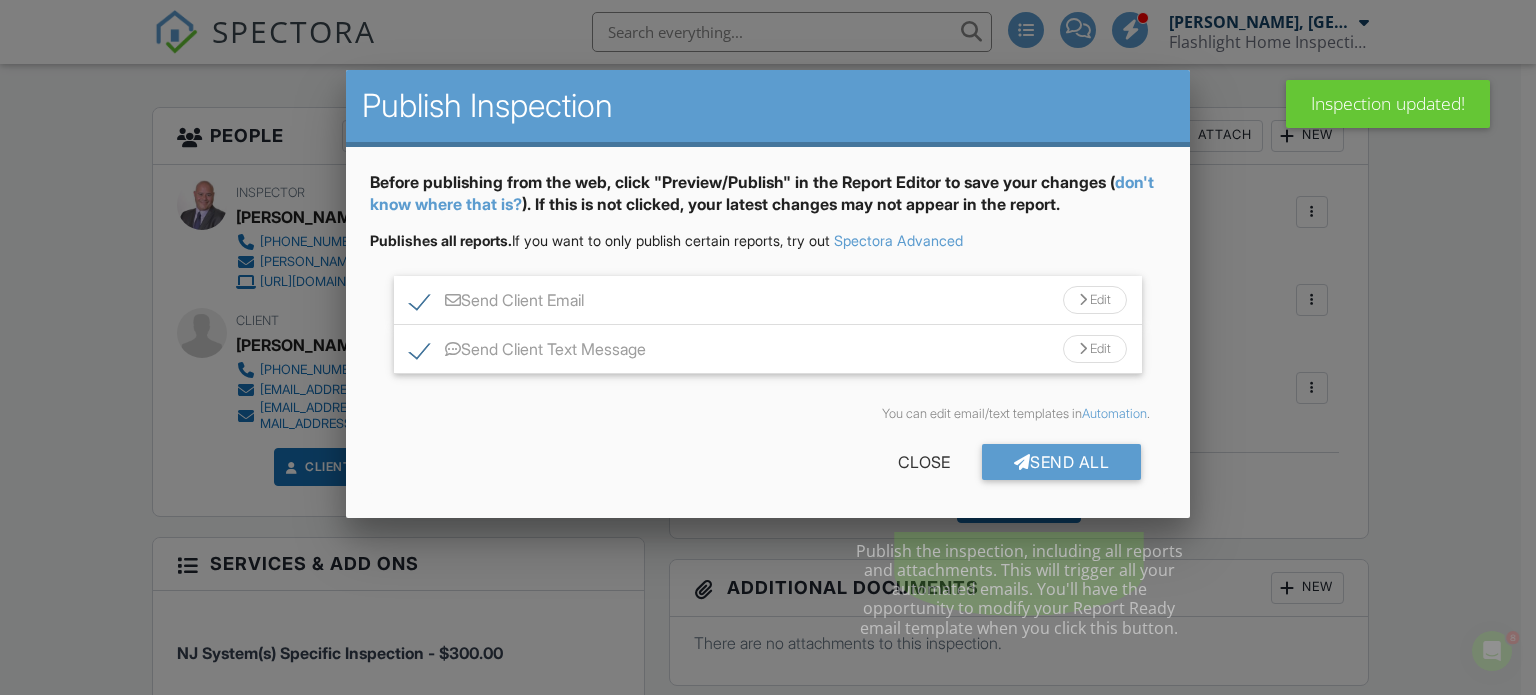 scroll, scrollTop: 0, scrollLeft: 0, axis: both 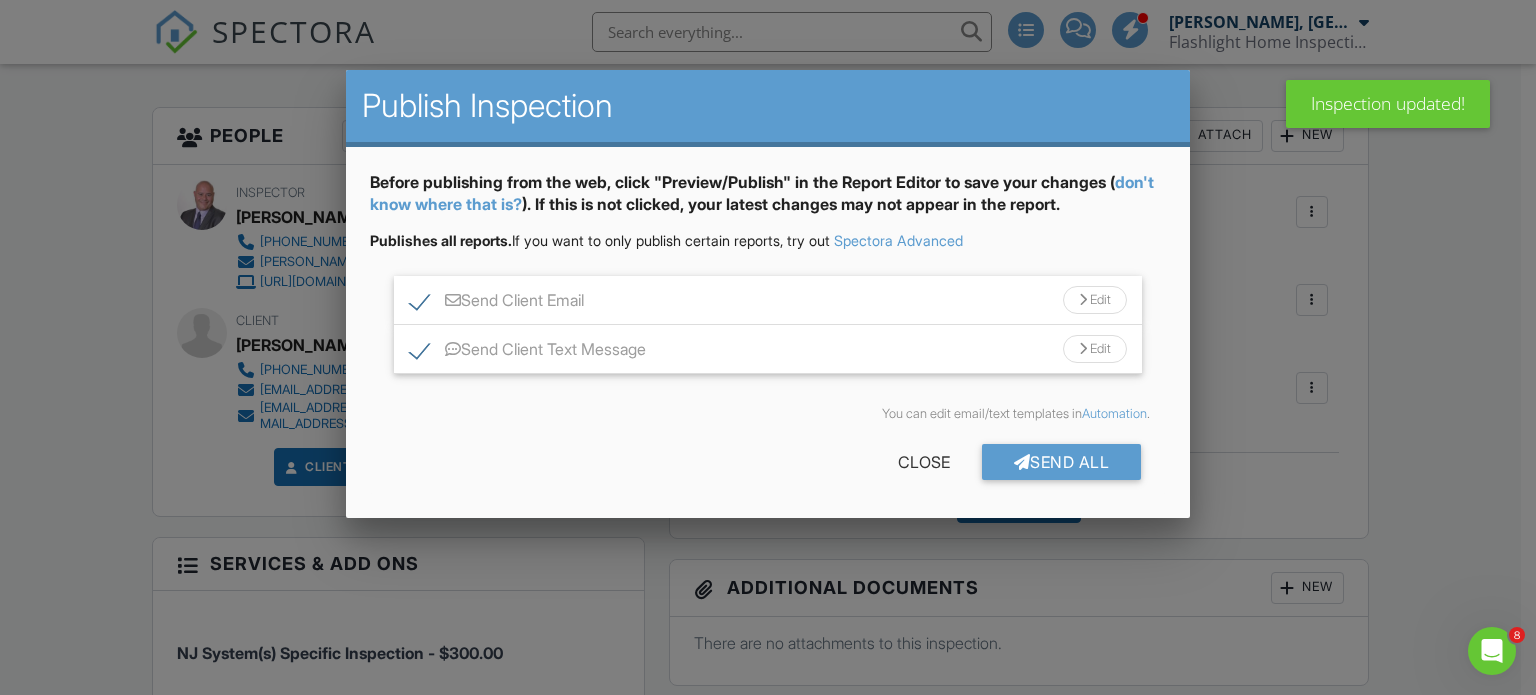 click on "Edit" at bounding box center (1095, 300) 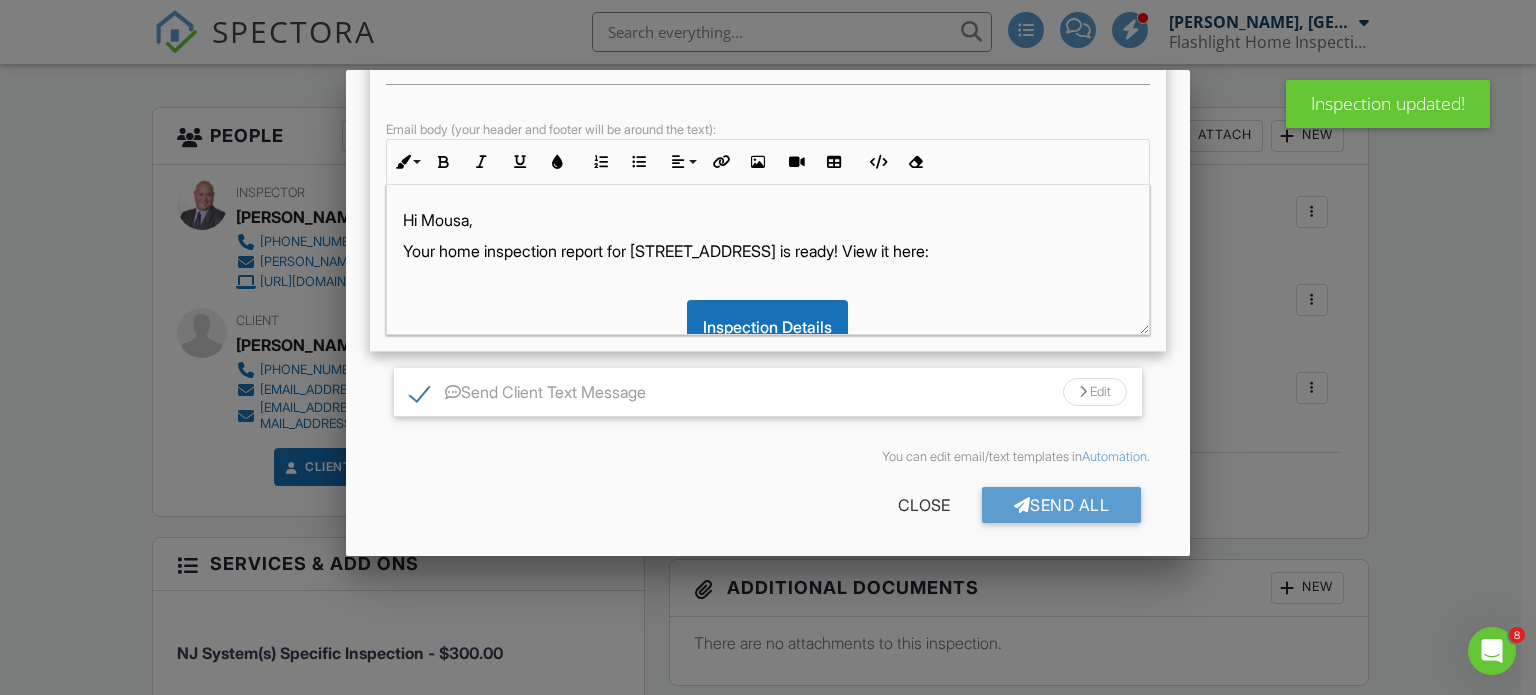 scroll, scrollTop: 332, scrollLeft: 0, axis: vertical 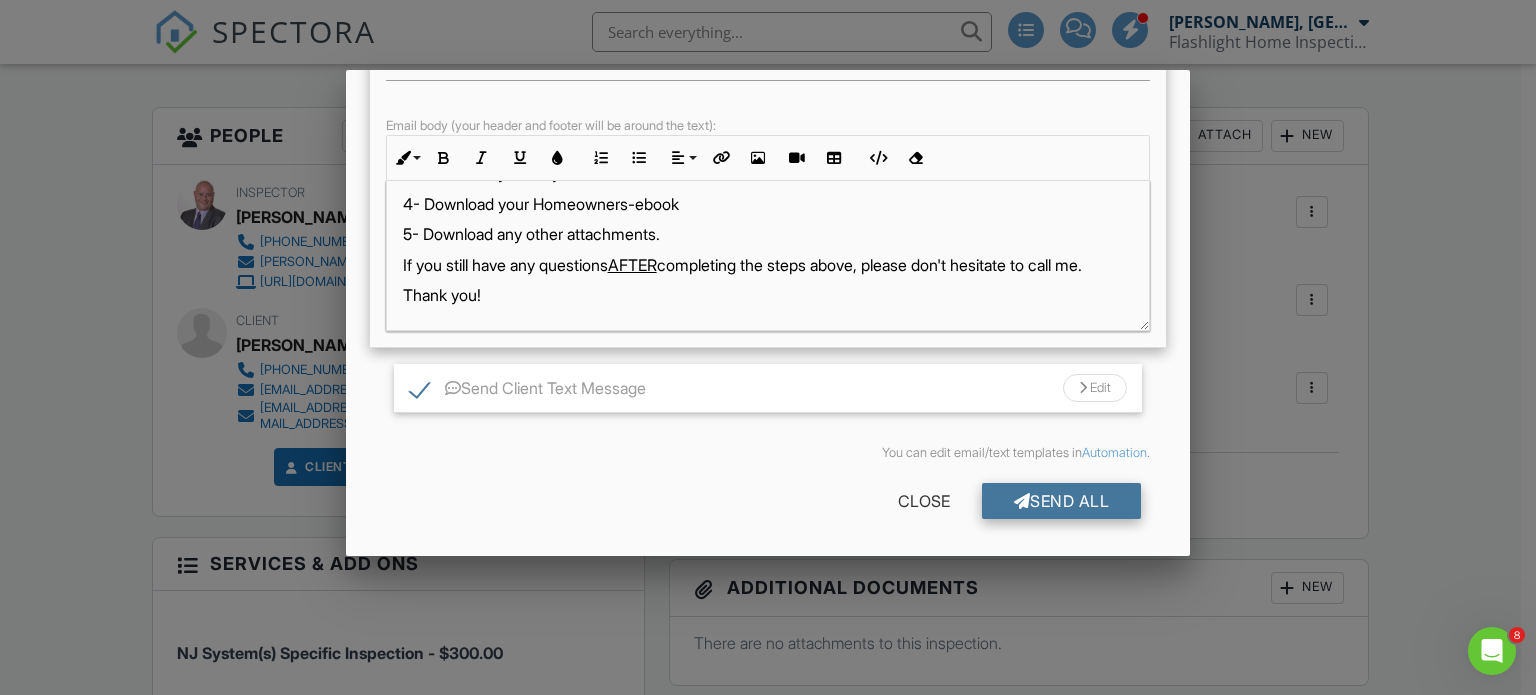 click on "Send All" at bounding box center [1062, 501] 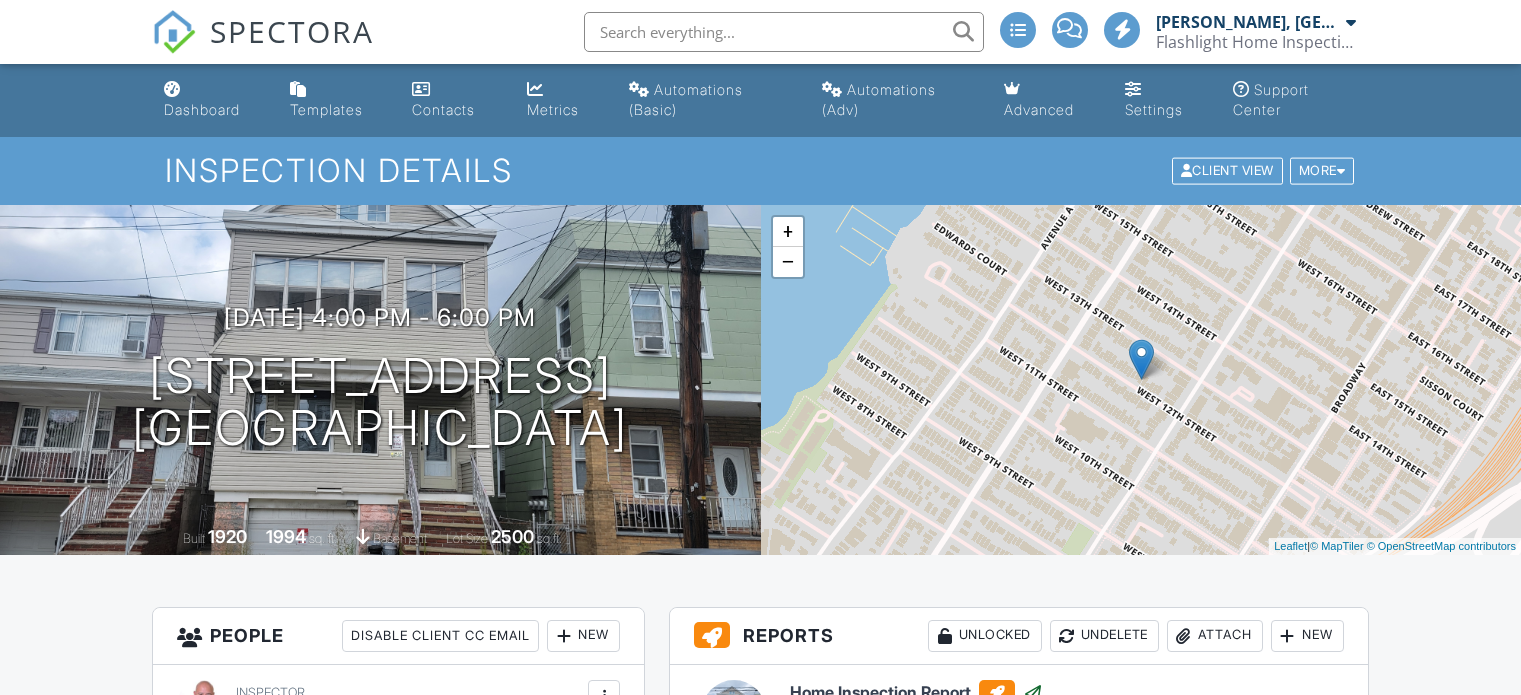 click on "Dashboard
Templates
Contacts
Metrics
Automations (Basic)
Automations (Adv)
Advanced
Settings
Support Center
Inspection Details
Client View
More
Property Details
Reschedule
Reorder / Copy
Share
Cancel
[GEOGRAPHIC_DATA]
Print Order
Convert to V9
View Change Log
[DATE]  4:00 pm
- 6:00 pm
[STREET_ADDRESS]
[GEOGRAPHIC_DATA]
Built
1920
1994
sq. ft.
basement
Lot Size
2500
sq.ft.
+ − Leaflet  |  © MapTiler   © OpenStreetMap contributors
All emails and texts are disabled for this inspection!
Turn on emails and texts
Turn on and Requeue Notifications
Reports
Unlocked
Undelete
Attach
New
Home Inspection Report
Edit" at bounding box center [760, 1694] 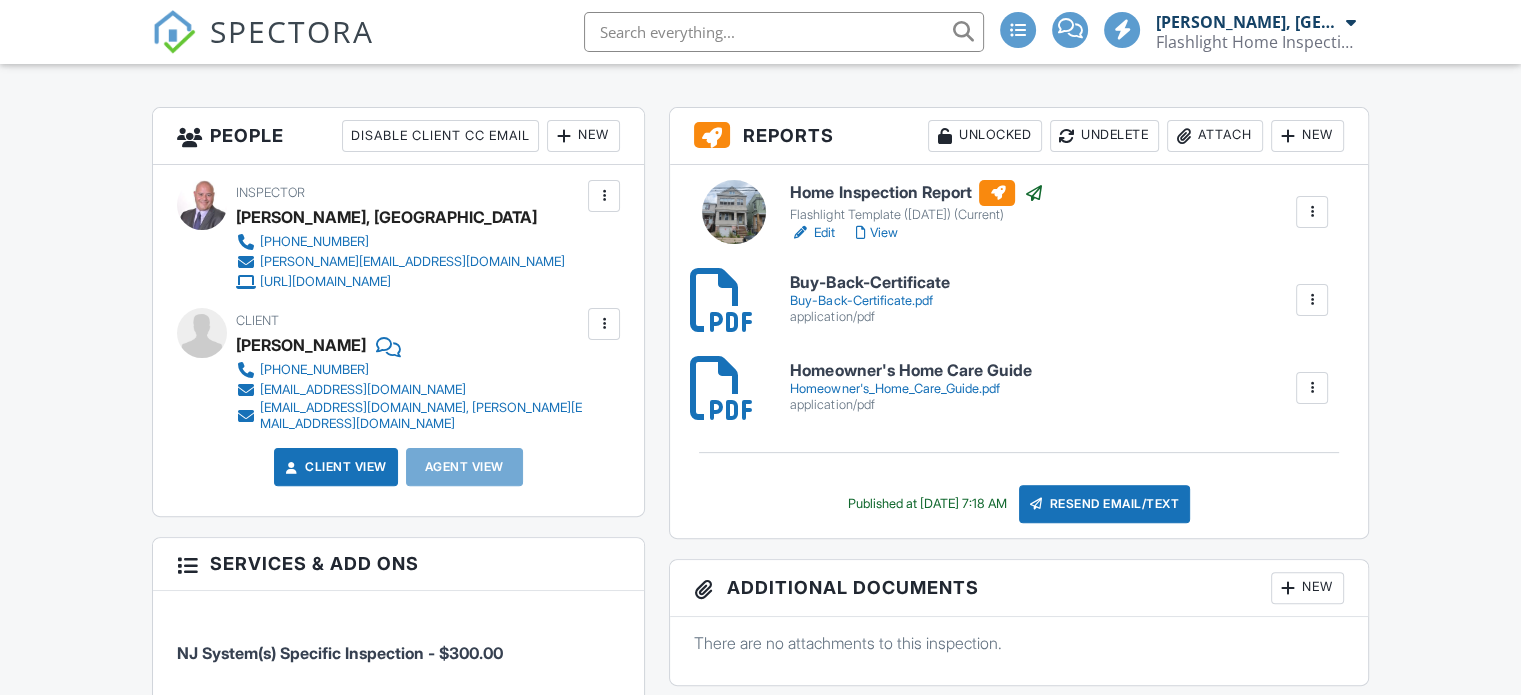 scroll, scrollTop: 500, scrollLeft: 0, axis: vertical 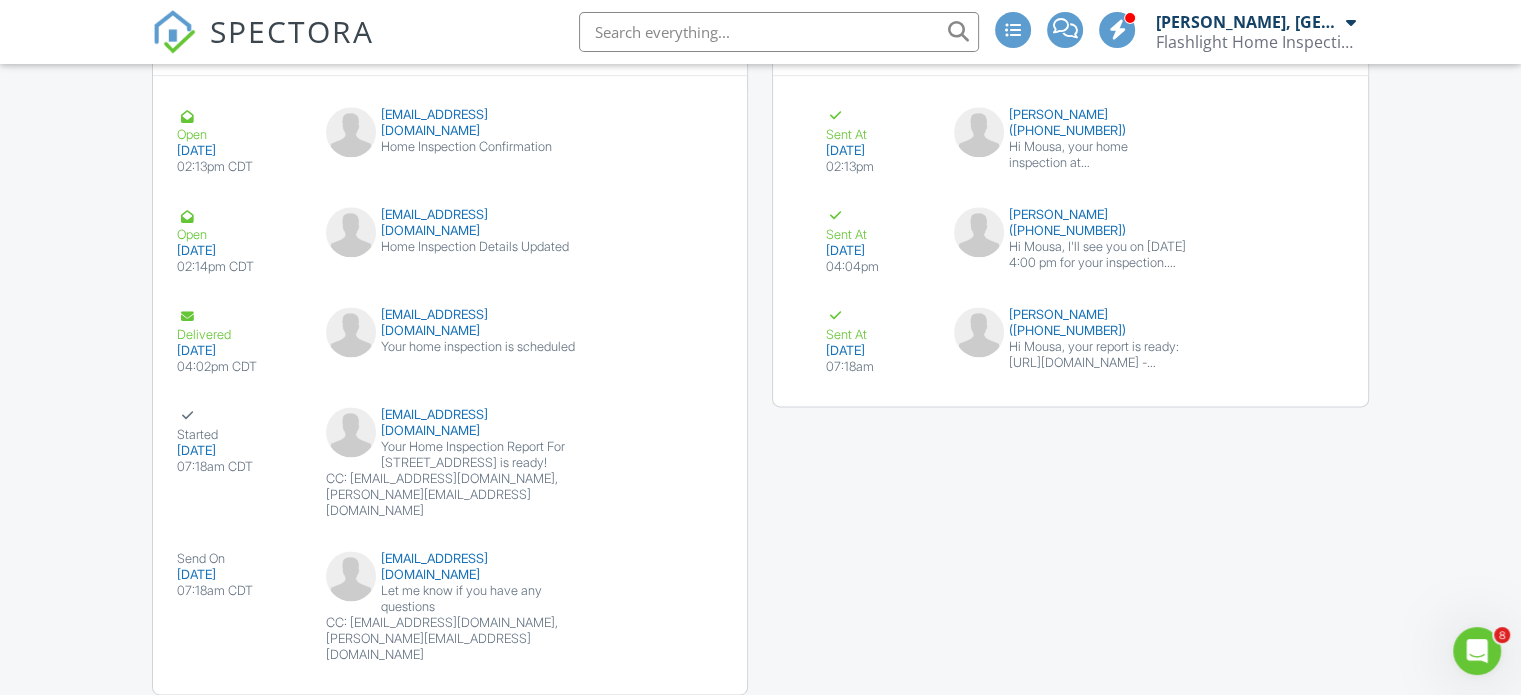 click on "Dashboard
Templates
Contacts
Metrics
Automations (Basic)
Automations (Adv)
Advanced
Settings
Support Center
Inspection Details
Client View
More
Property Details
Reschedule
Reorder / Copy
Share
Cancel
Delete
Print Order
Convert to V9
View Change Log
07/24/2025  4:00 pm
- 6:00 pm
73 W 12th St
Bayonne, NJ 07002
Built
1920
1994
sq. ft.
basement
Lot Size
2500
sq.ft.
+ − Leaflet  |  © MapTiler   © OpenStreetMap contributors
All emails and texts are disabled for this inspection!
Turn on emails and texts
Turn on and Requeue Notifications
Reports
Unlocked
Undelete
Attach
New
Home Inspection Report
Edit" at bounding box center (760, -863) 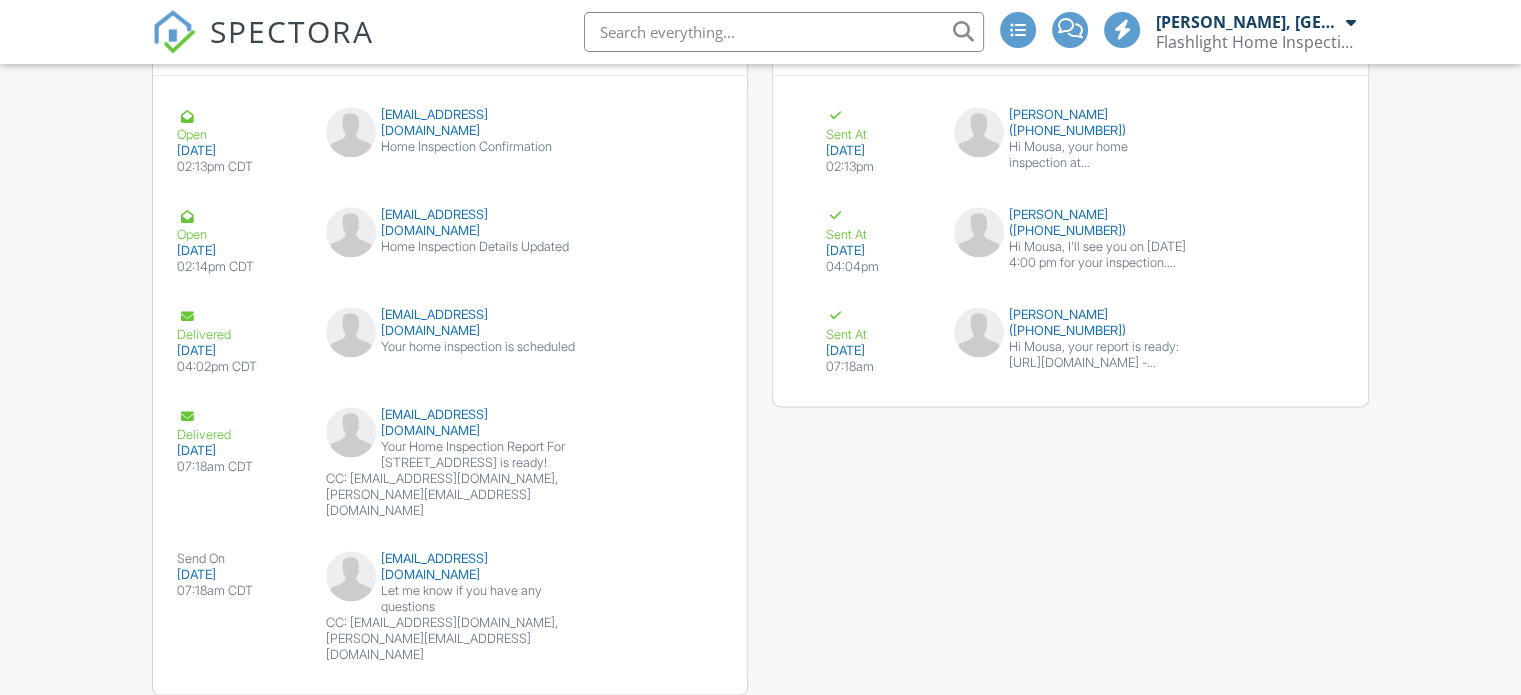 scroll, scrollTop: 2557, scrollLeft: 0, axis: vertical 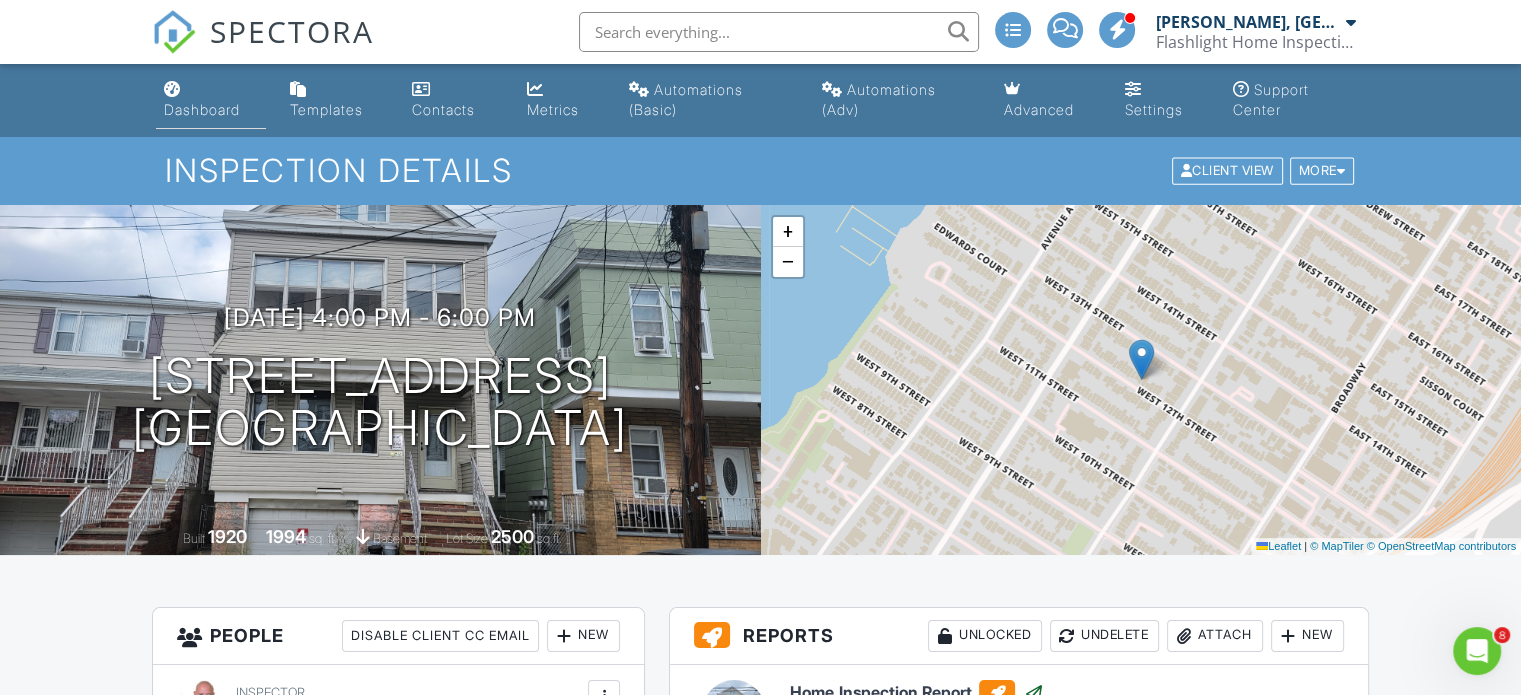 click on "Dashboard" at bounding box center (202, 109) 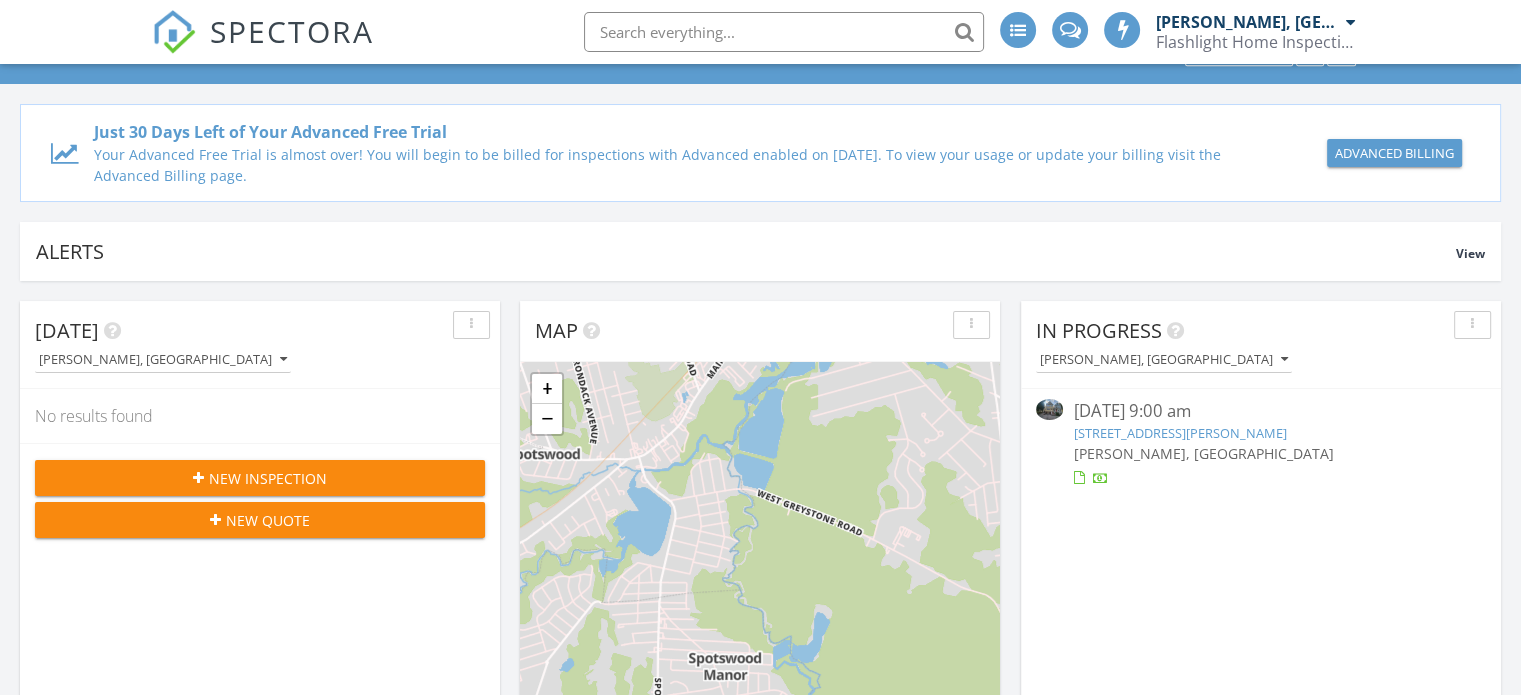 scroll, scrollTop: 0, scrollLeft: 0, axis: both 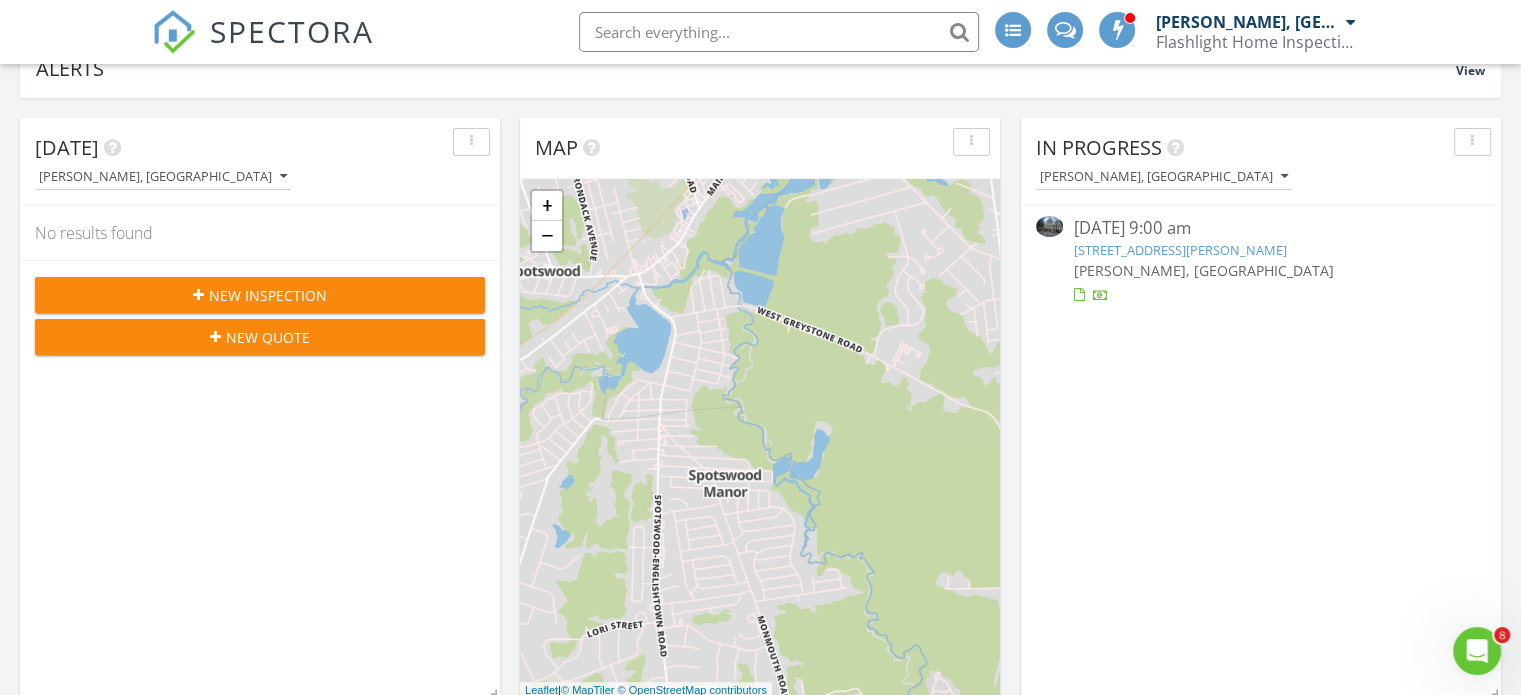 click on "301 John F. Kennedy Blvd, Bayonne, NJ 07002" at bounding box center [1179, 250] 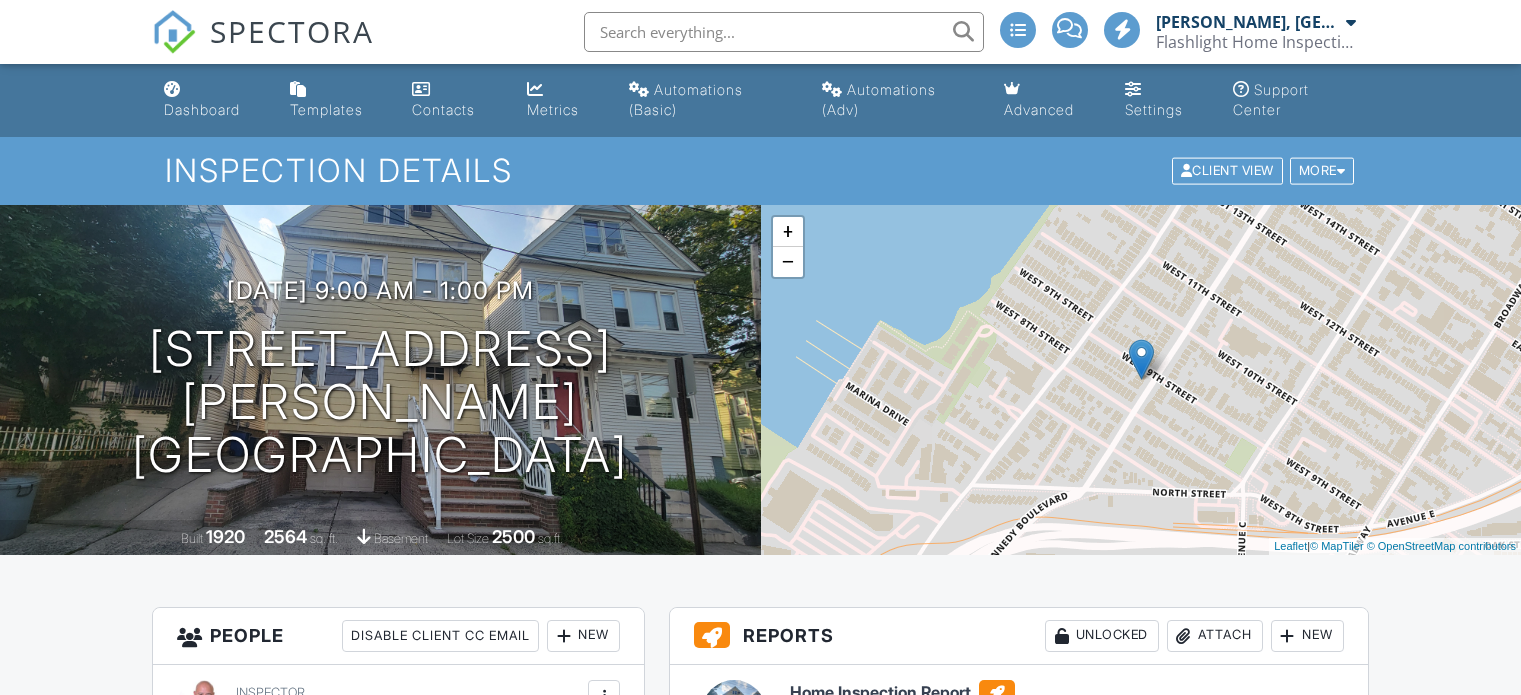 click at bounding box center [800, 733] 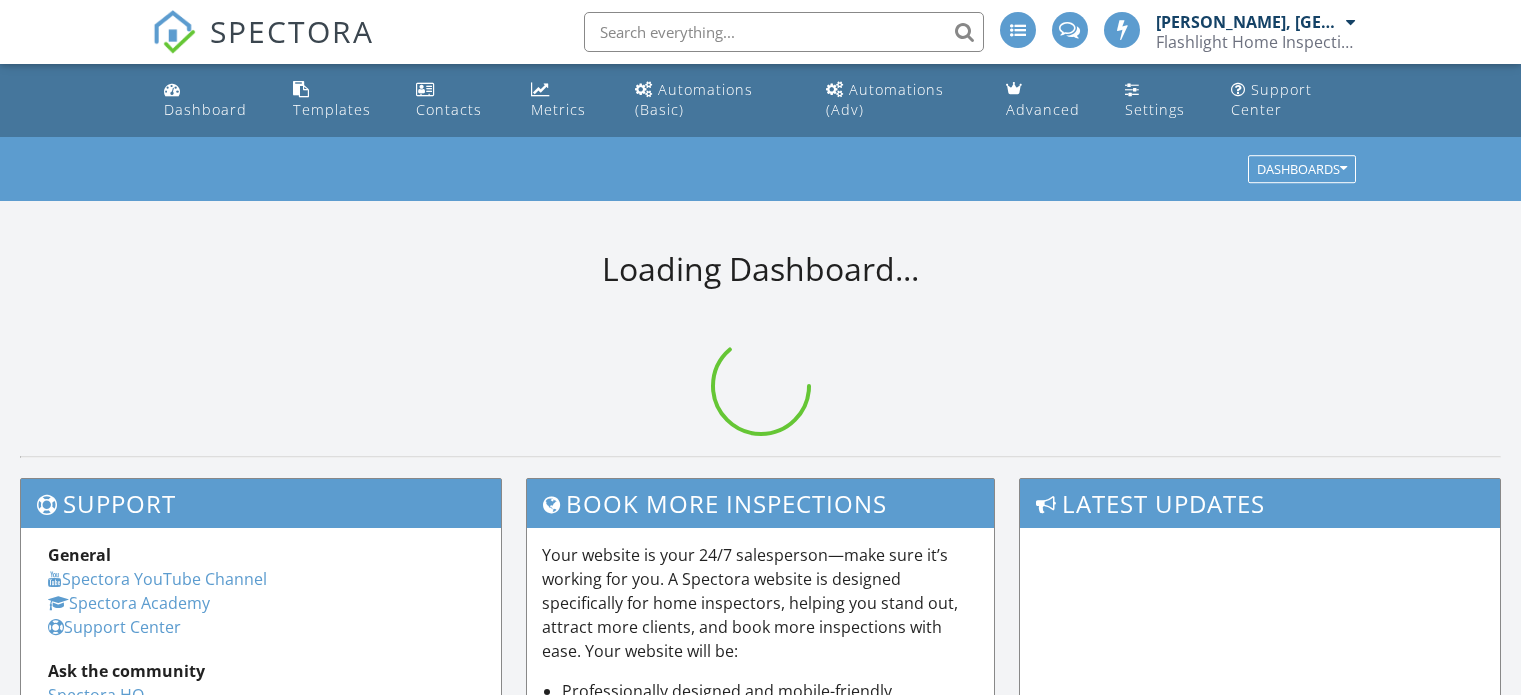 scroll, scrollTop: 0, scrollLeft: 0, axis: both 